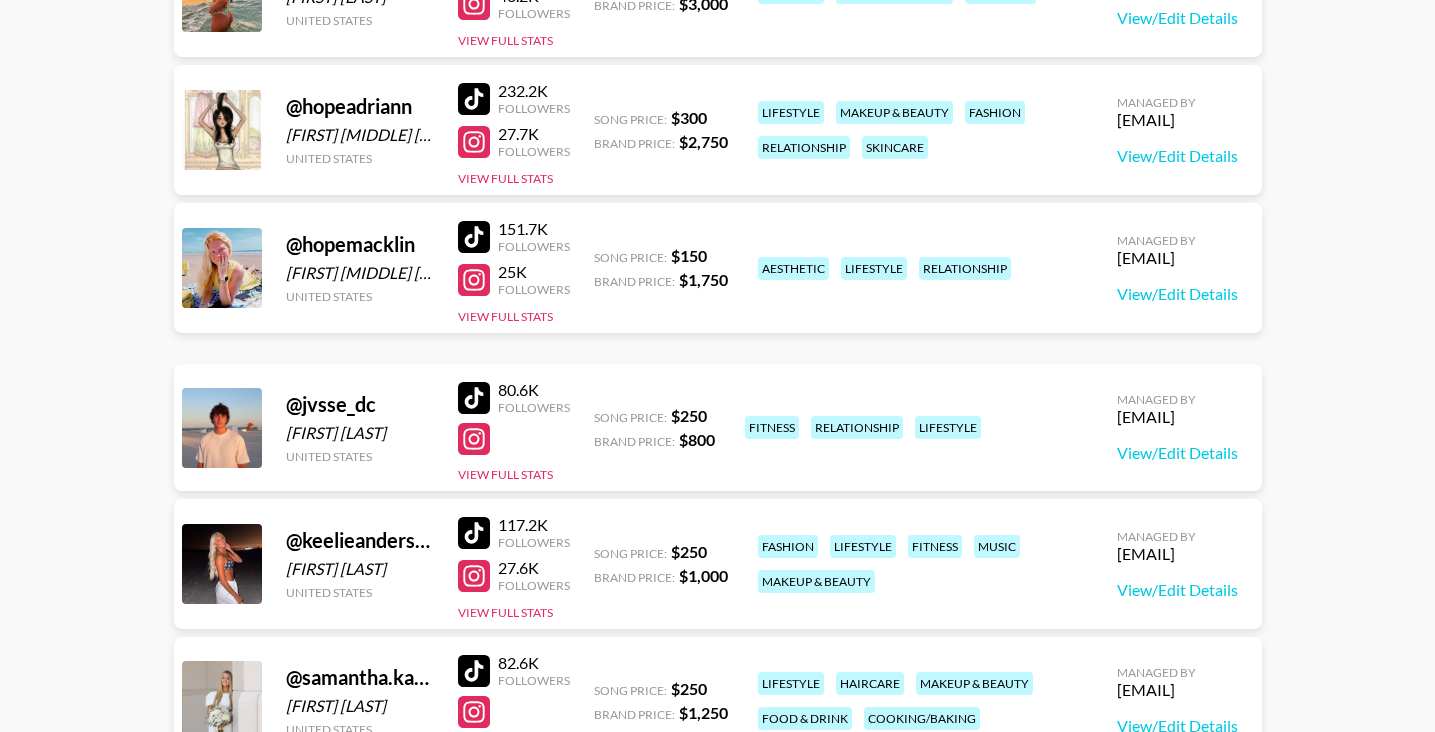 scroll, scrollTop: 491, scrollLeft: 0, axis: vertical 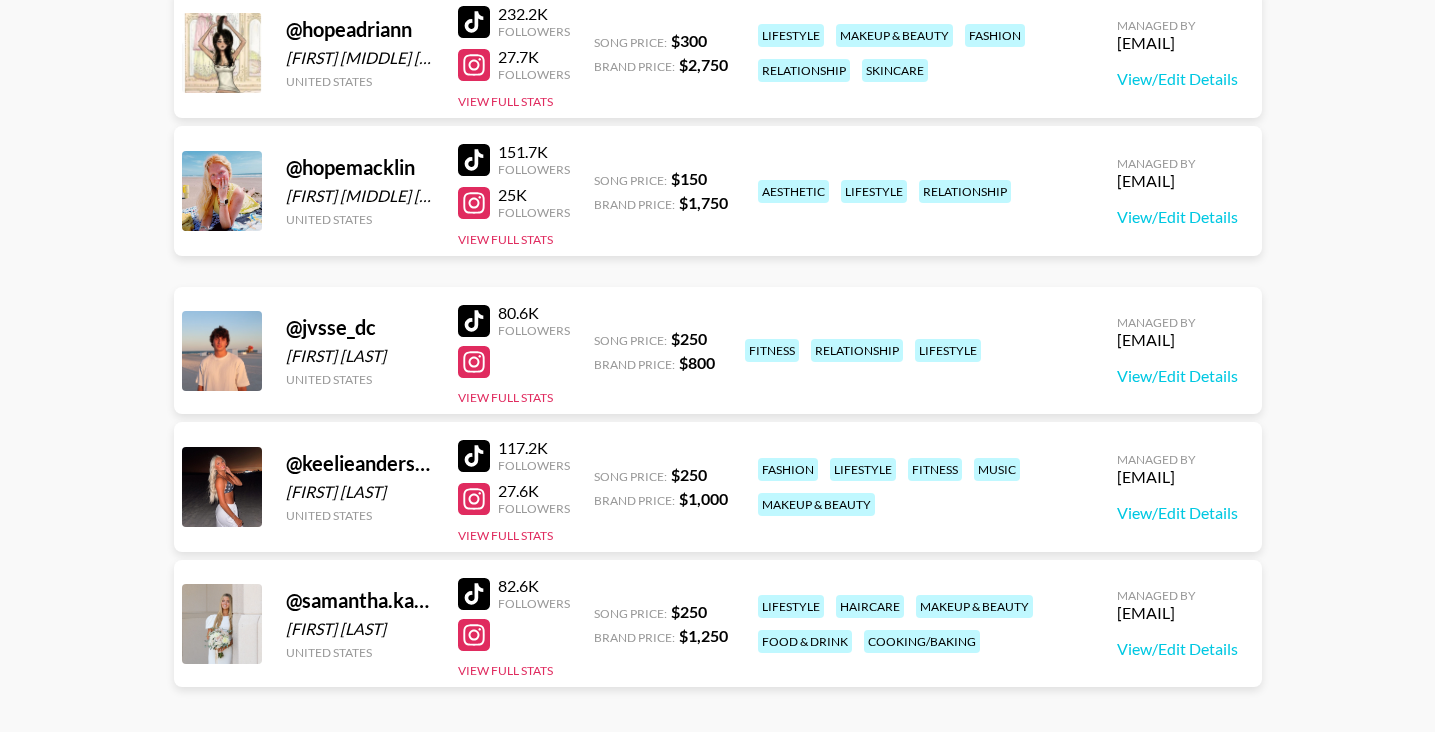 click at bounding box center (474, 635) 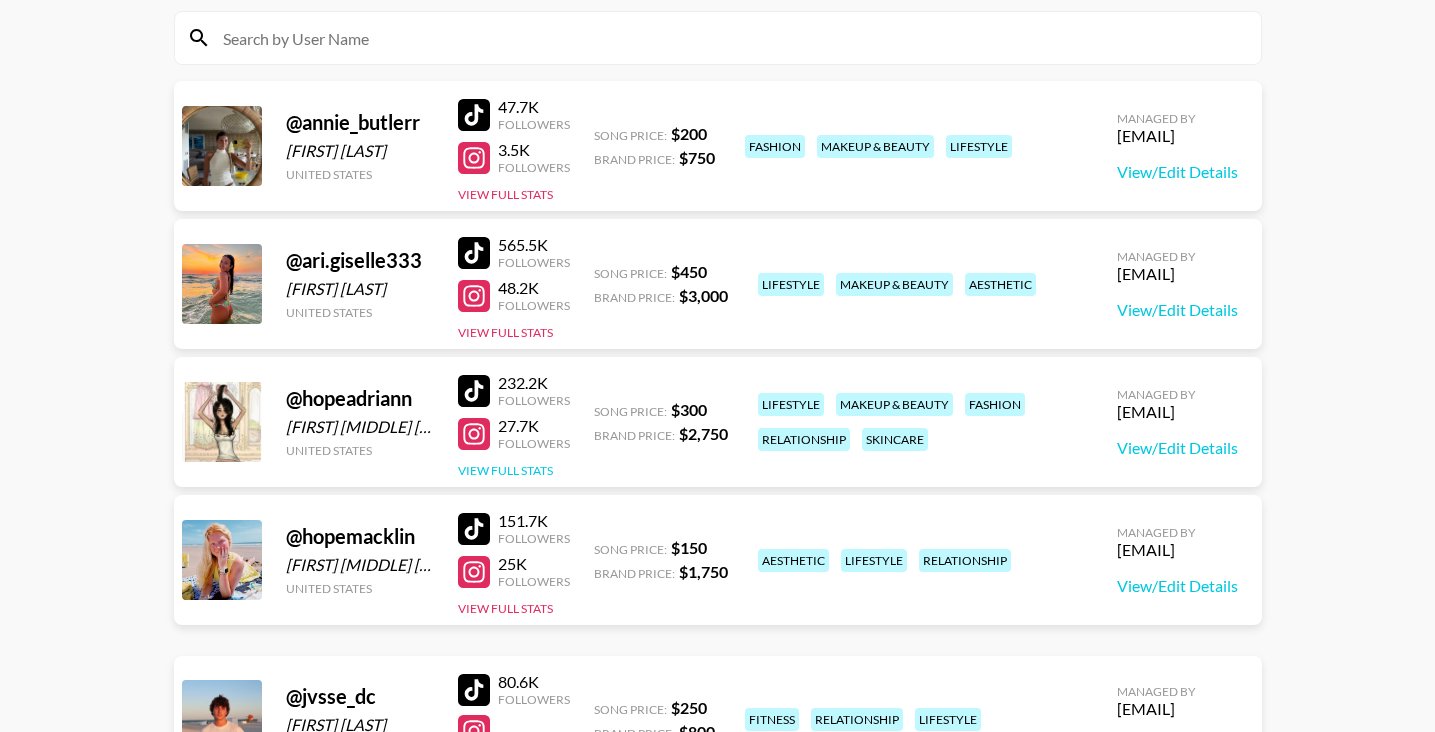 scroll, scrollTop: 192, scrollLeft: 0, axis: vertical 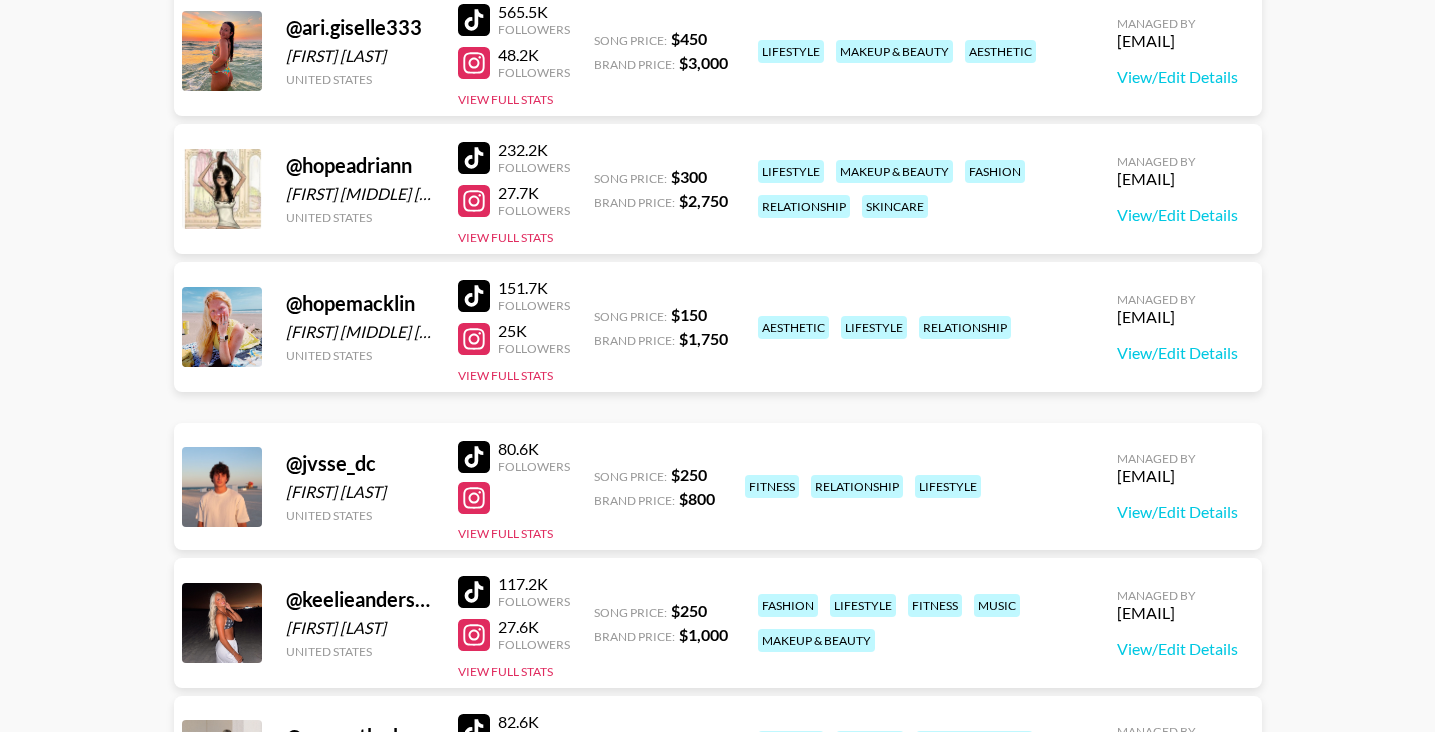 click at bounding box center (474, 498) 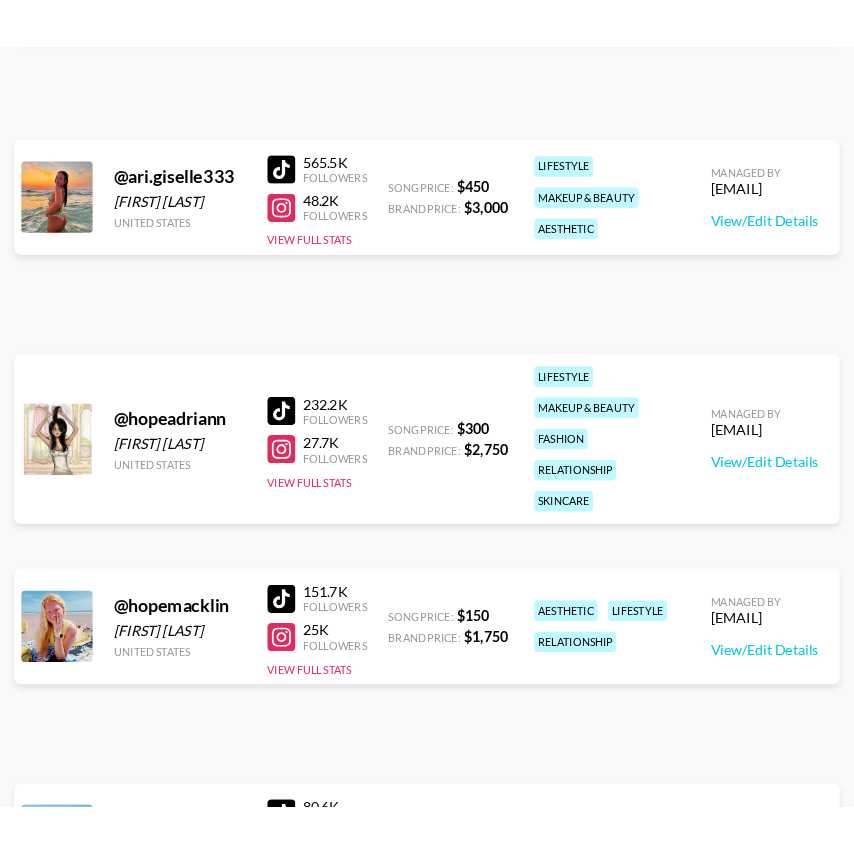 scroll, scrollTop: 474, scrollLeft: 0, axis: vertical 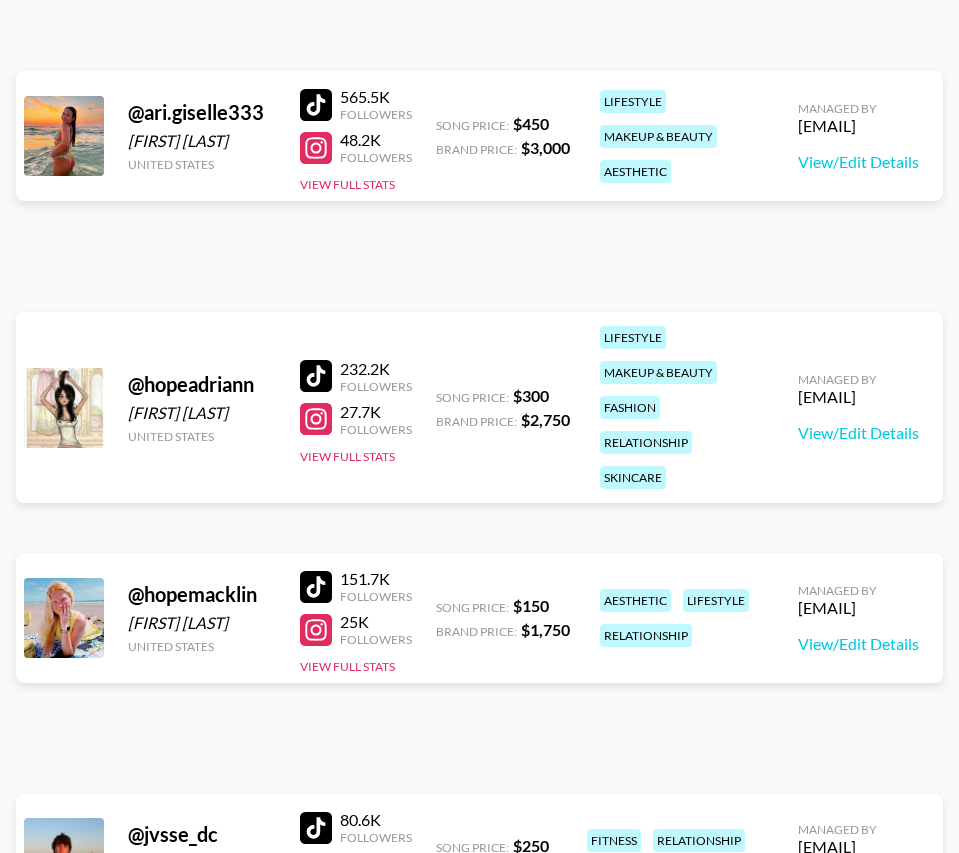 drag, startPoint x: 319, startPoint y: 388, endPoint x: 49, endPoint y: 435, distance: 274.0602 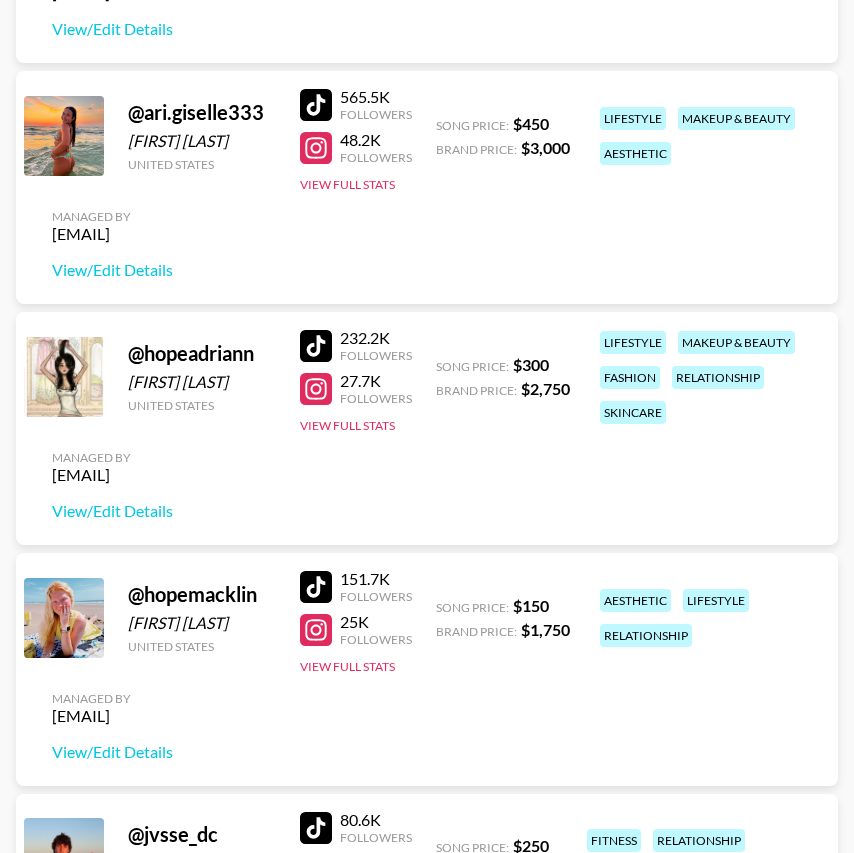 drag, startPoint x: 311, startPoint y: 385, endPoint x: 11, endPoint y: 377, distance: 300.10666 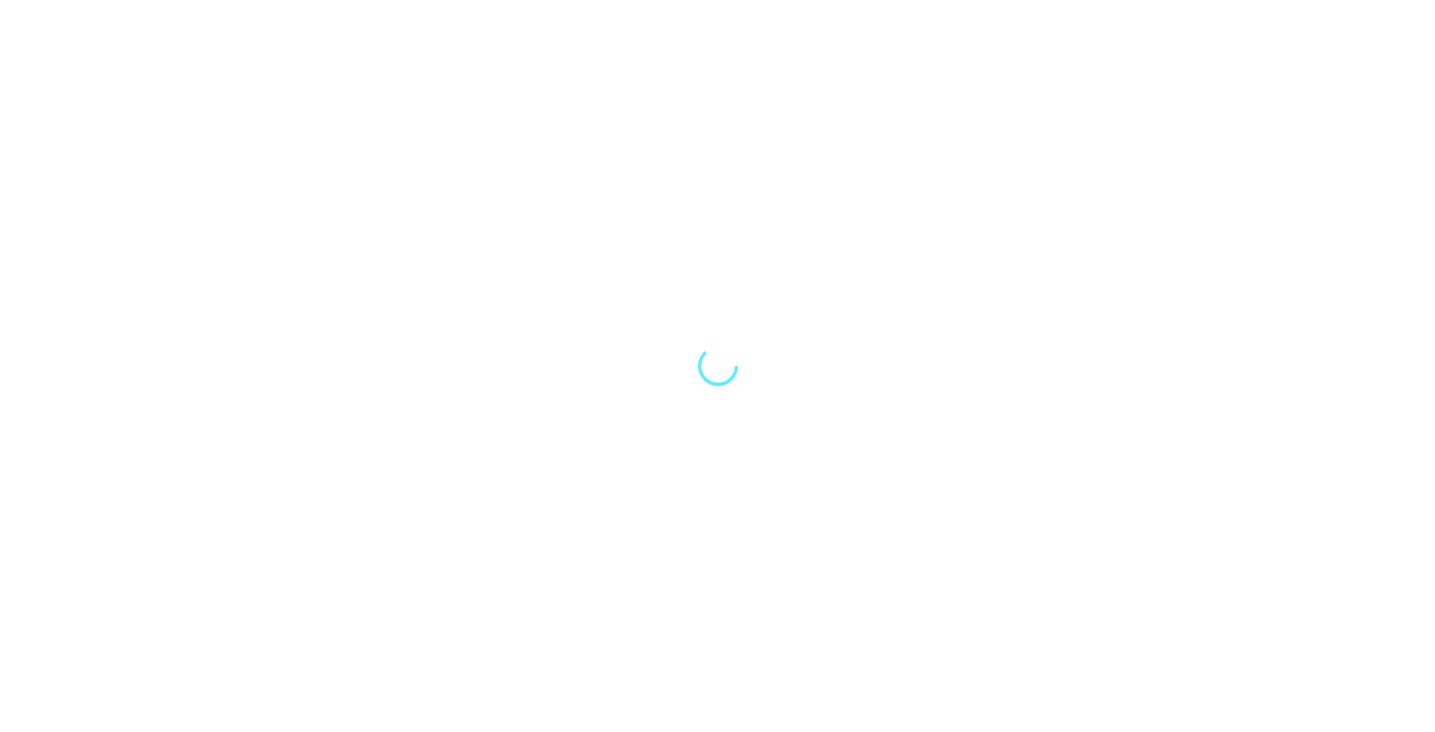 scroll, scrollTop: 0, scrollLeft: 0, axis: both 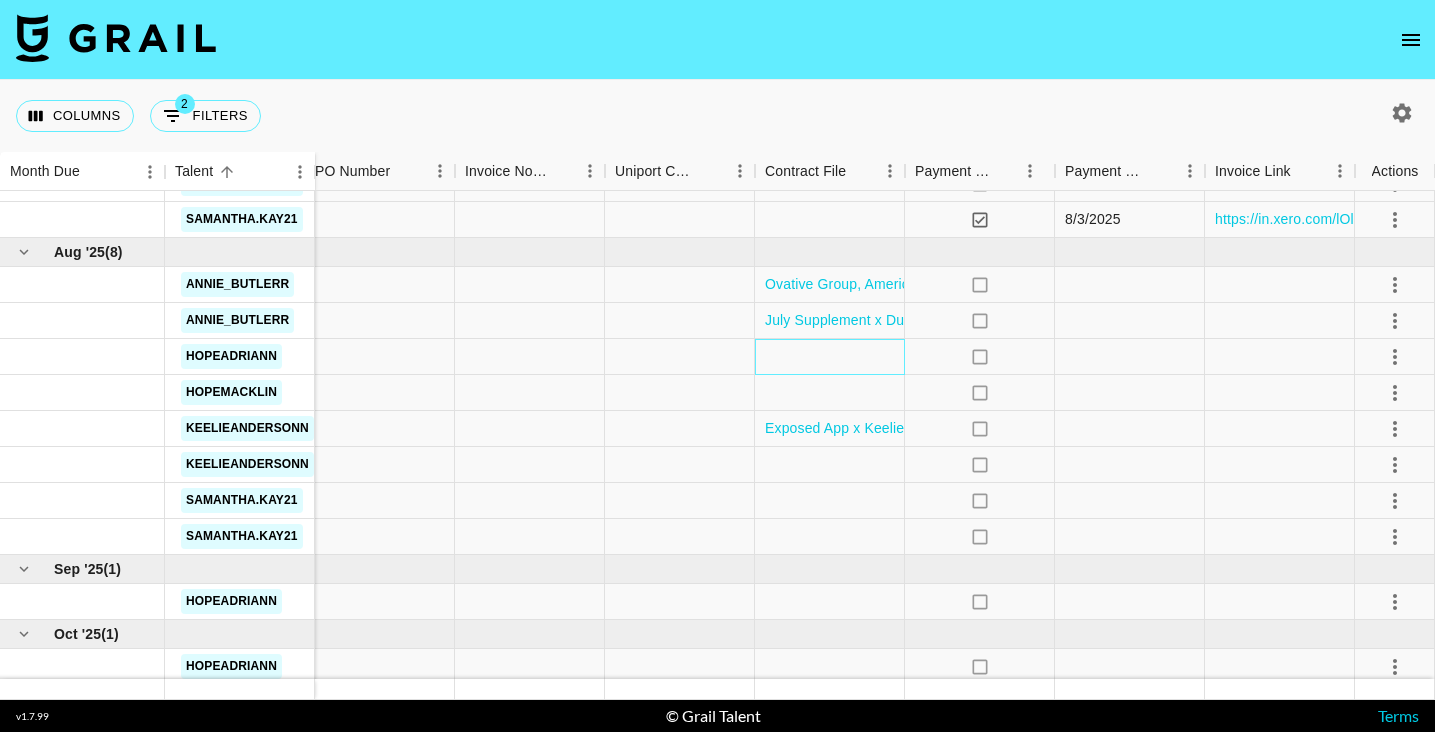 click at bounding box center [830, 357] 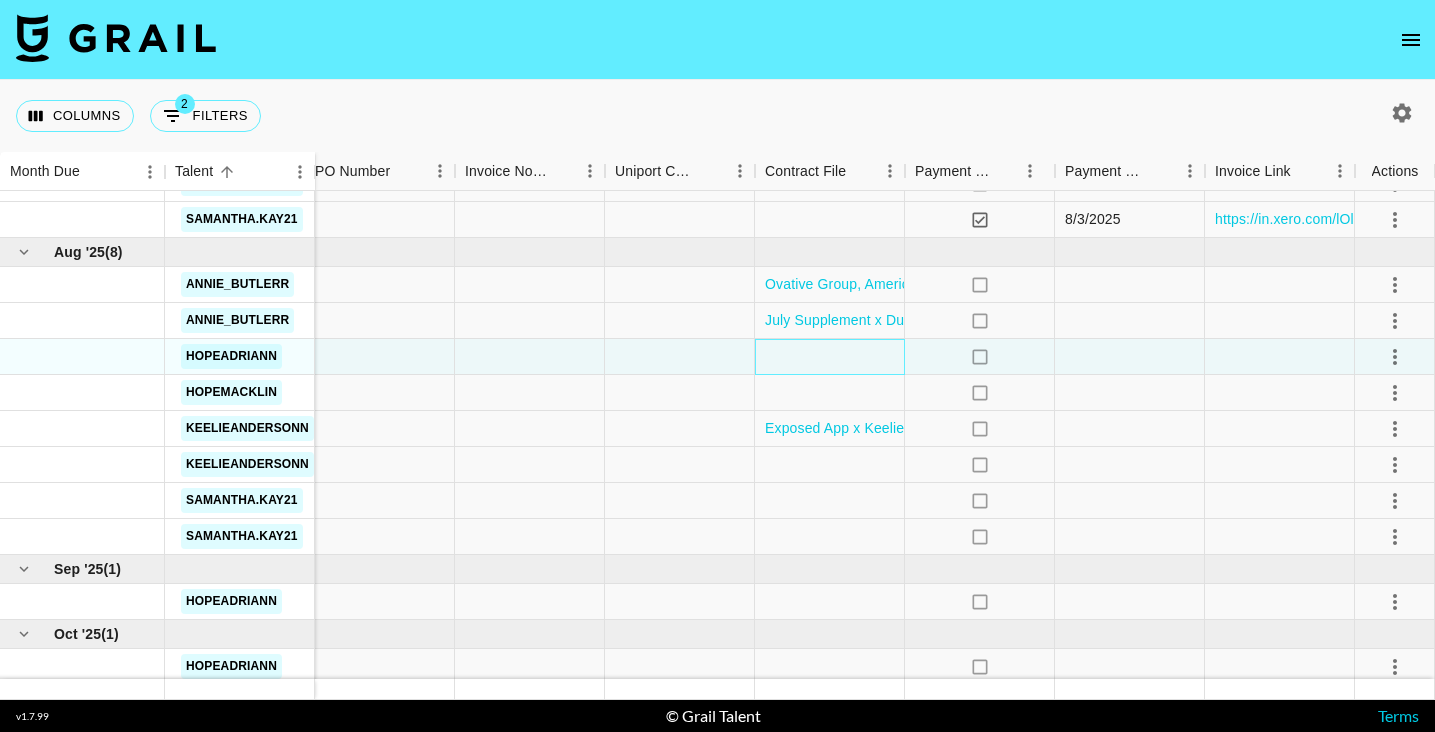 click at bounding box center (830, 357) 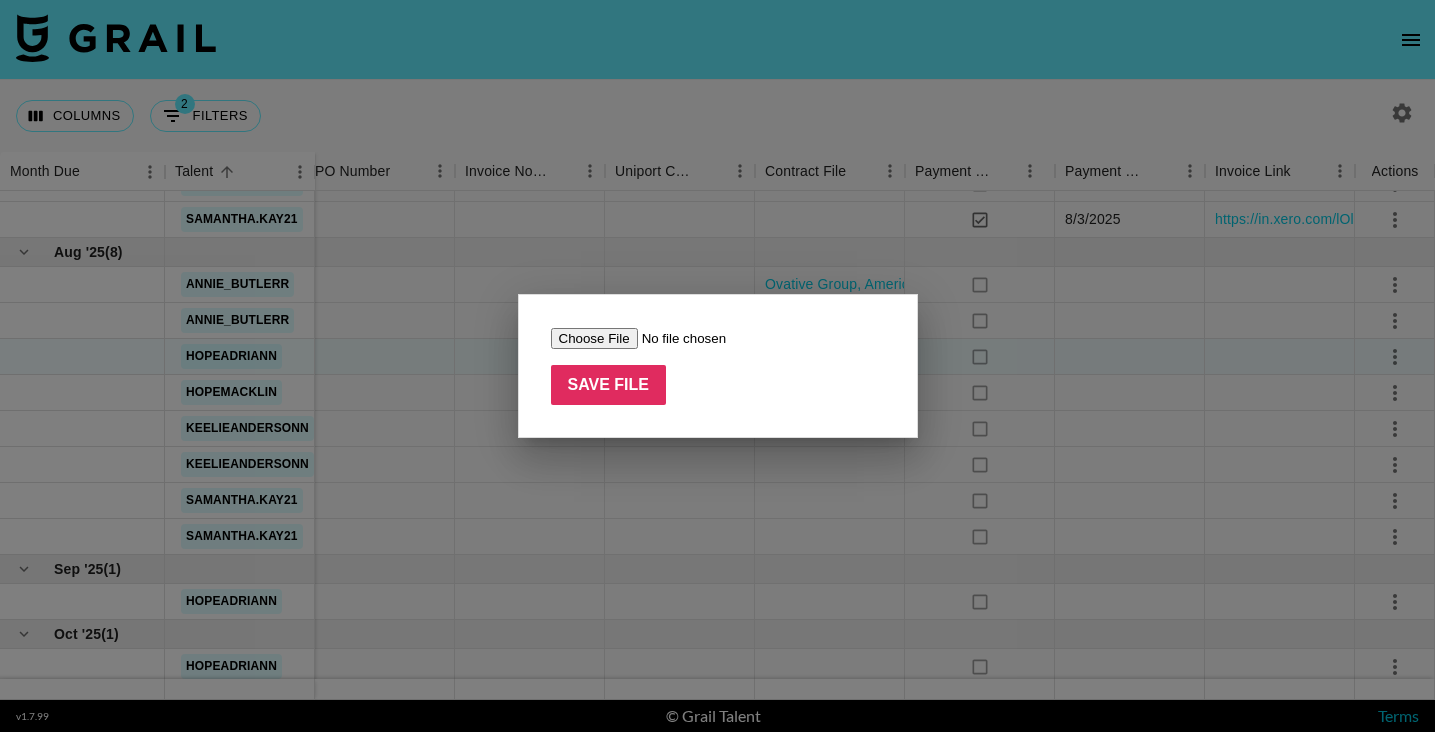 click at bounding box center [677, 338] 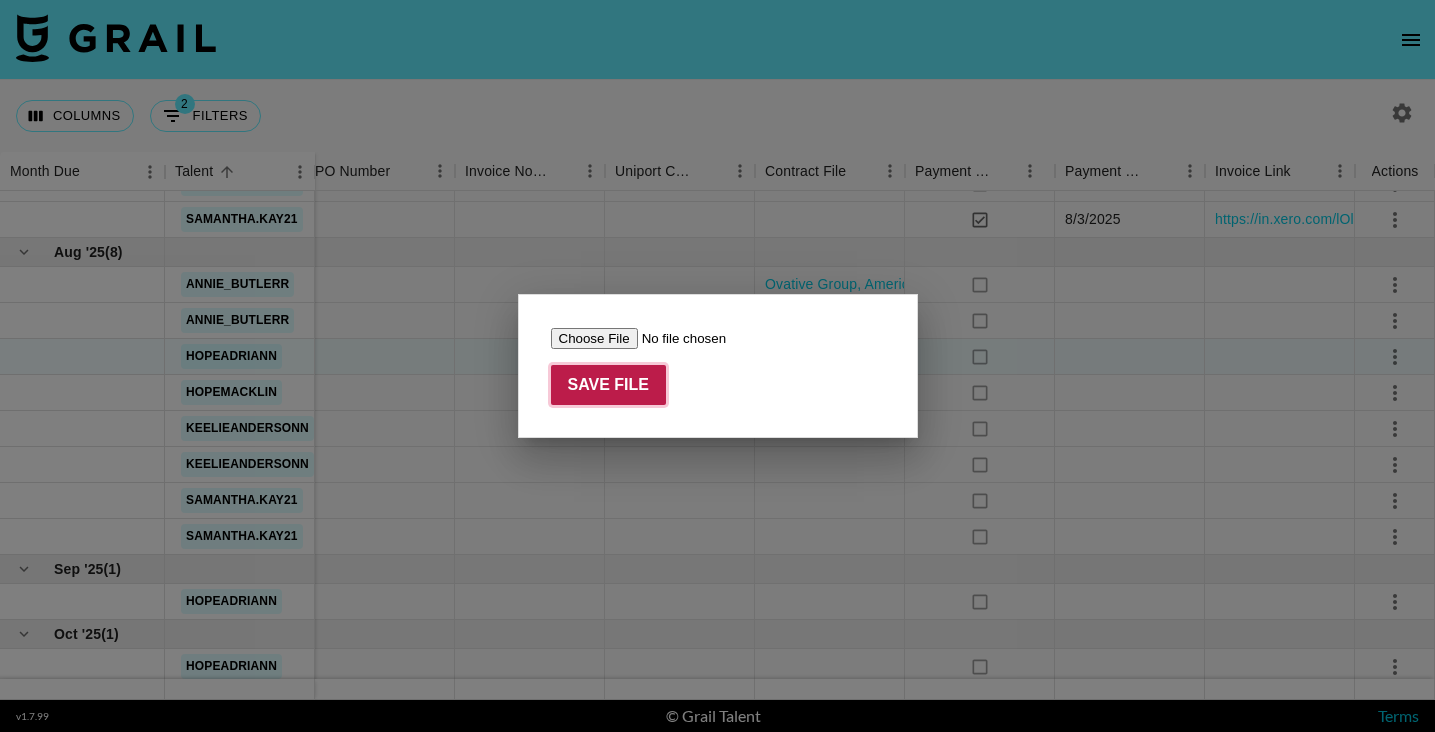 click on "Save File" at bounding box center (609, 385) 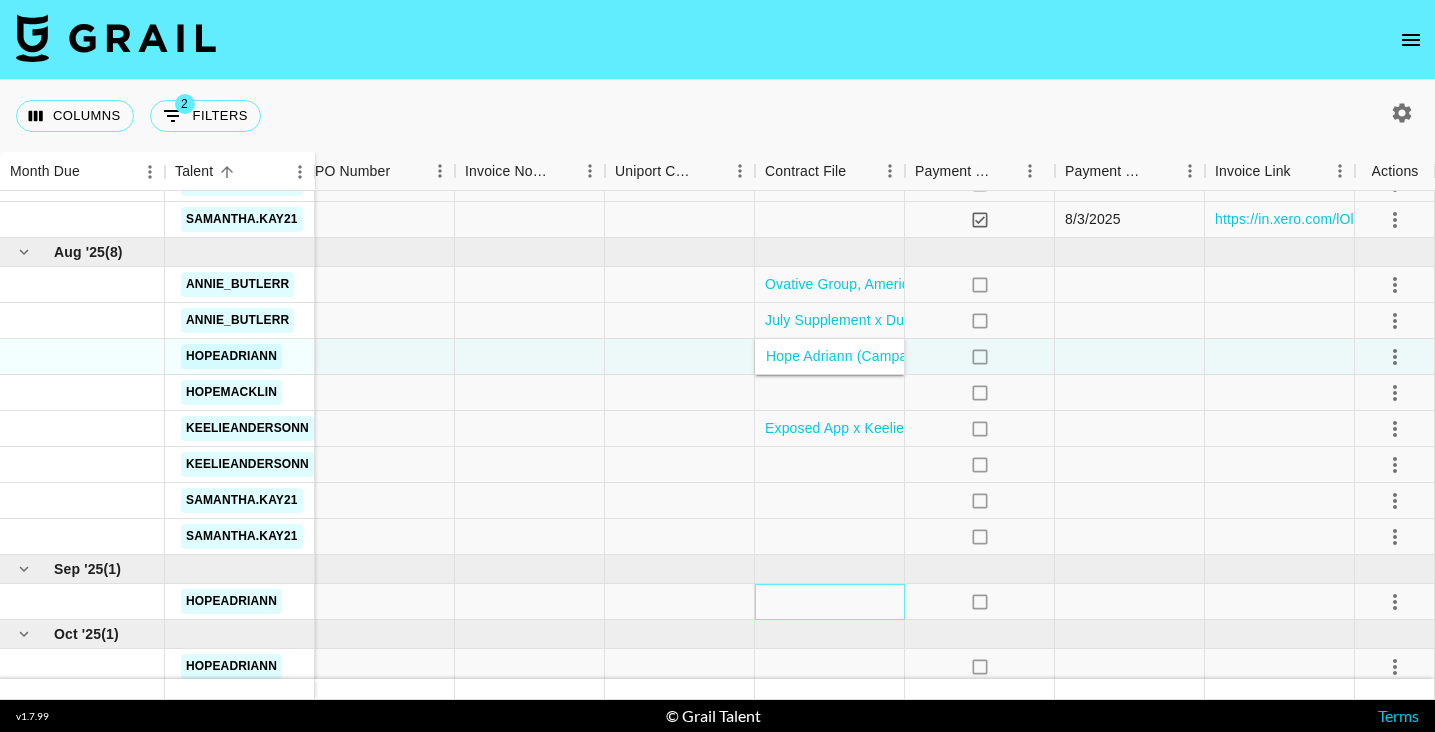 click at bounding box center [830, 602] 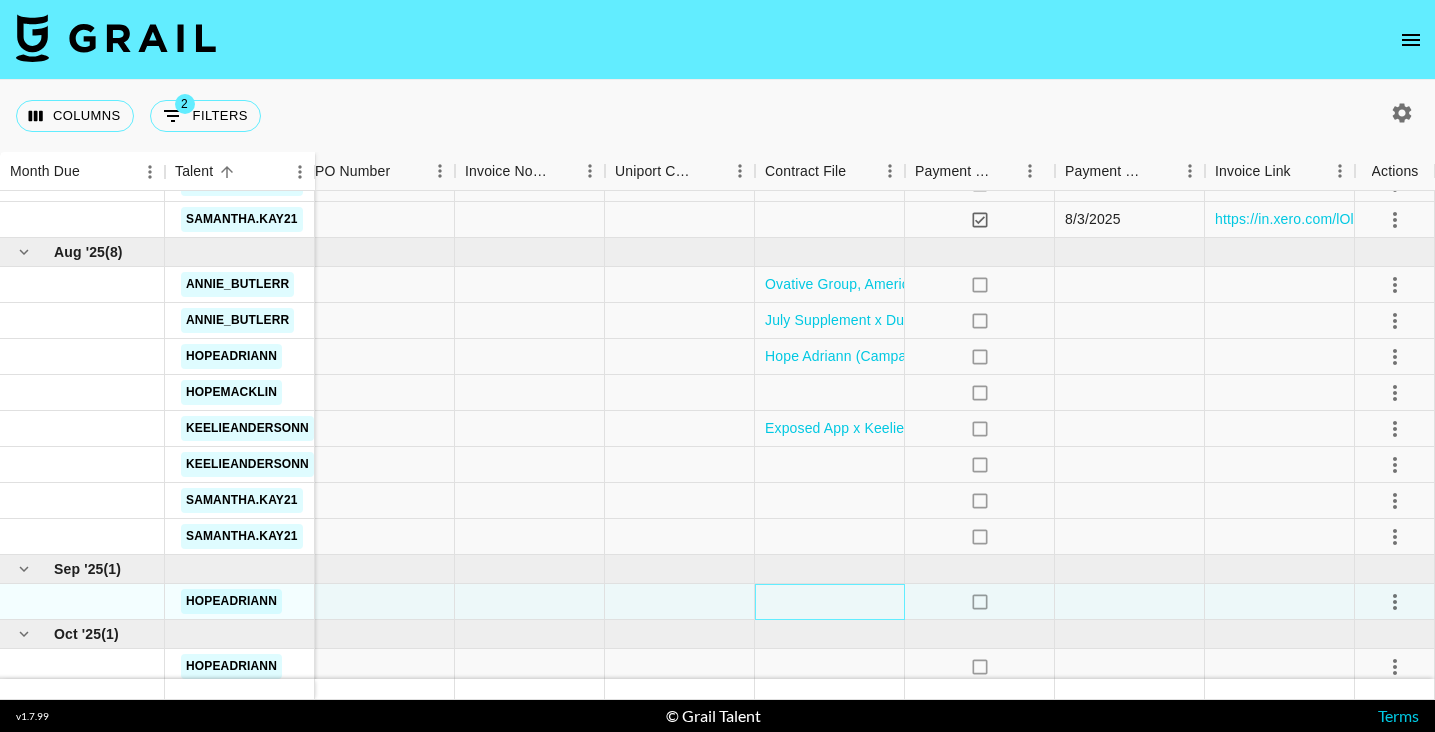 click at bounding box center (830, 602) 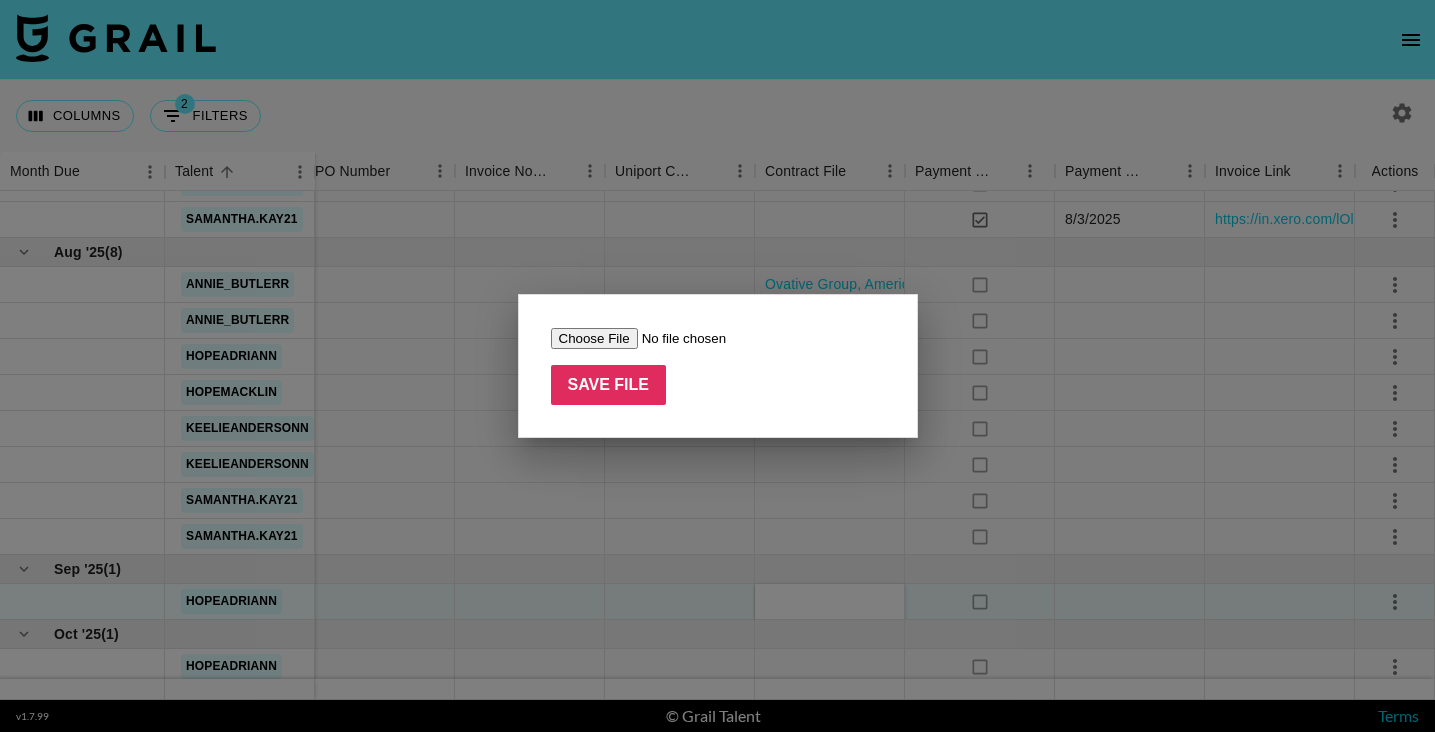 click at bounding box center [677, 338] 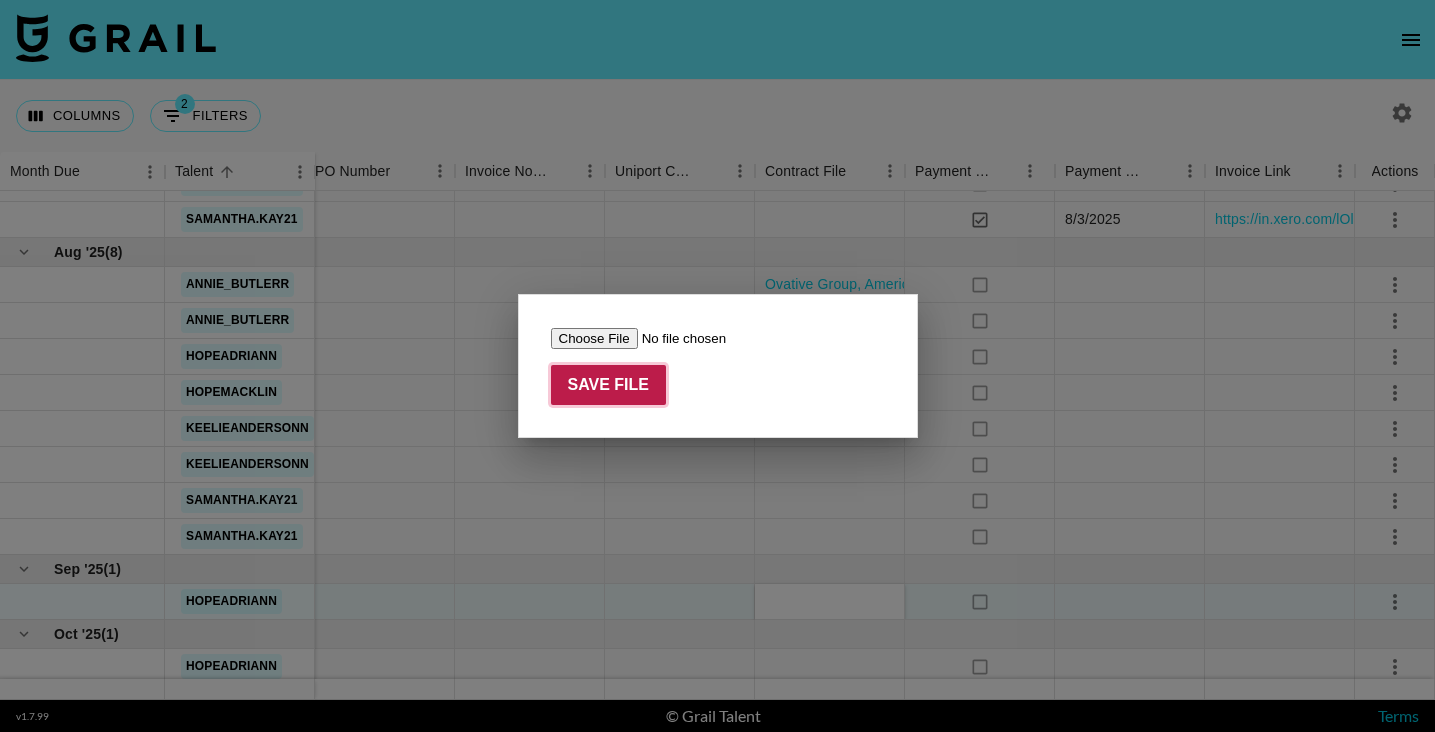 click on "Save File" at bounding box center (609, 385) 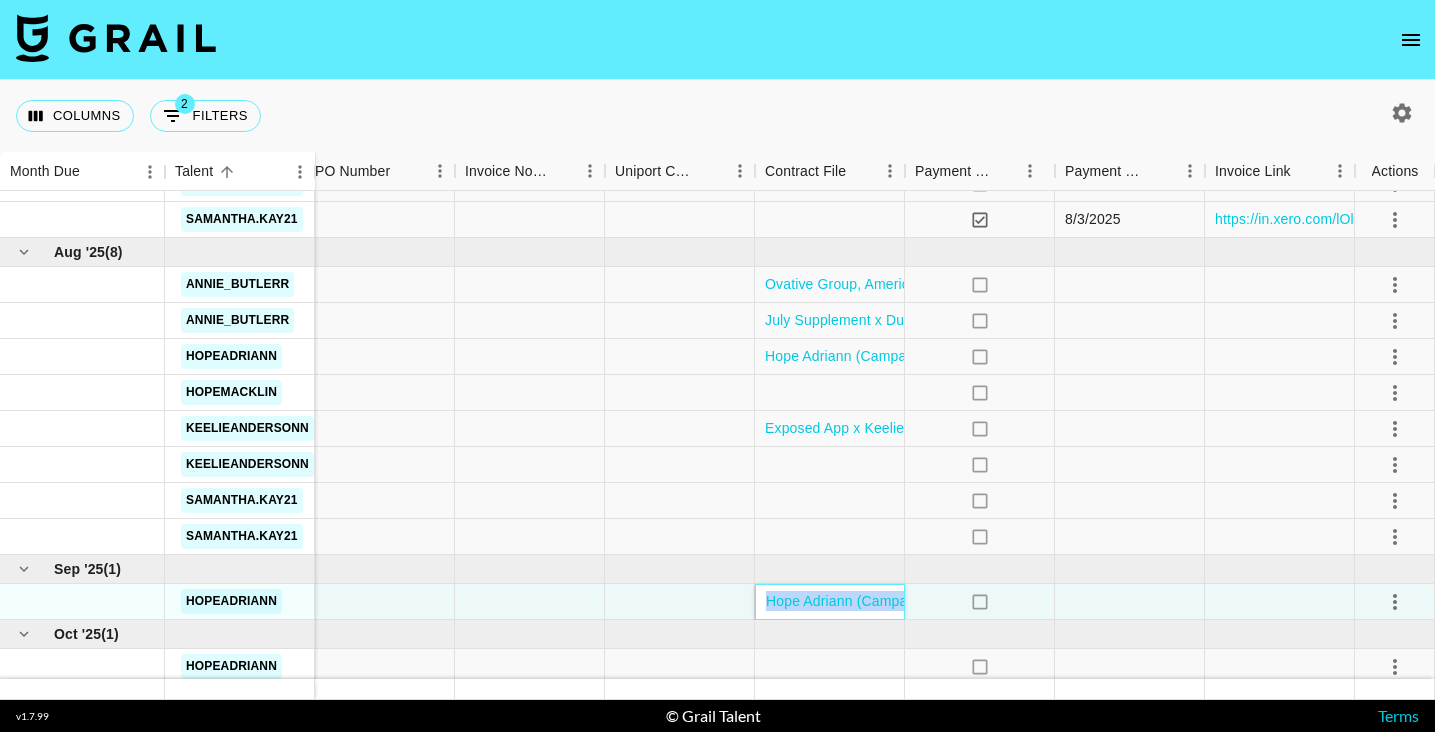 scroll, scrollTop: 1263, scrollLeft: 1535, axis: both 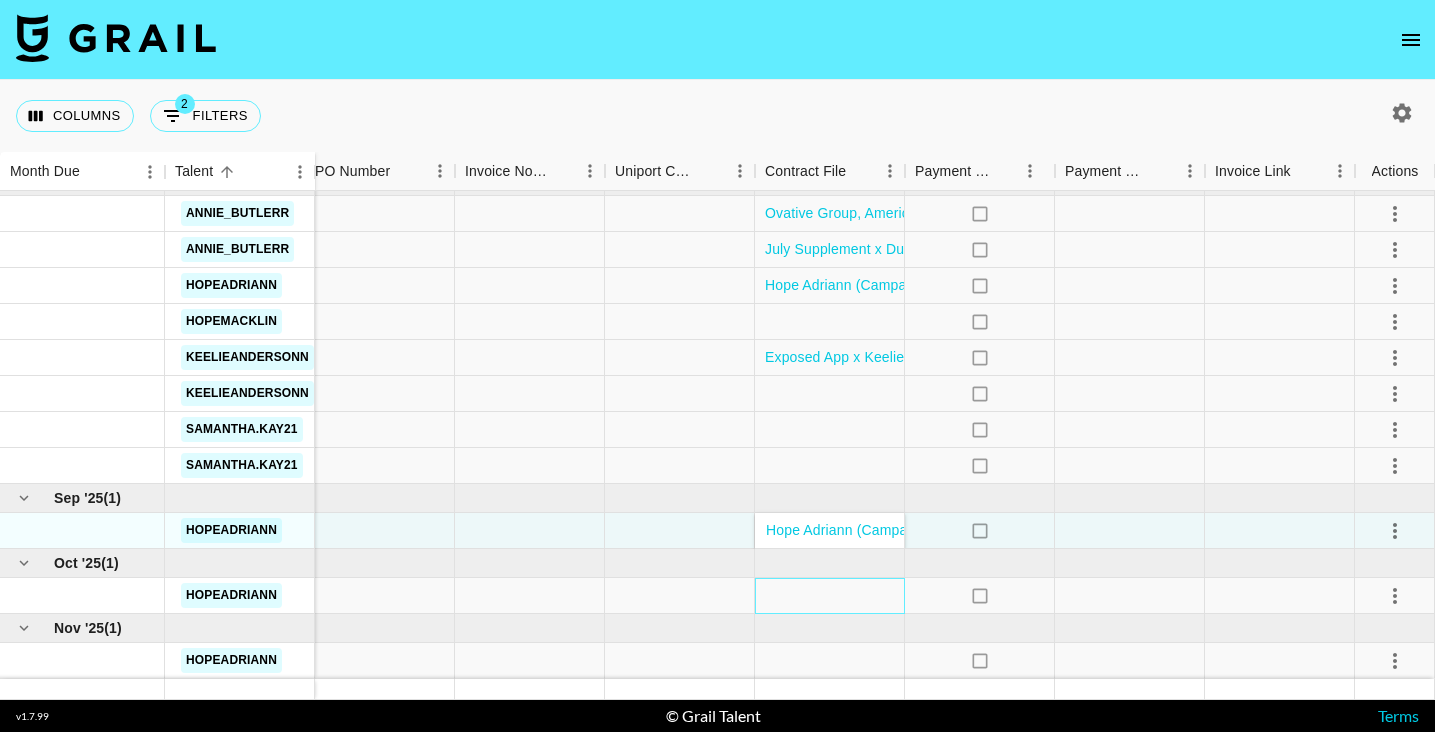 click at bounding box center [830, 596] 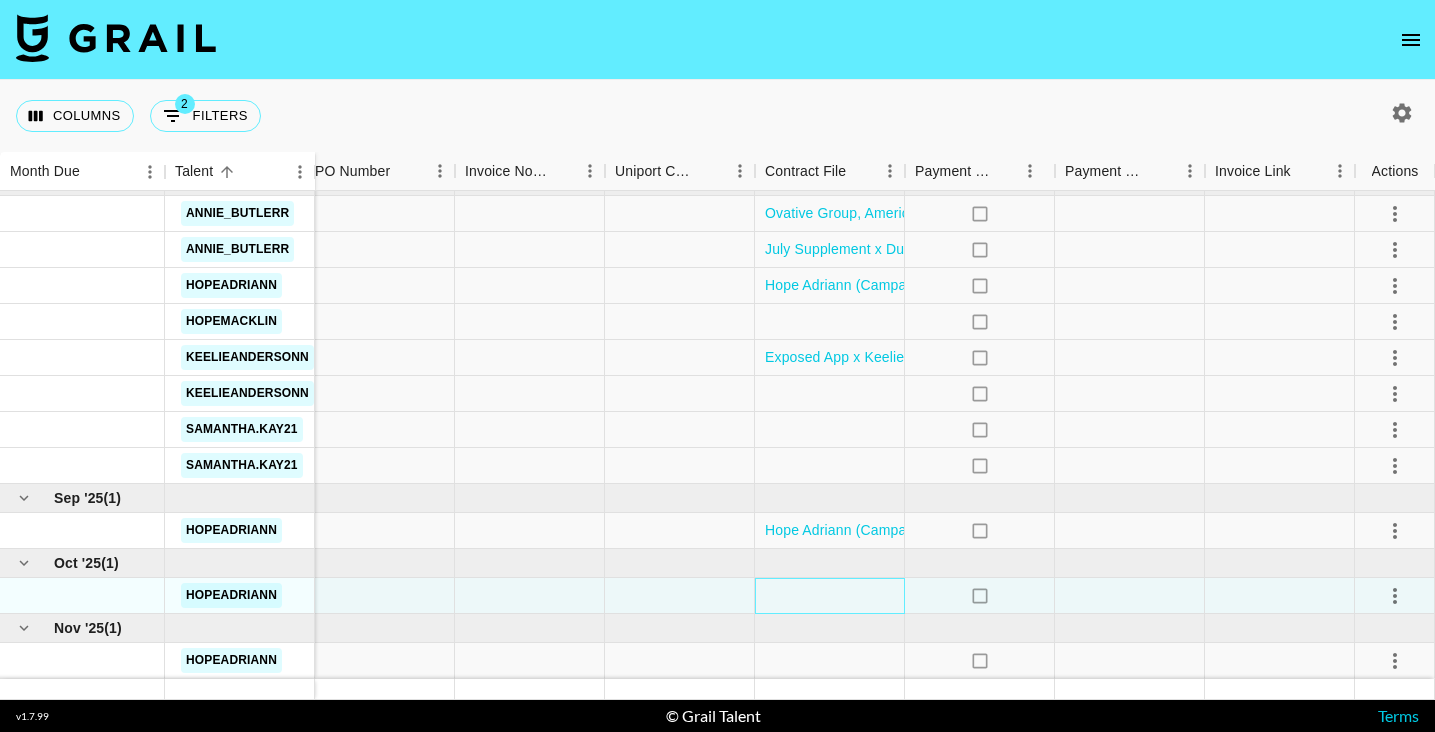 click at bounding box center (830, 596) 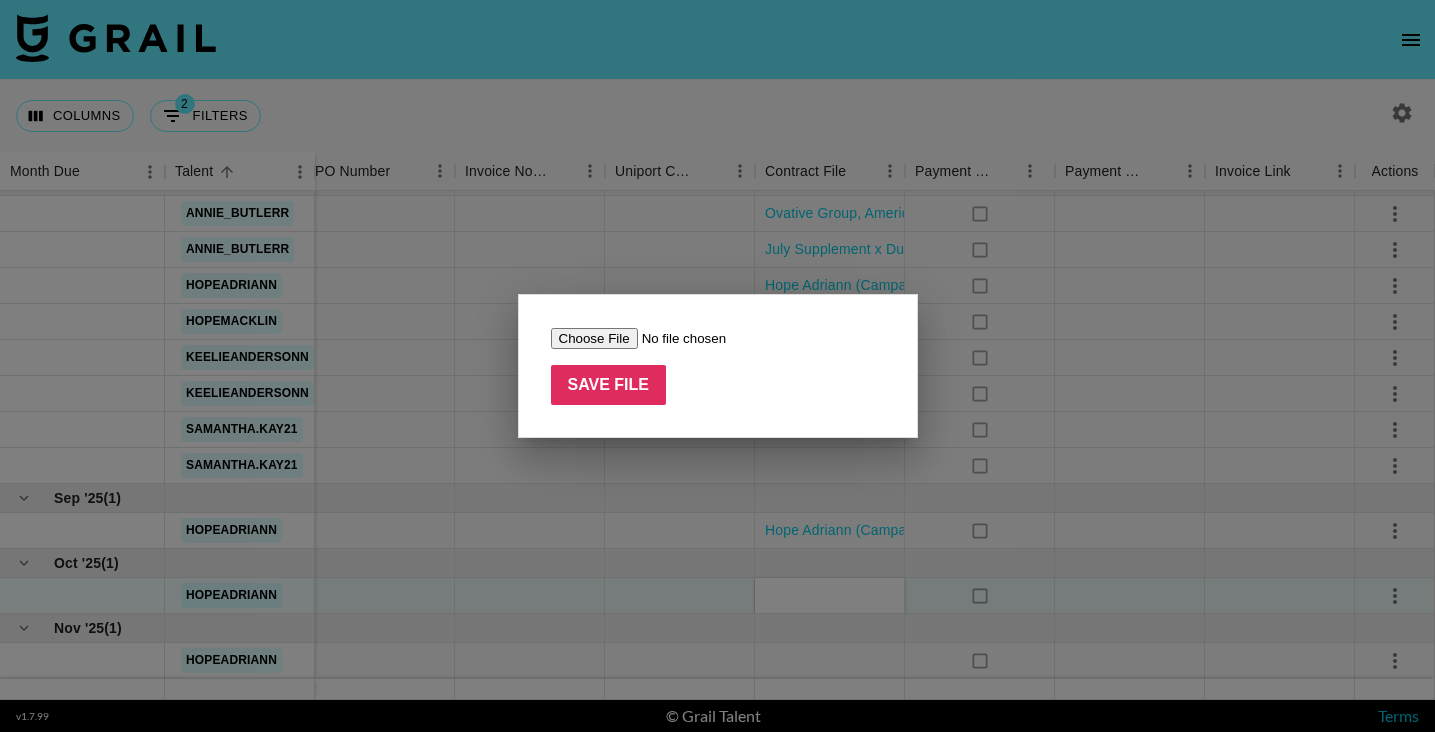 click at bounding box center [677, 338] 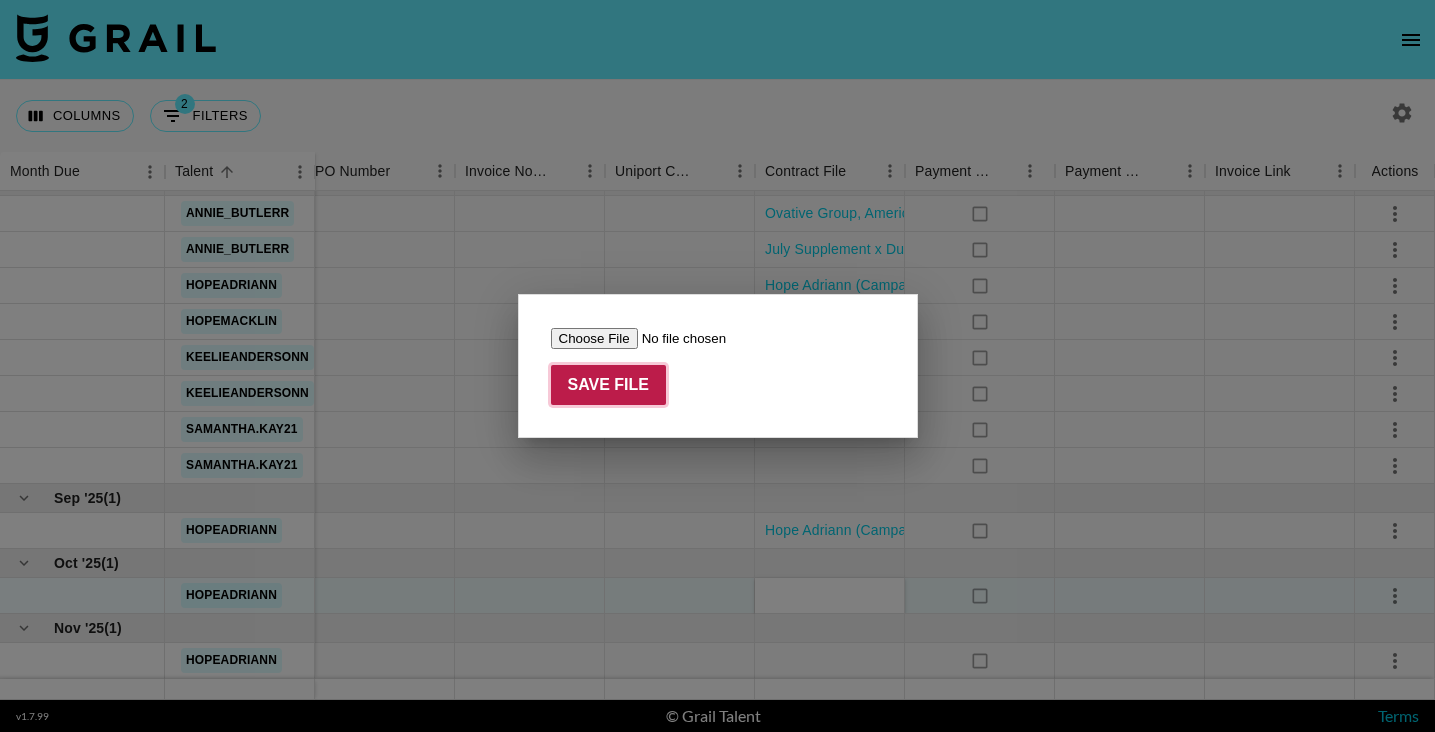 click on "Save File" at bounding box center [609, 385] 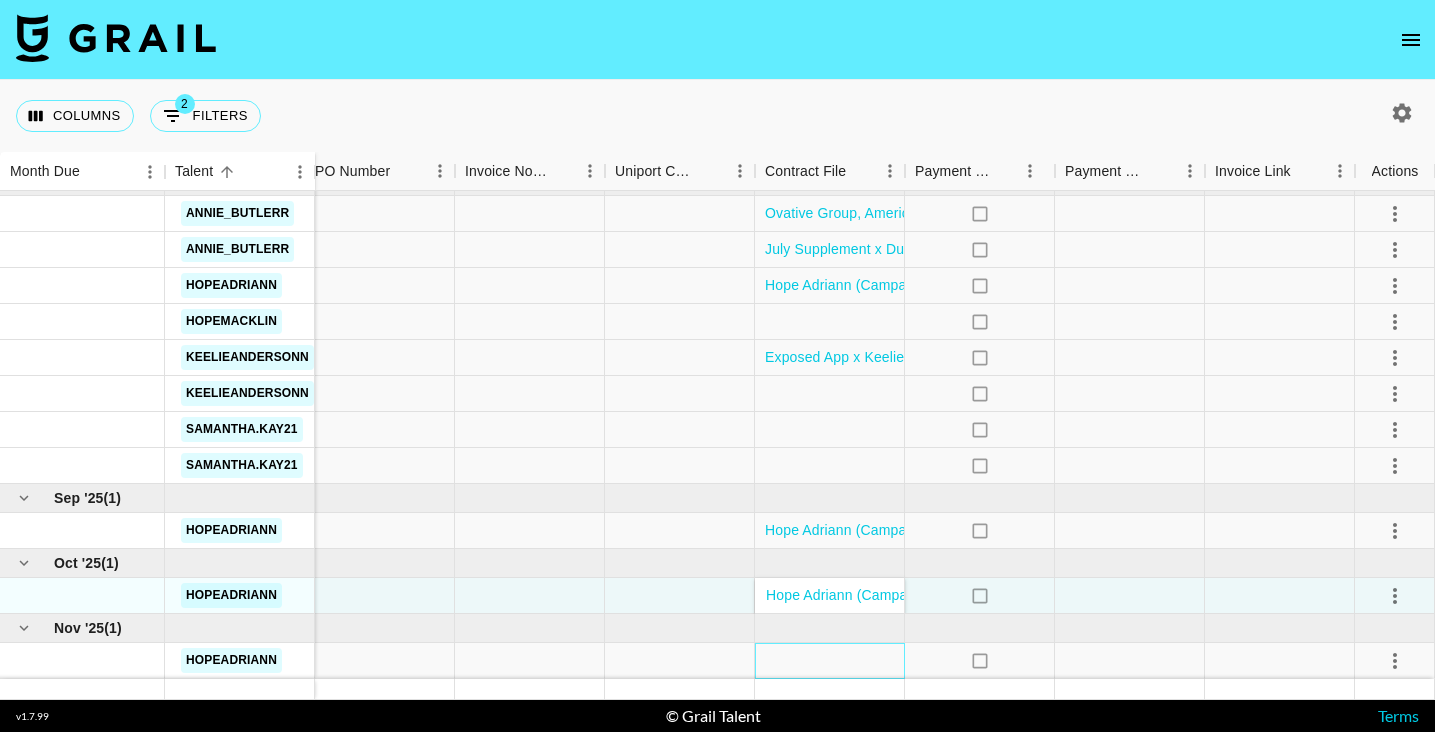 click at bounding box center (830, 661) 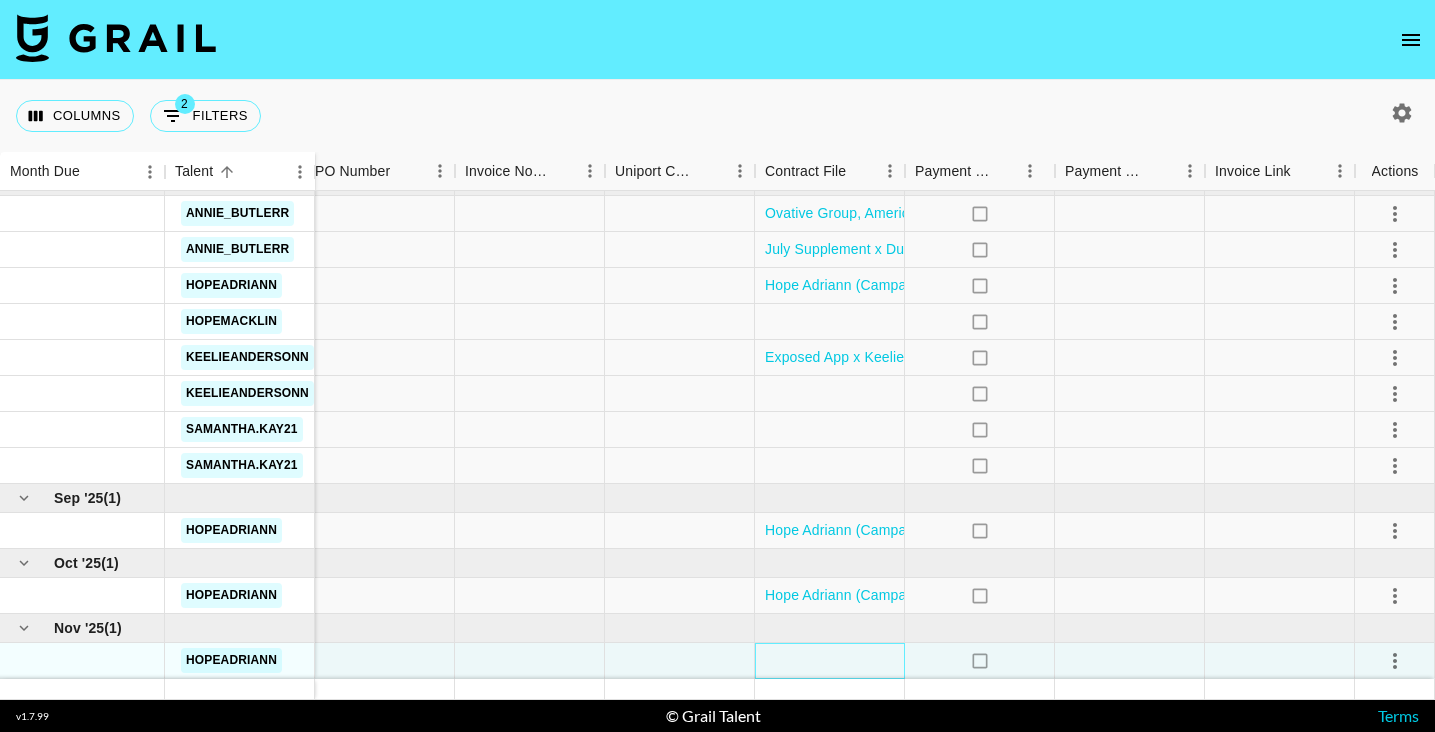 click at bounding box center (830, 661) 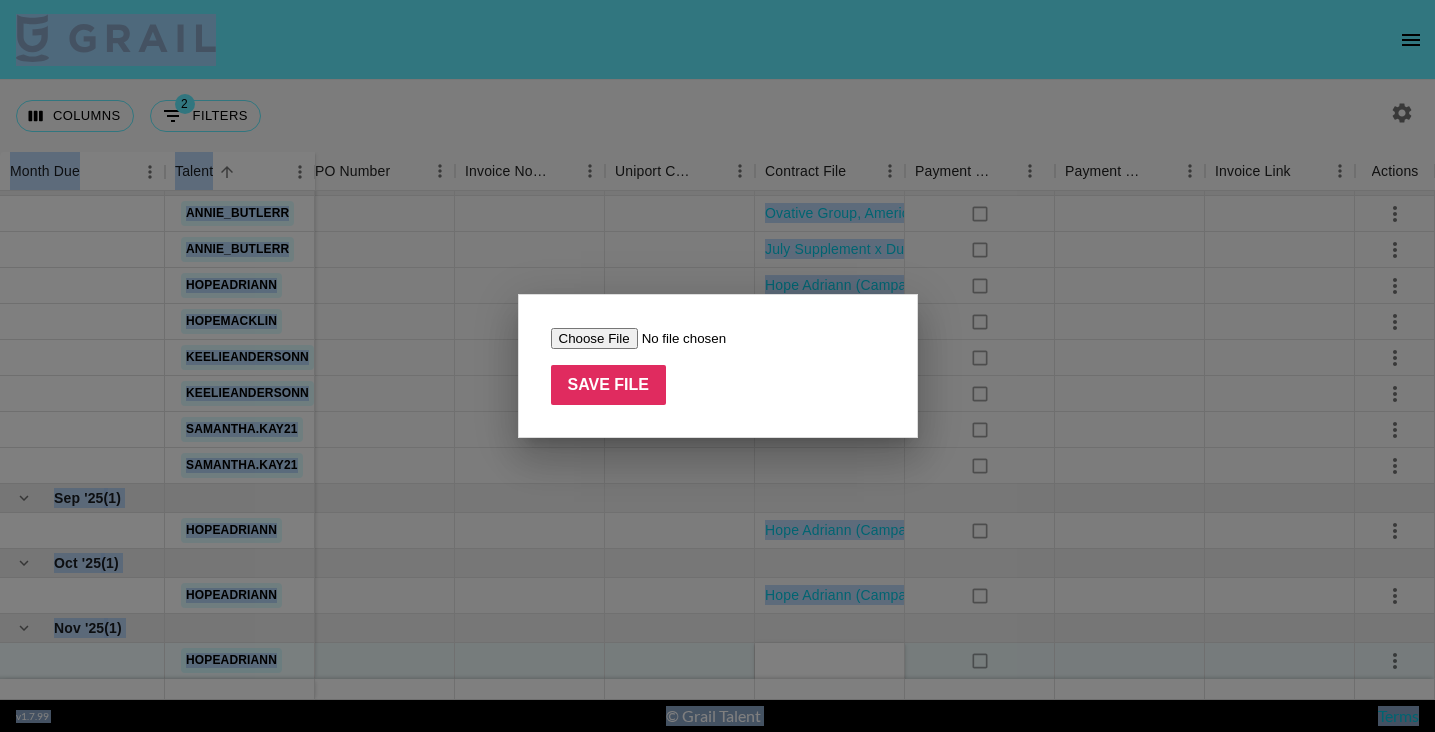 click at bounding box center (717, 366) 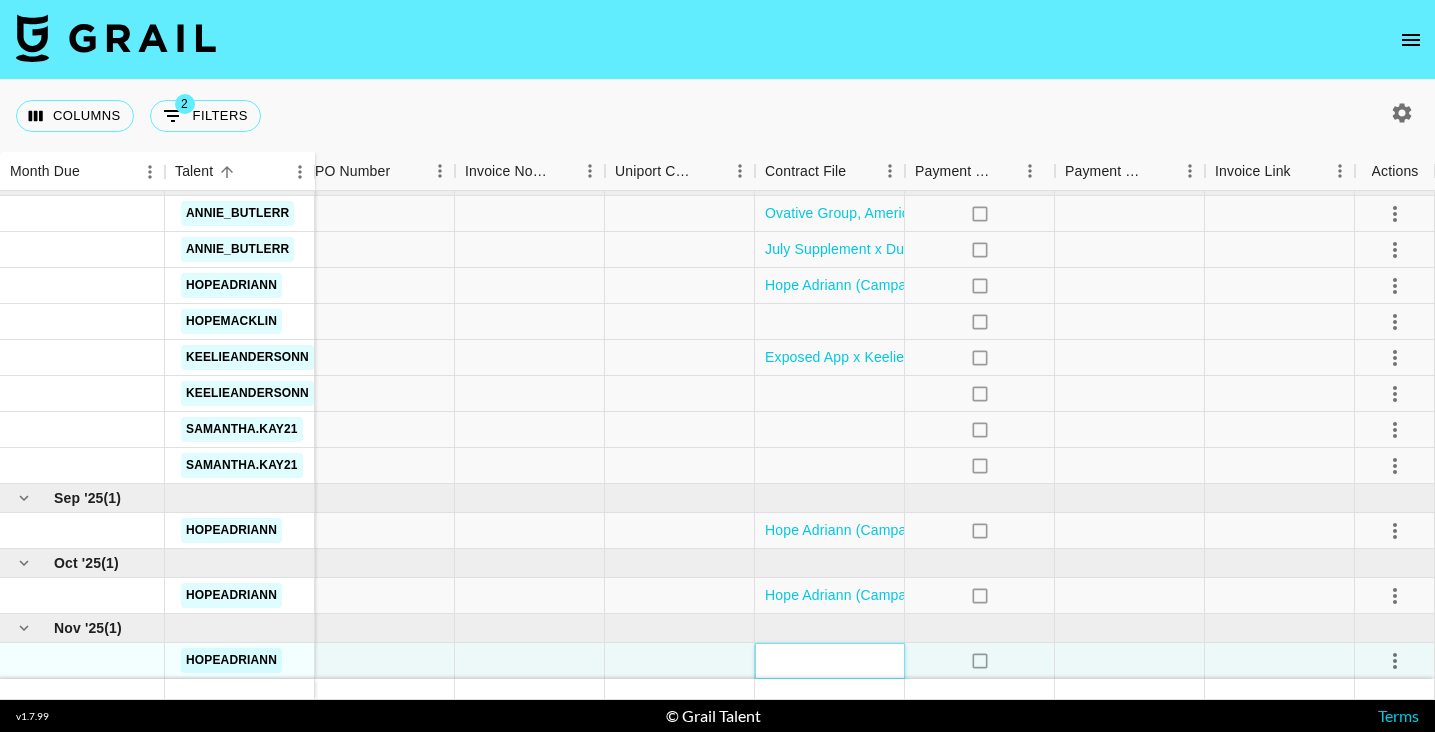 click at bounding box center [830, 661] 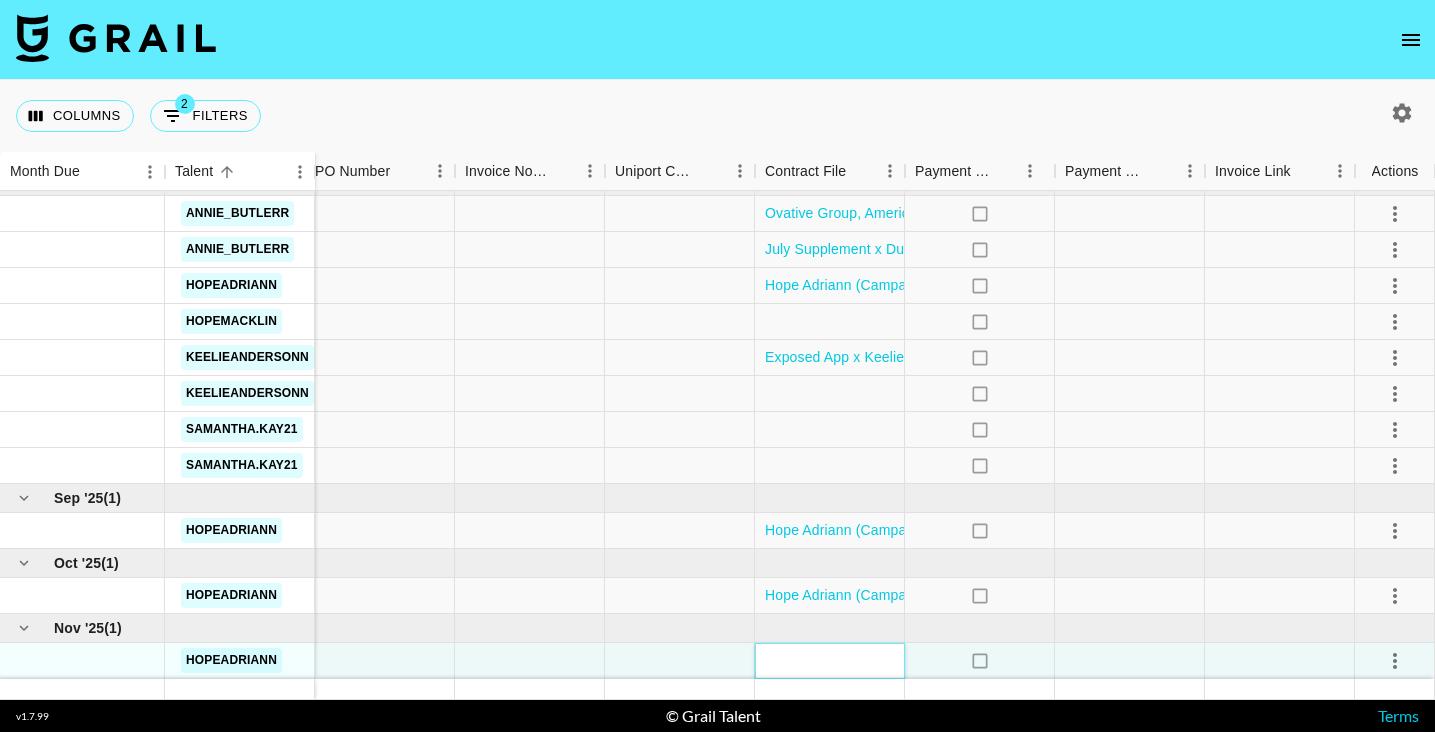 click at bounding box center [830, 661] 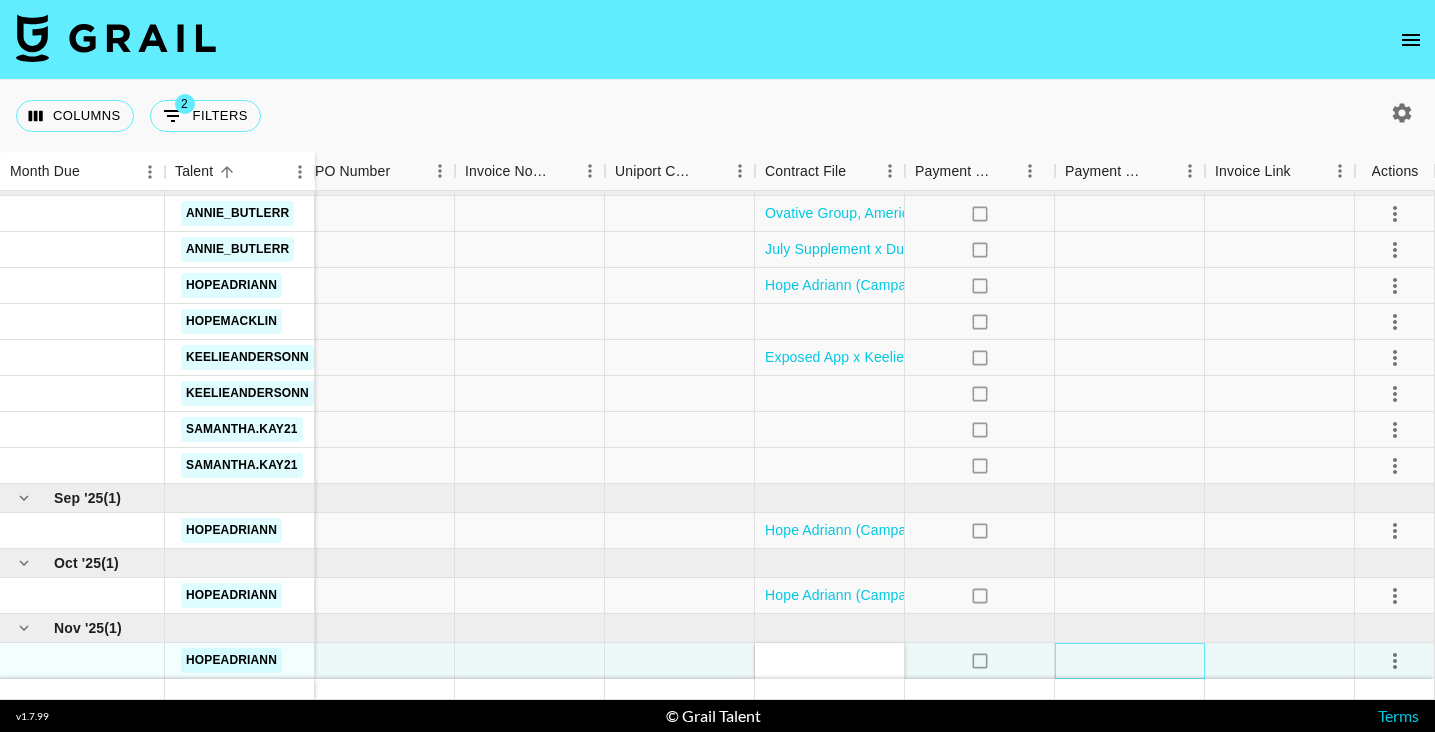 click at bounding box center [1130, 661] 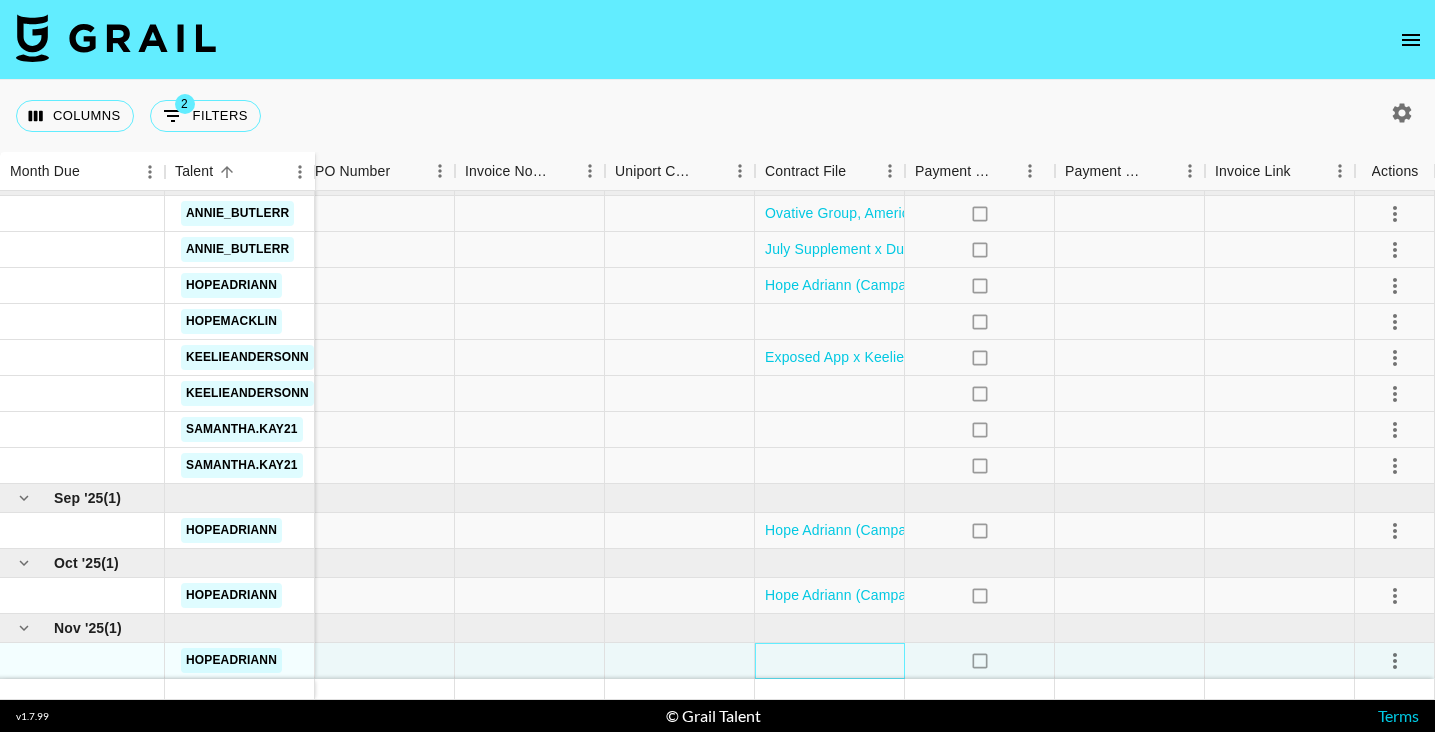 click at bounding box center [830, 661] 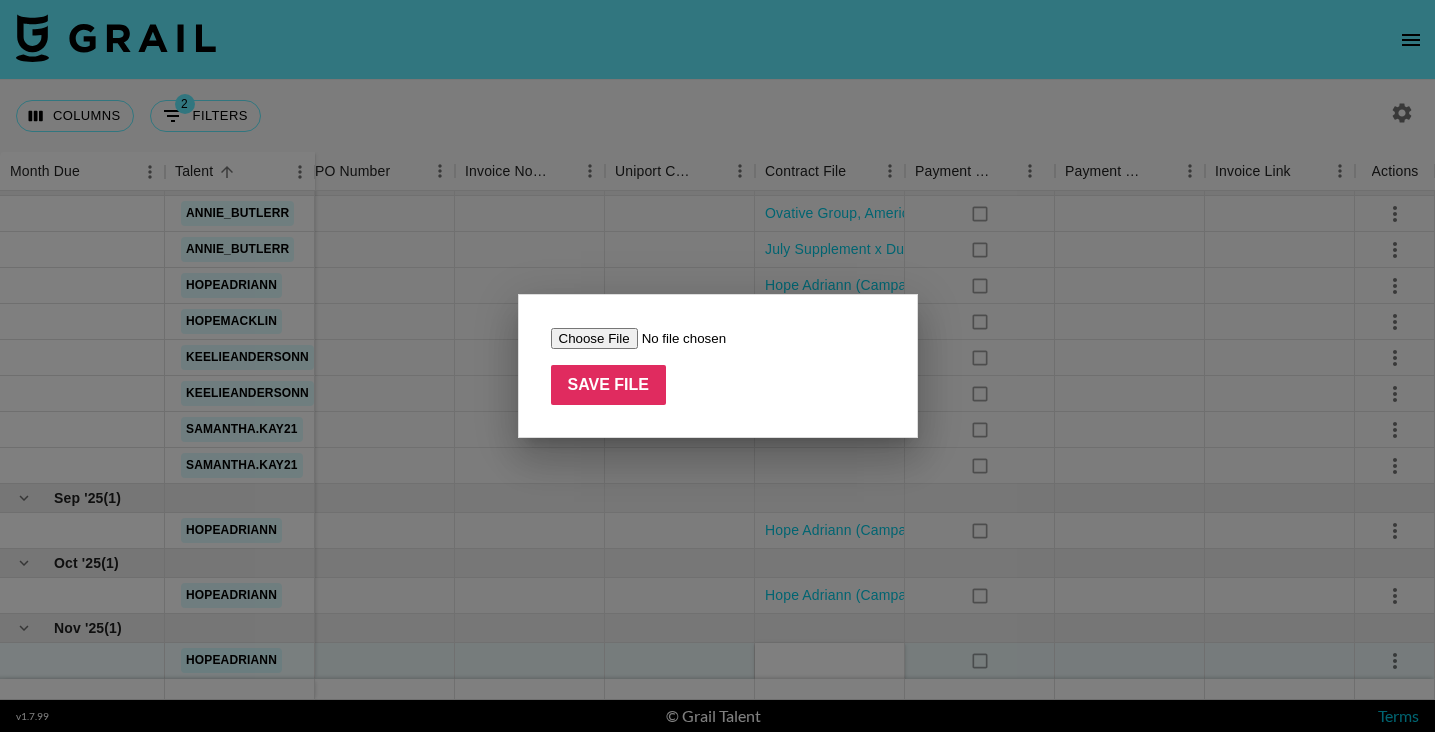 click at bounding box center (677, 338) 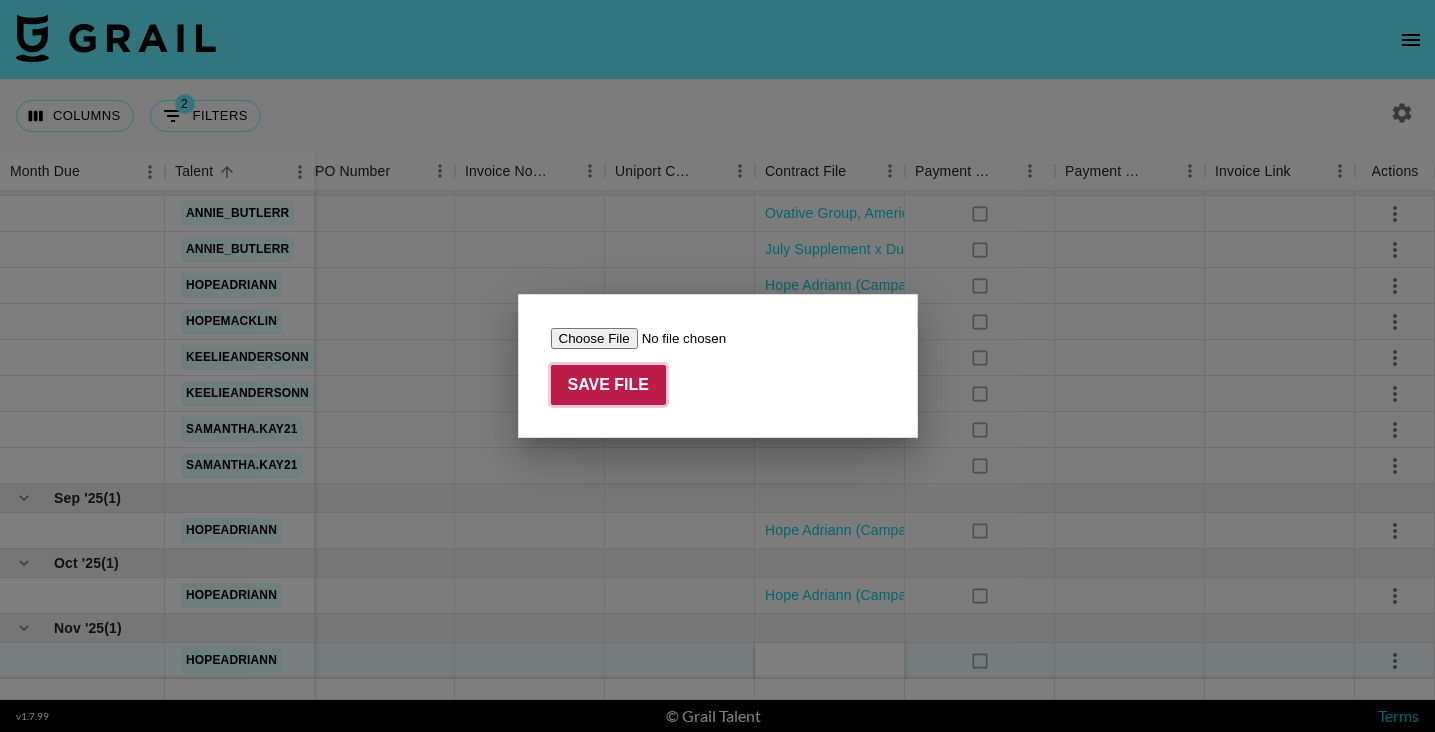 click on "Save File" at bounding box center [609, 385] 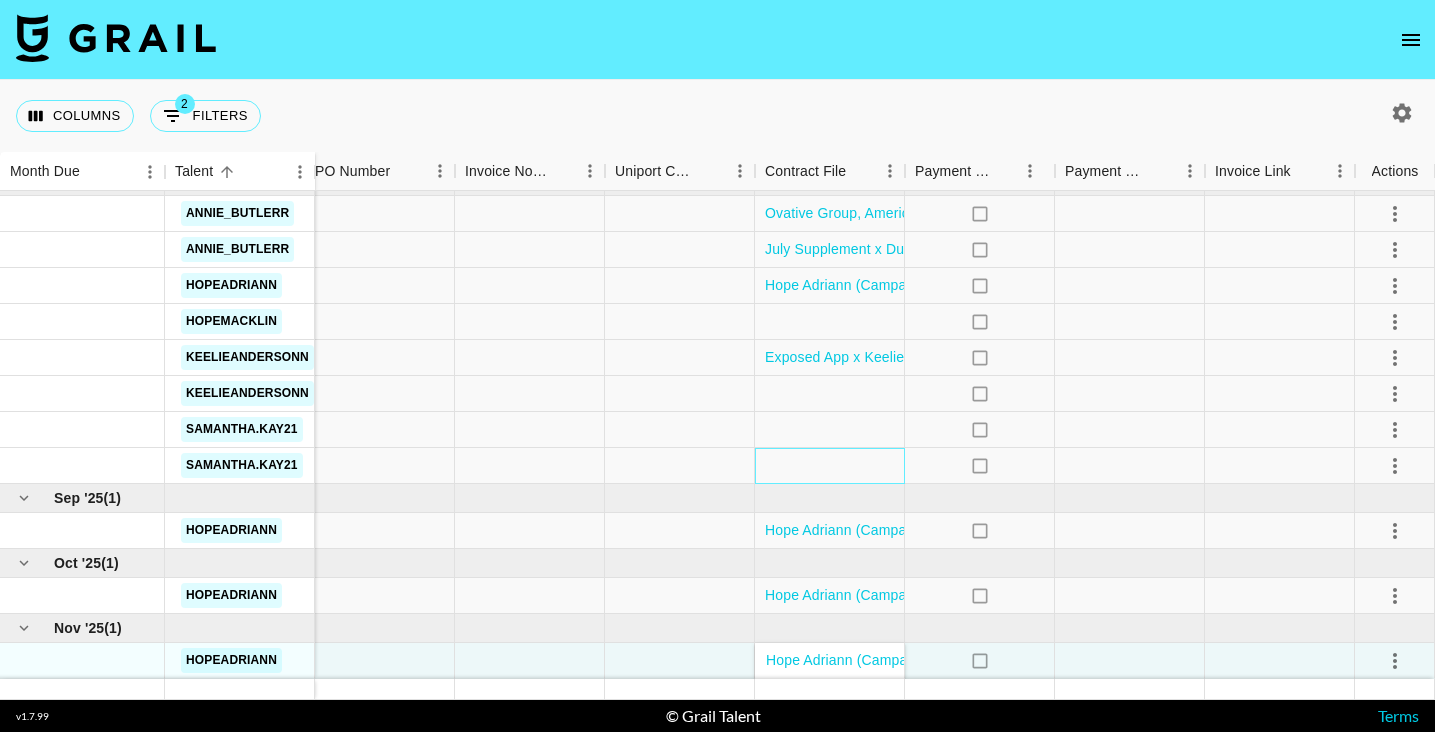 click at bounding box center [830, 466] 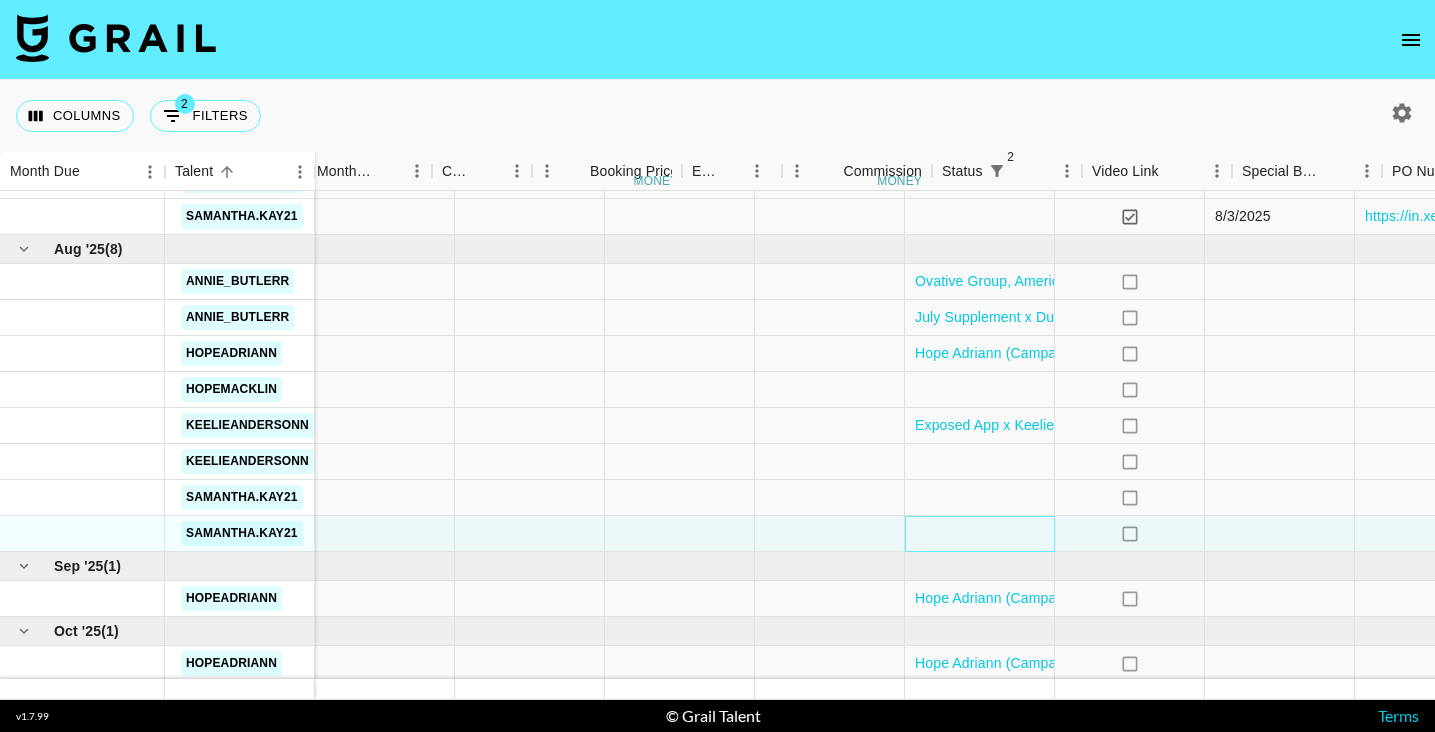 scroll, scrollTop: 1195, scrollLeft: 1535, axis: both 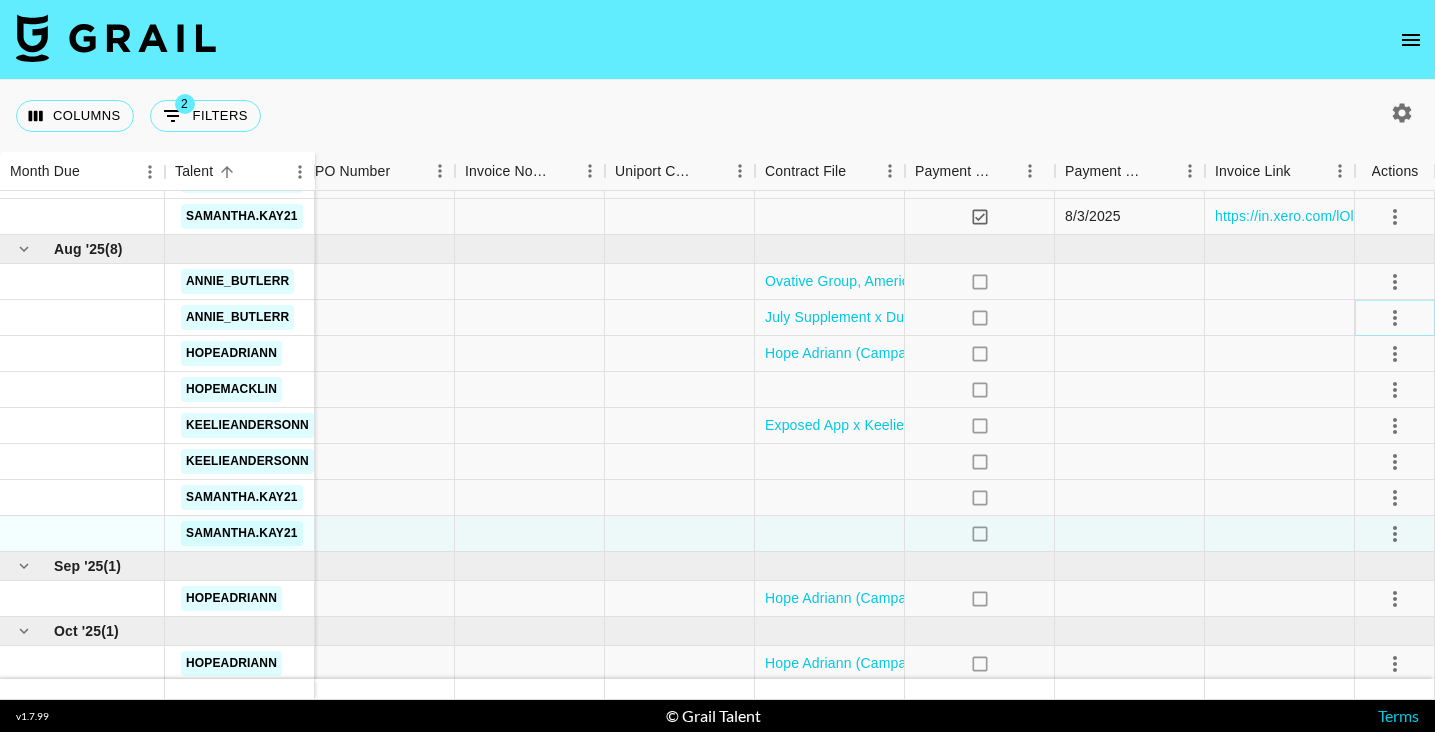 click at bounding box center (1395, 318) 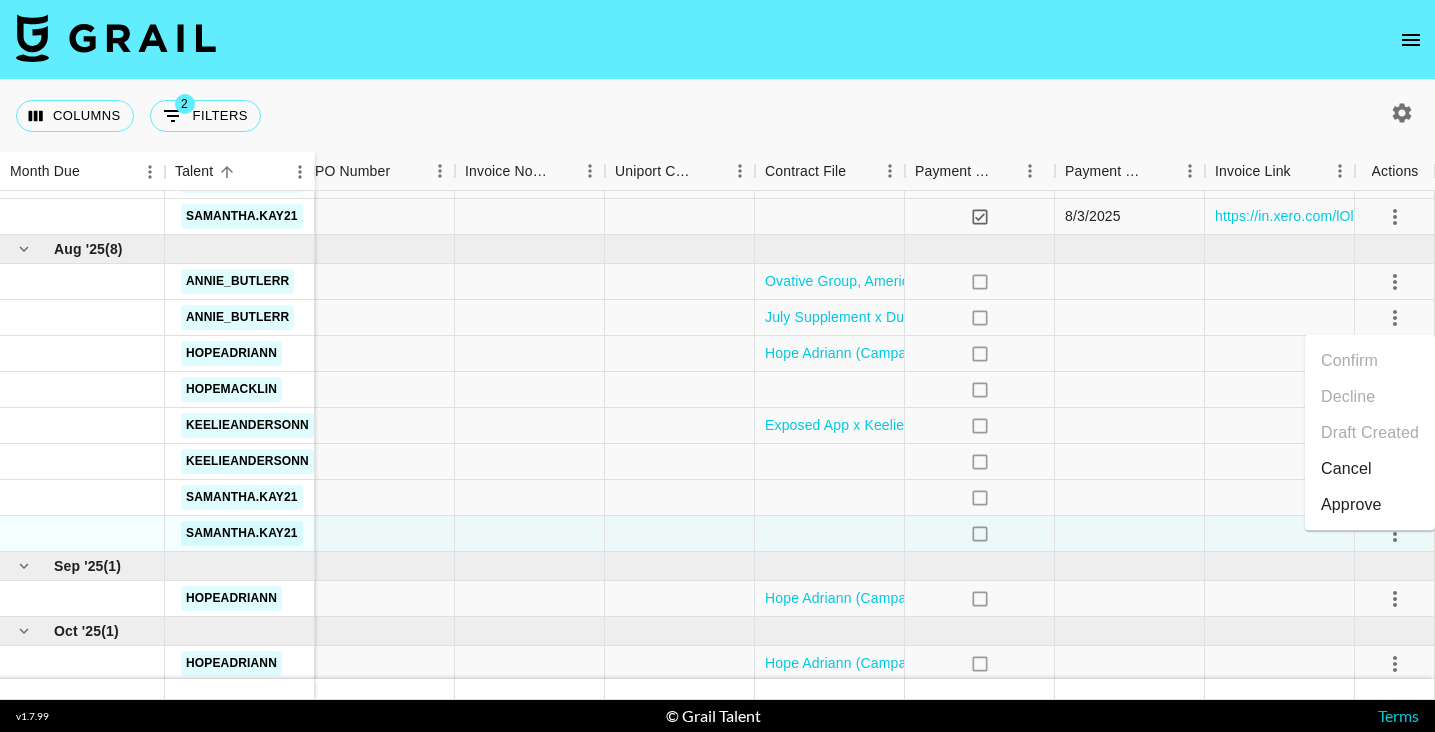 click on "Approve" at bounding box center (1351, 505) 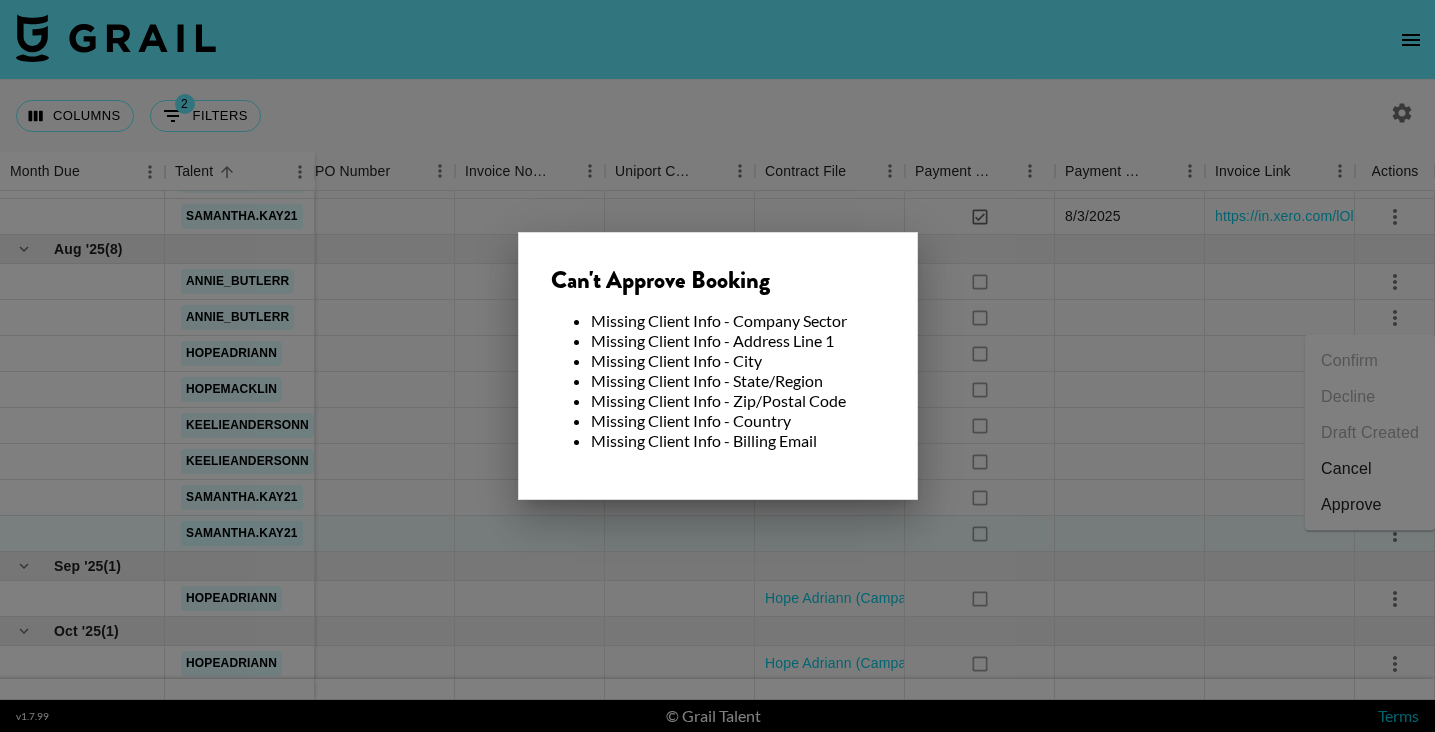 click at bounding box center [717, 366] 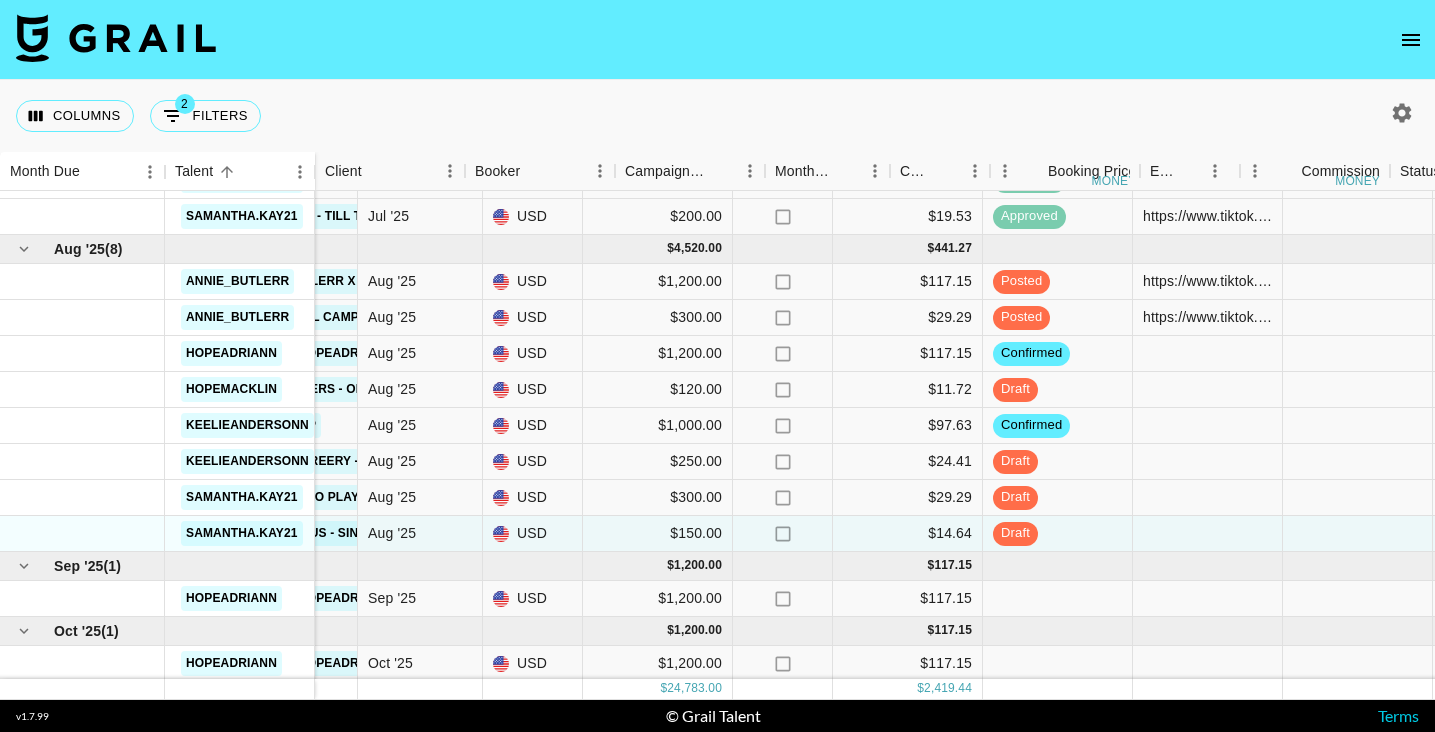 scroll, scrollTop: 1195, scrollLeft: 0, axis: vertical 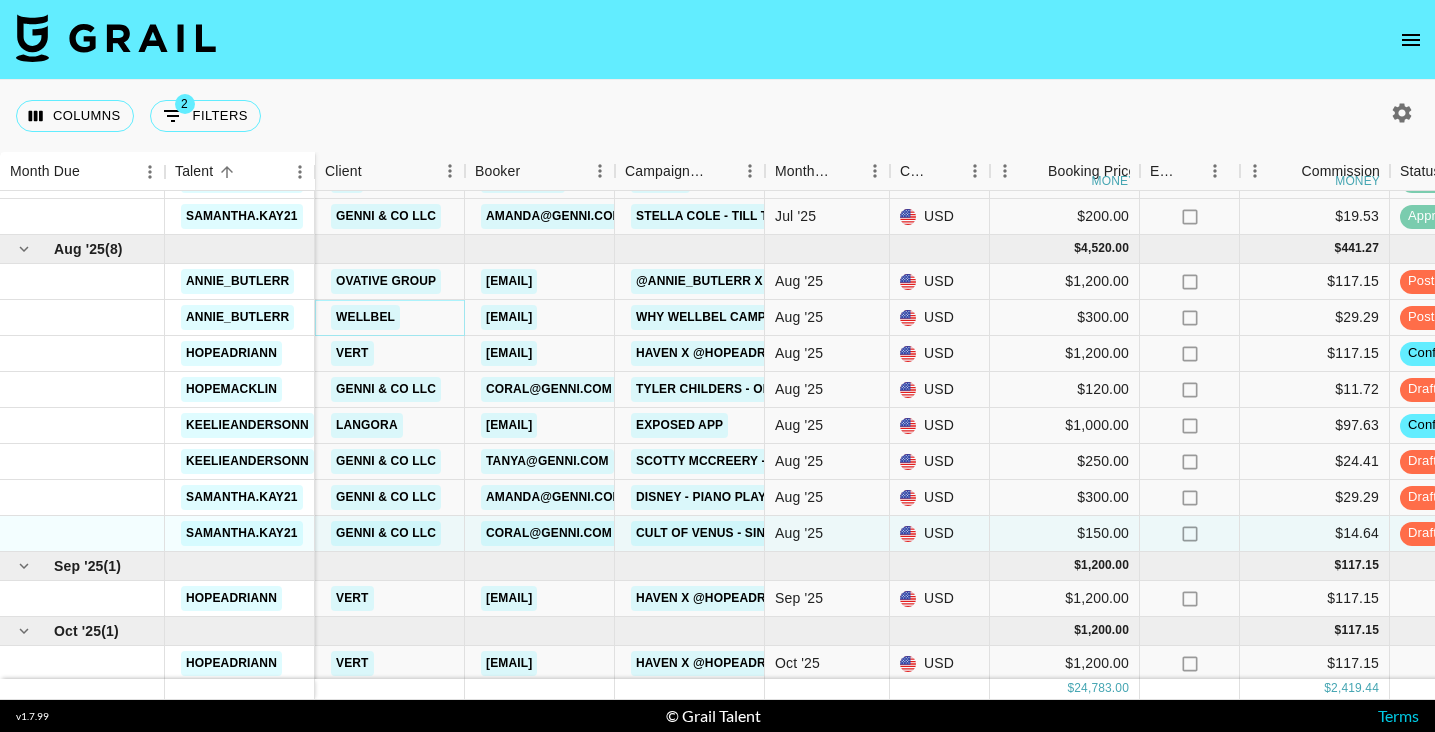 click on "Wellbel" at bounding box center [365, 317] 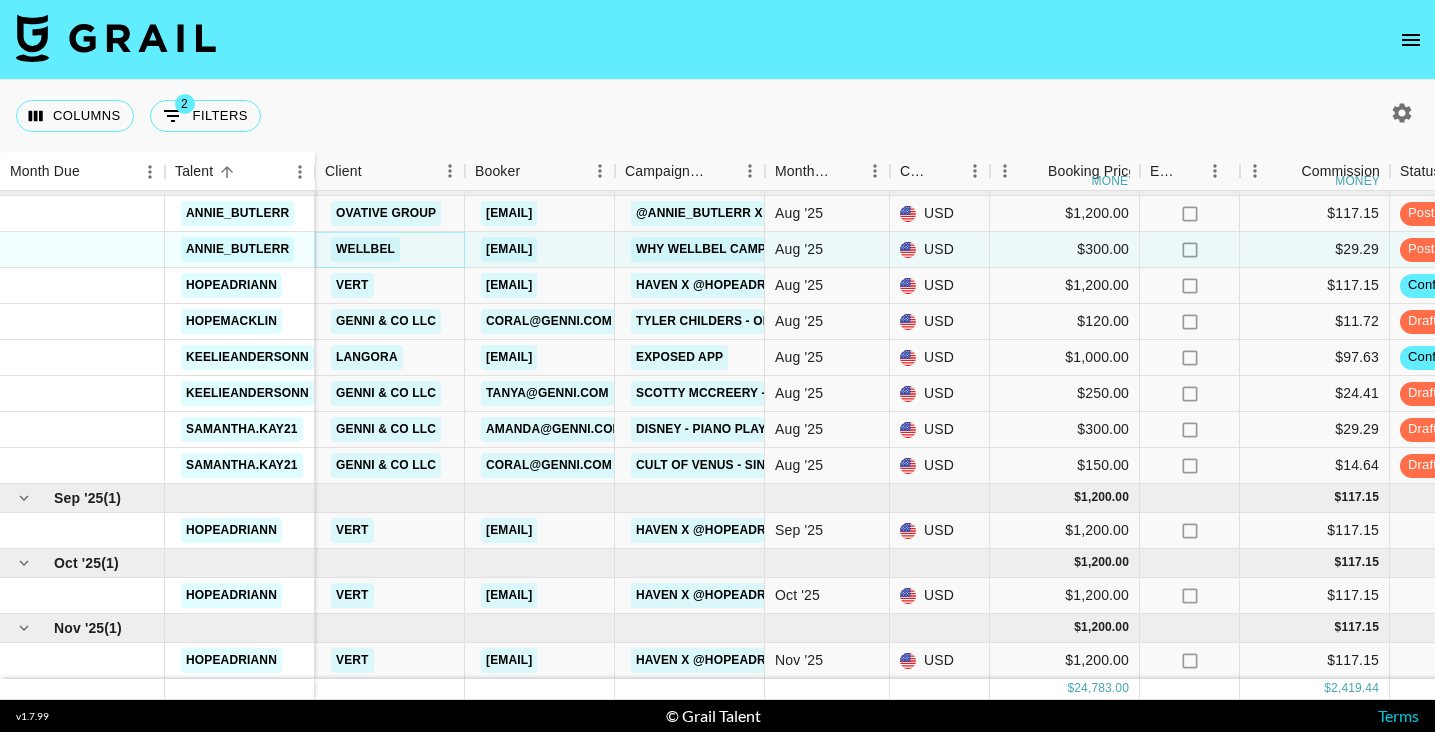 scroll, scrollTop: 1263, scrollLeft: 21, axis: both 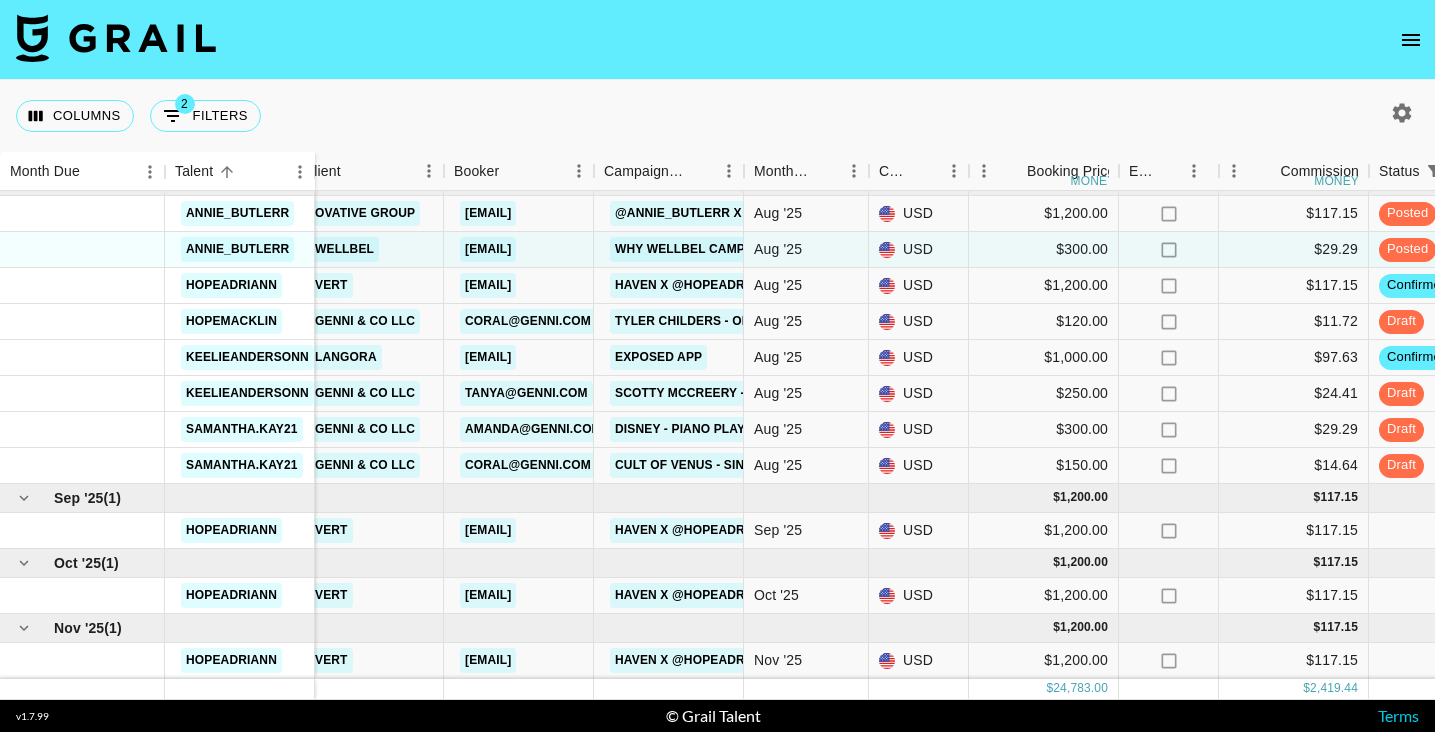 click 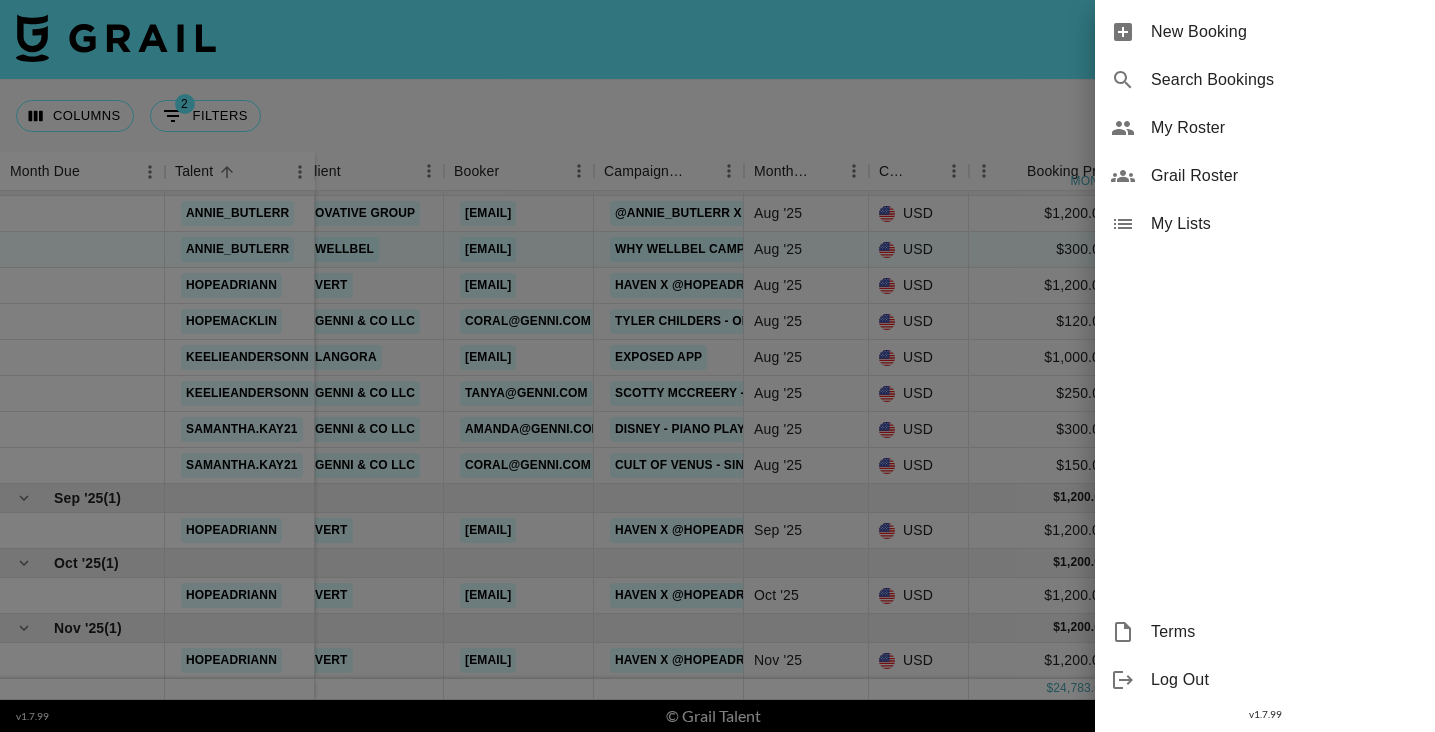 click on "My Roster" at bounding box center [1285, 128] 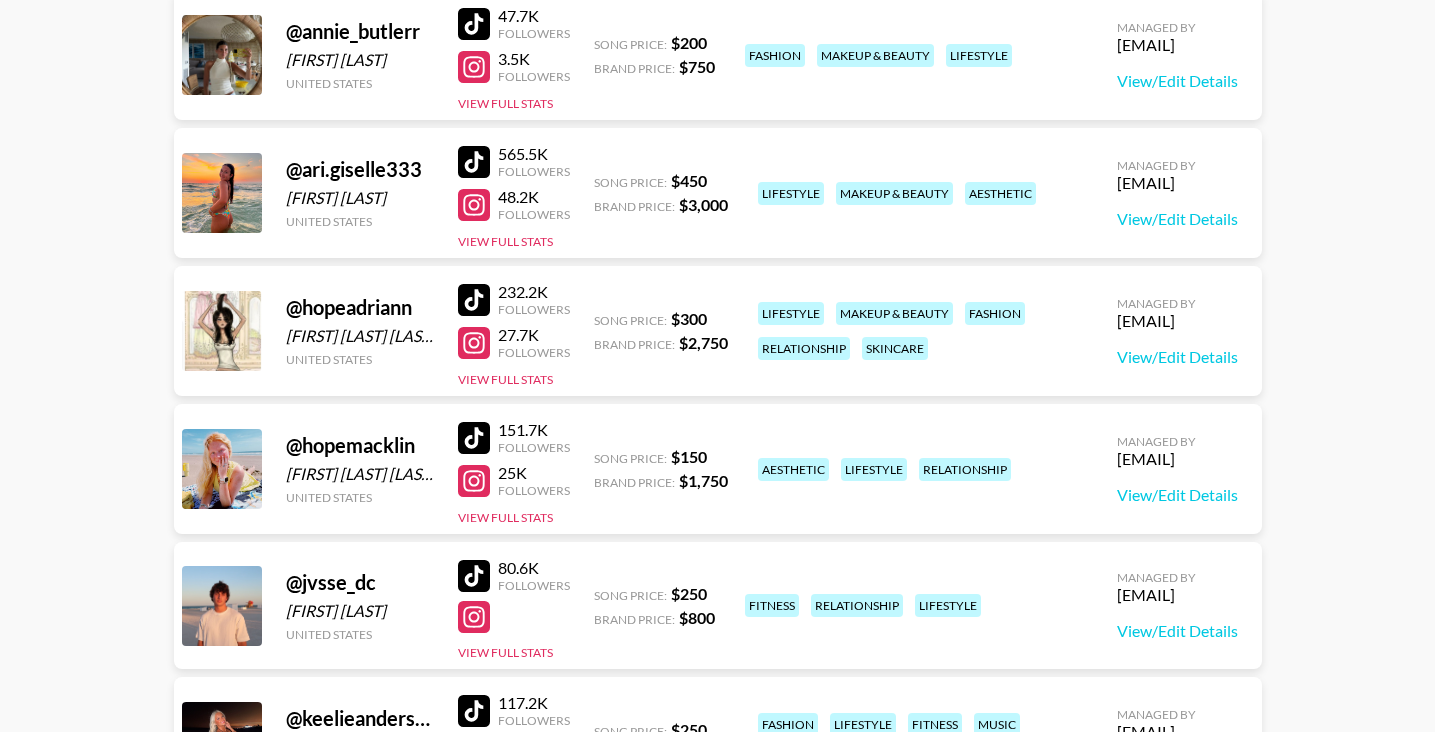 scroll, scrollTop: 689, scrollLeft: 0, axis: vertical 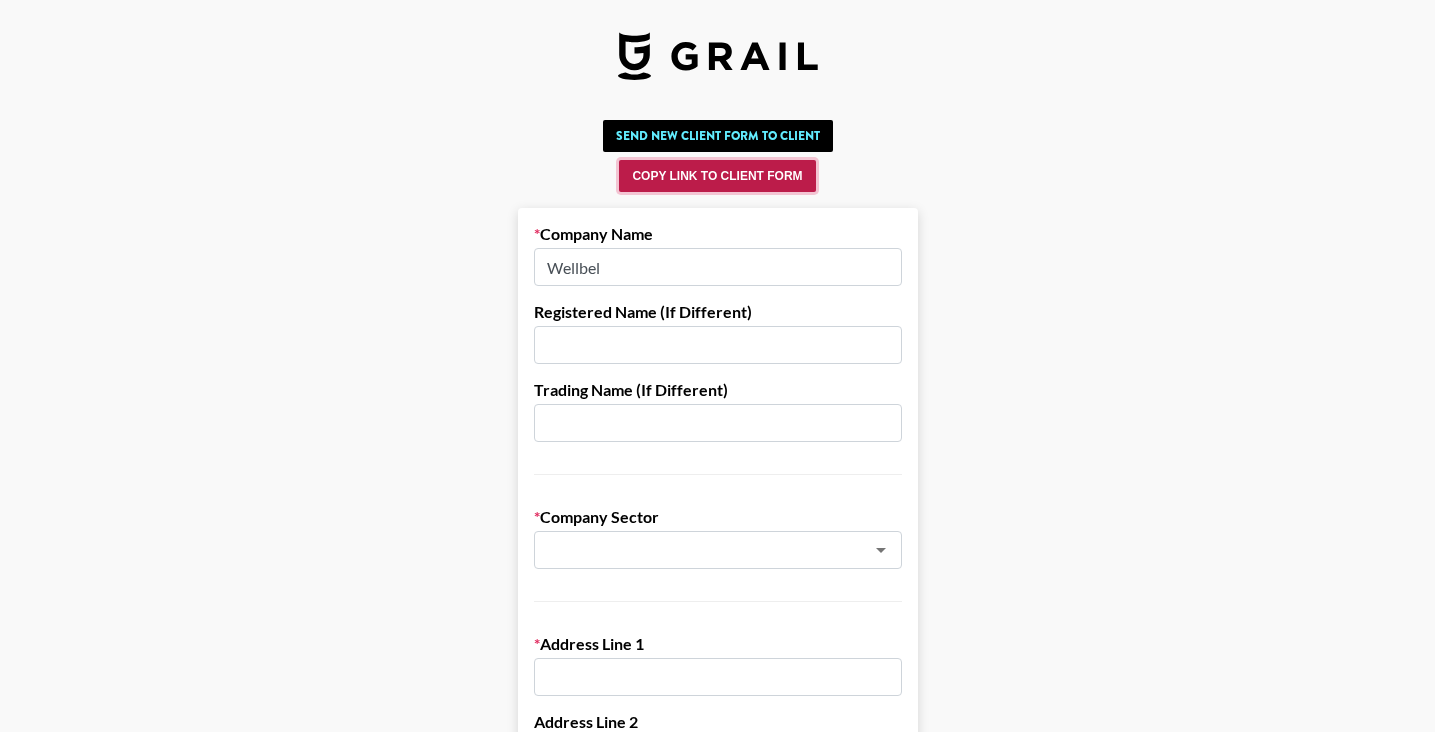 click on "Copy Link to Client Form" at bounding box center (717, 176) 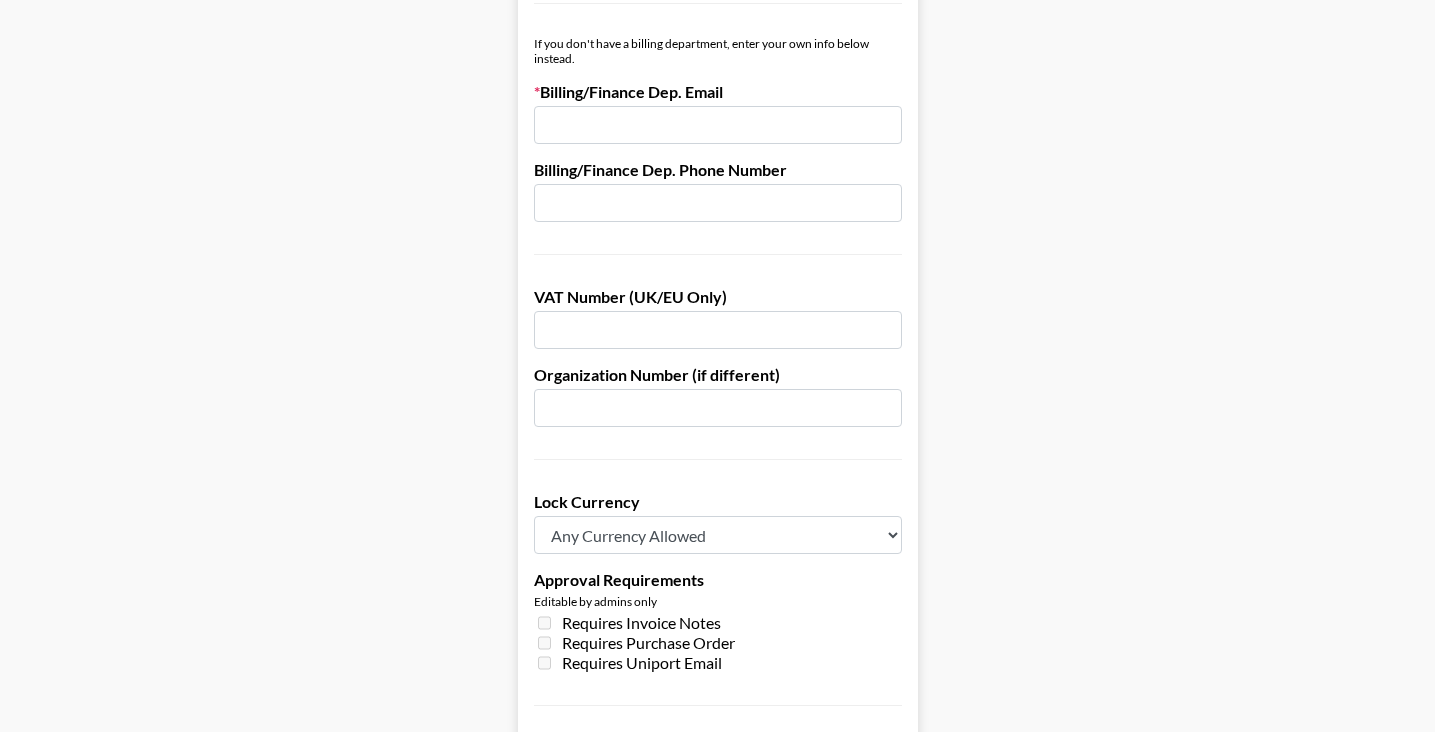 scroll, scrollTop: 1512, scrollLeft: 0, axis: vertical 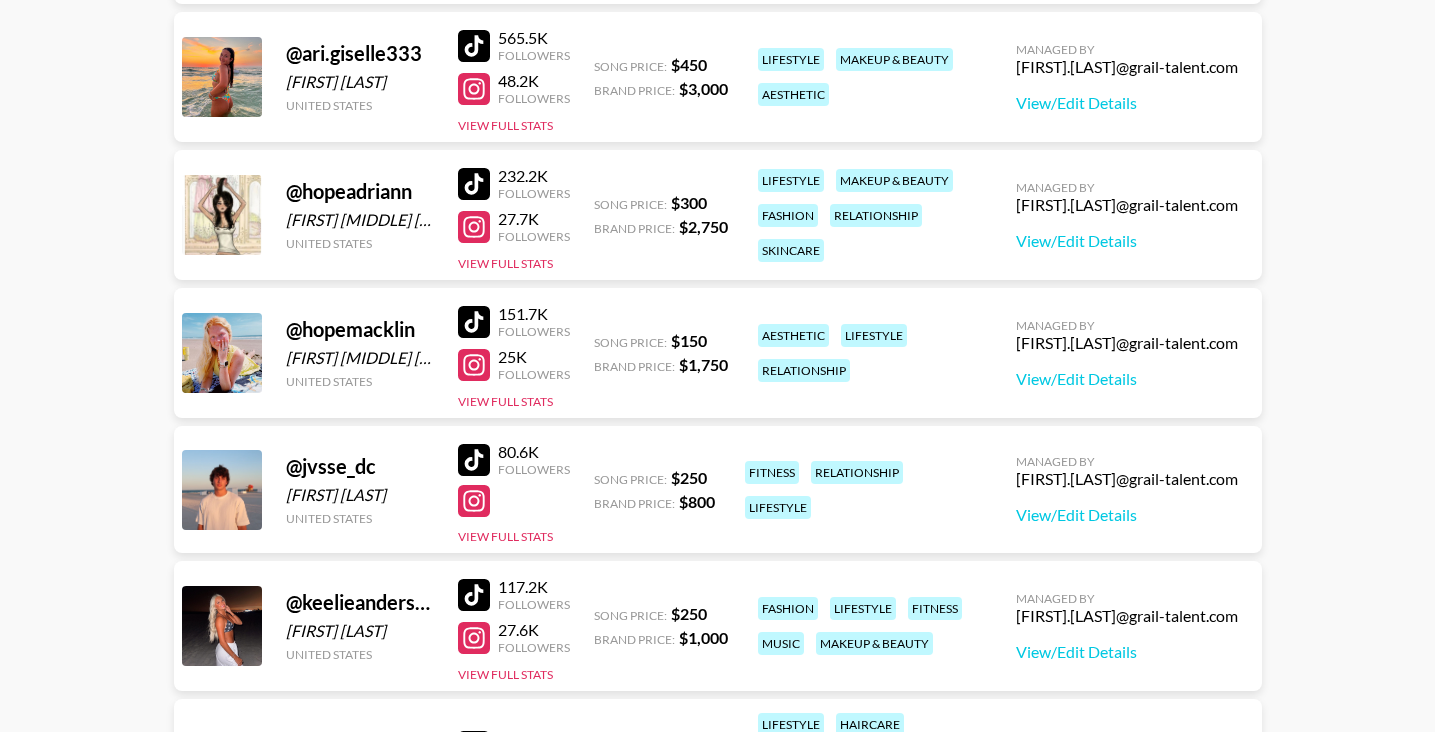 click at bounding box center (474, 460) 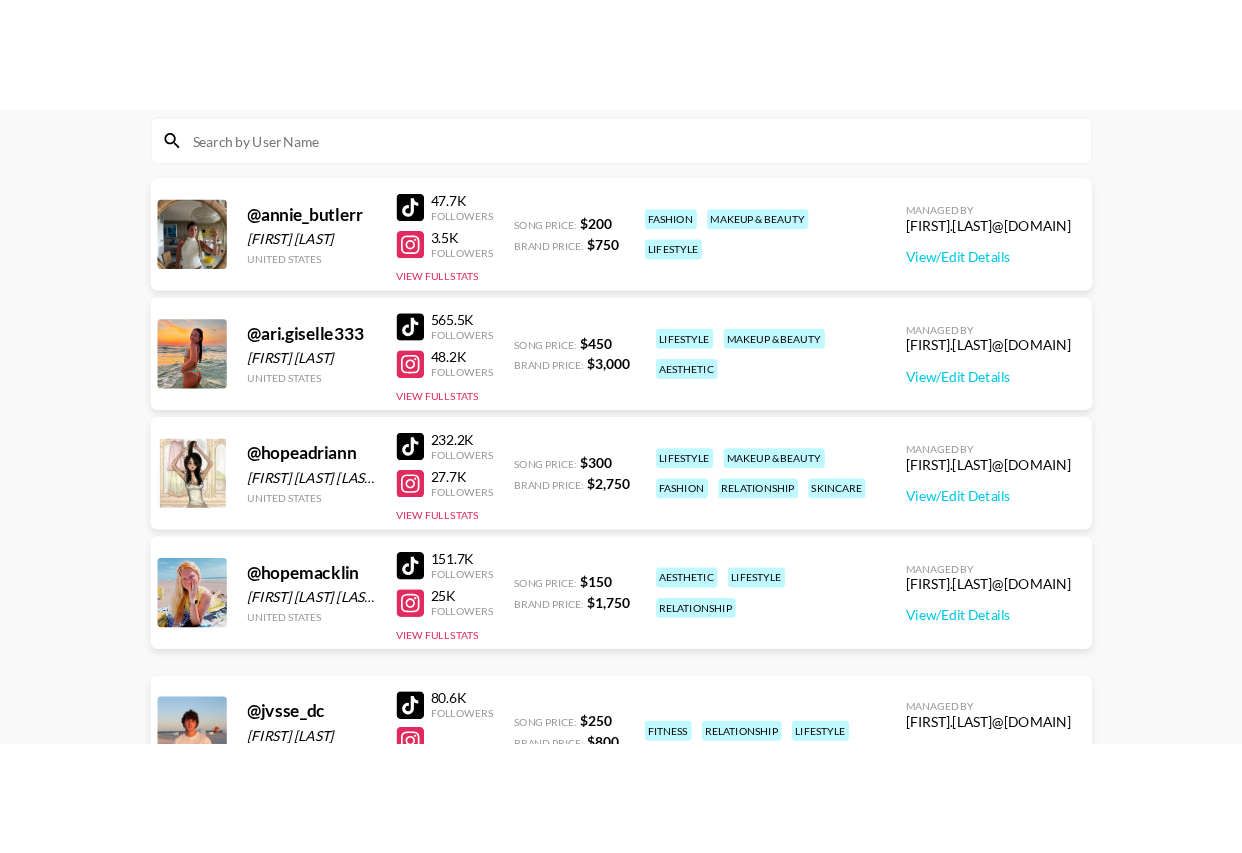 scroll, scrollTop: 0, scrollLeft: 0, axis: both 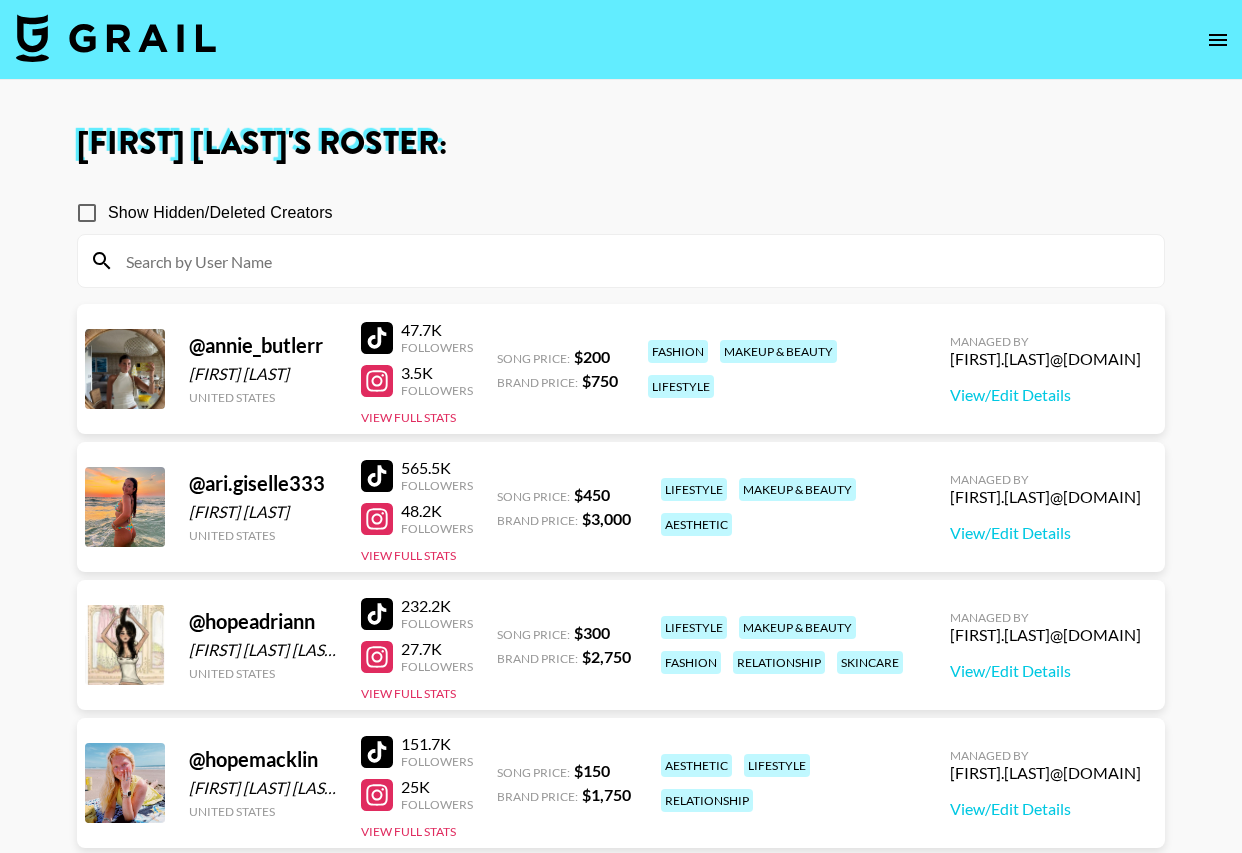 drag, startPoint x: 379, startPoint y: 479, endPoint x: 294, endPoint y: 7, distance: 479.59253 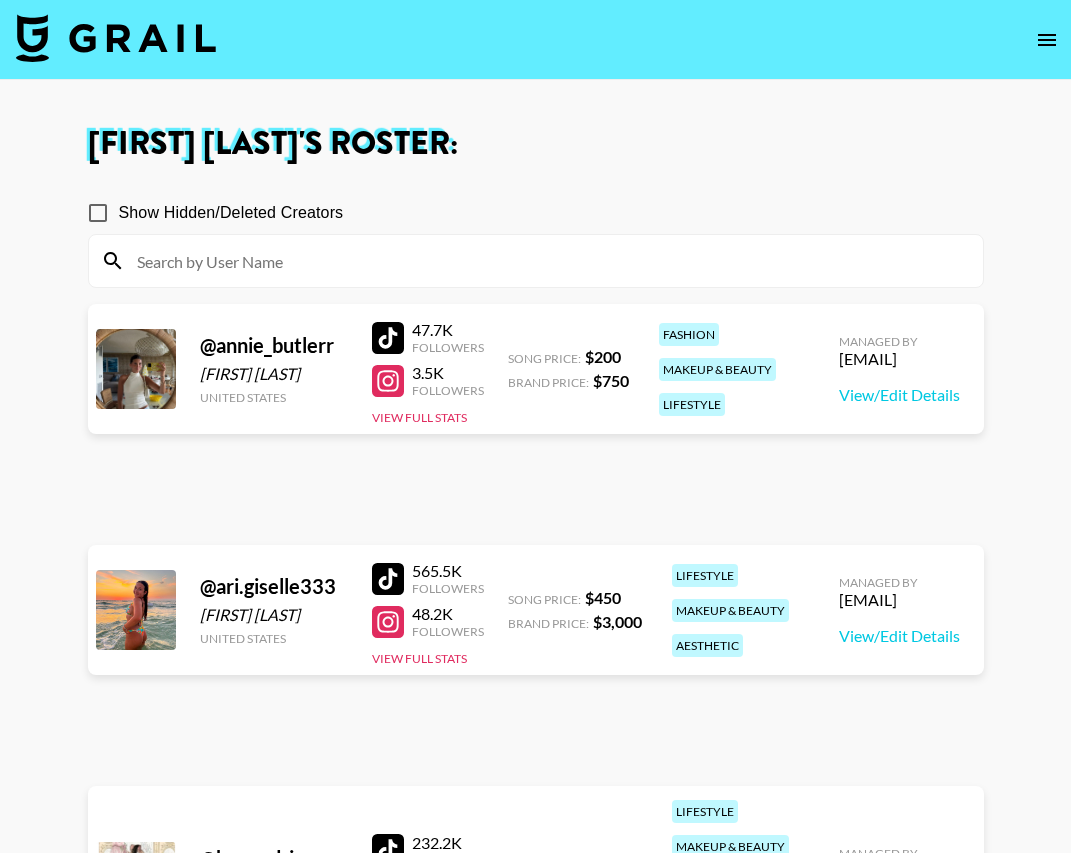 scroll, scrollTop: 533, scrollLeft: 0, axis: vertical 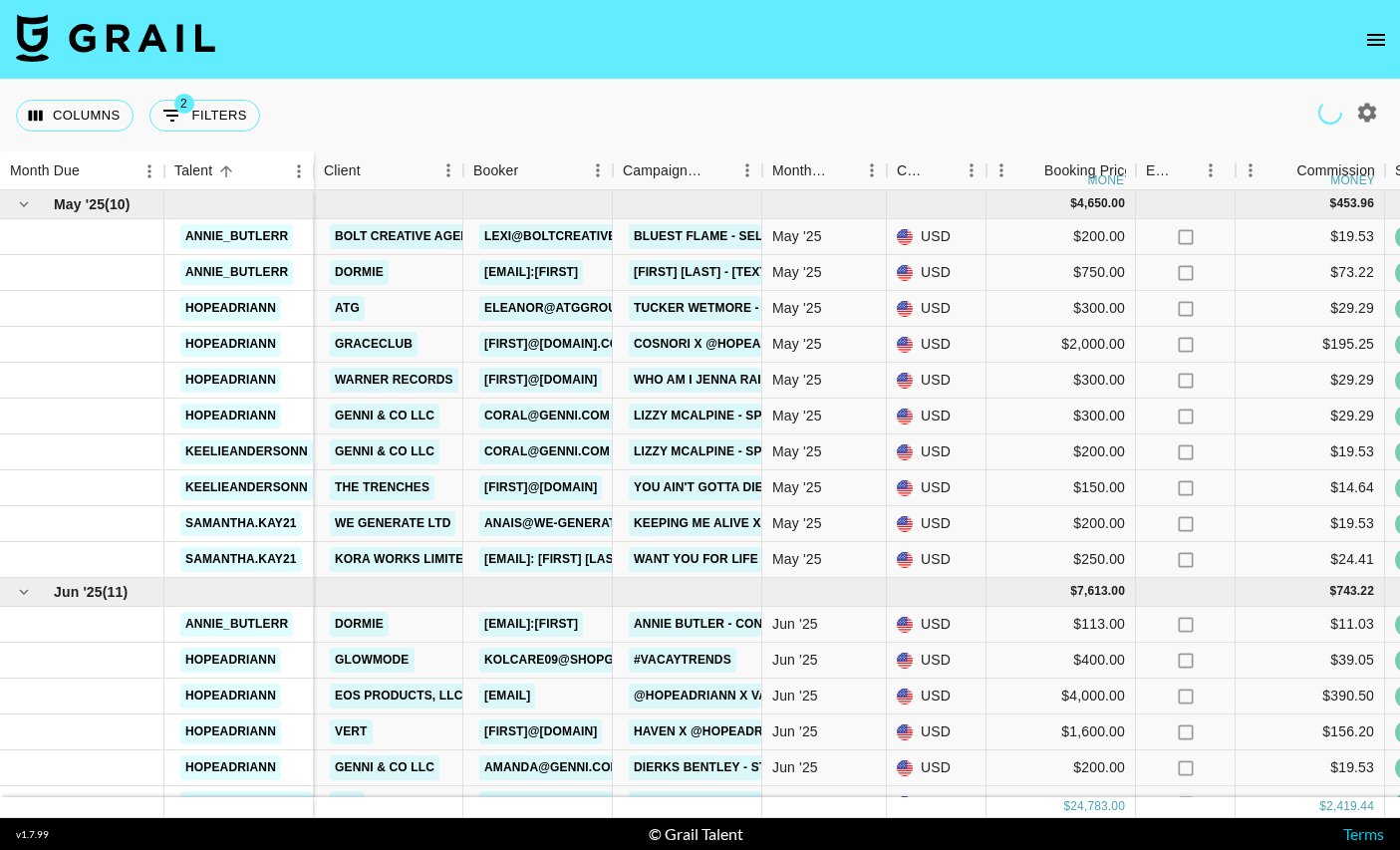 click 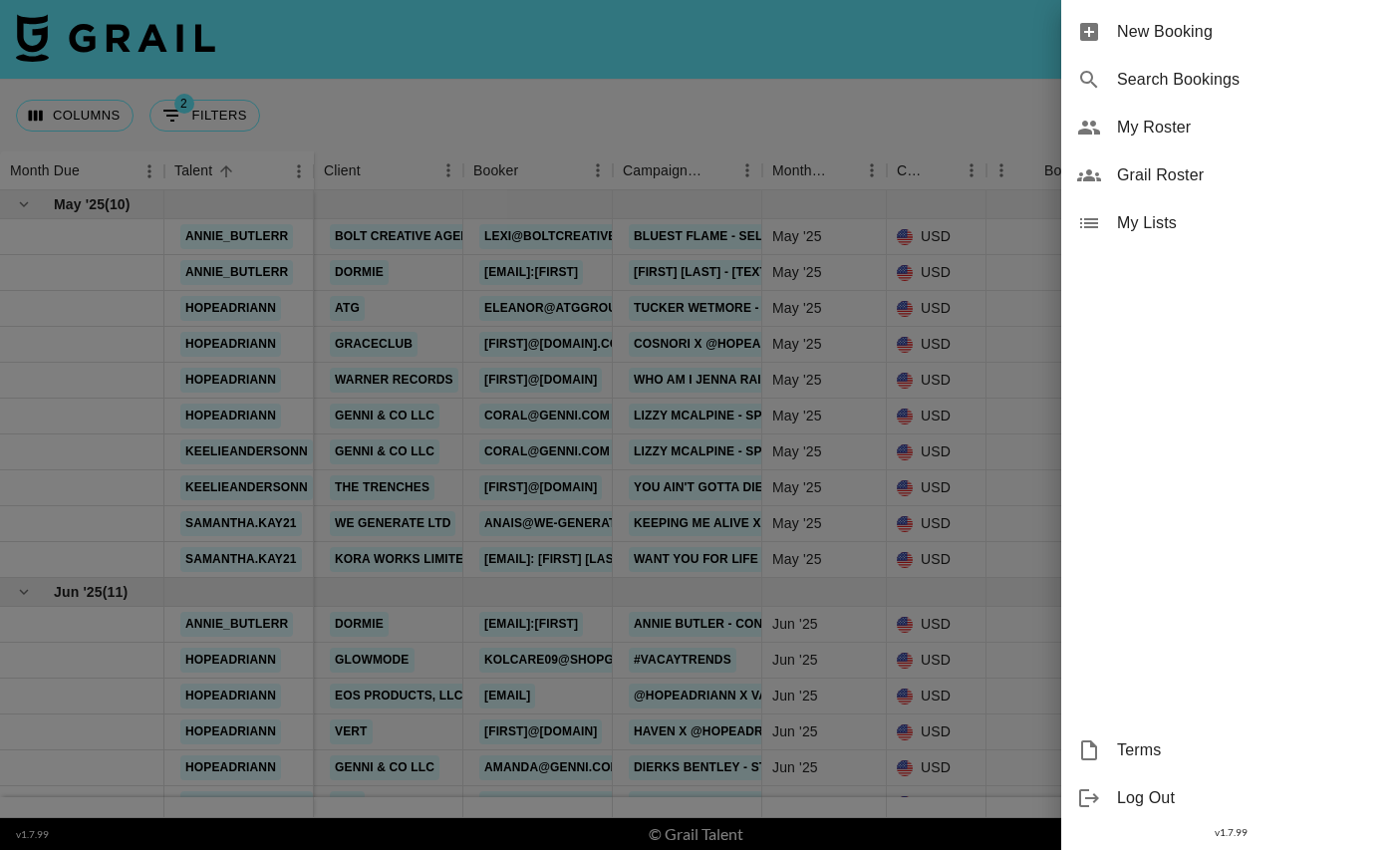 click on "New Booking" at bounding box center (1251, 32) 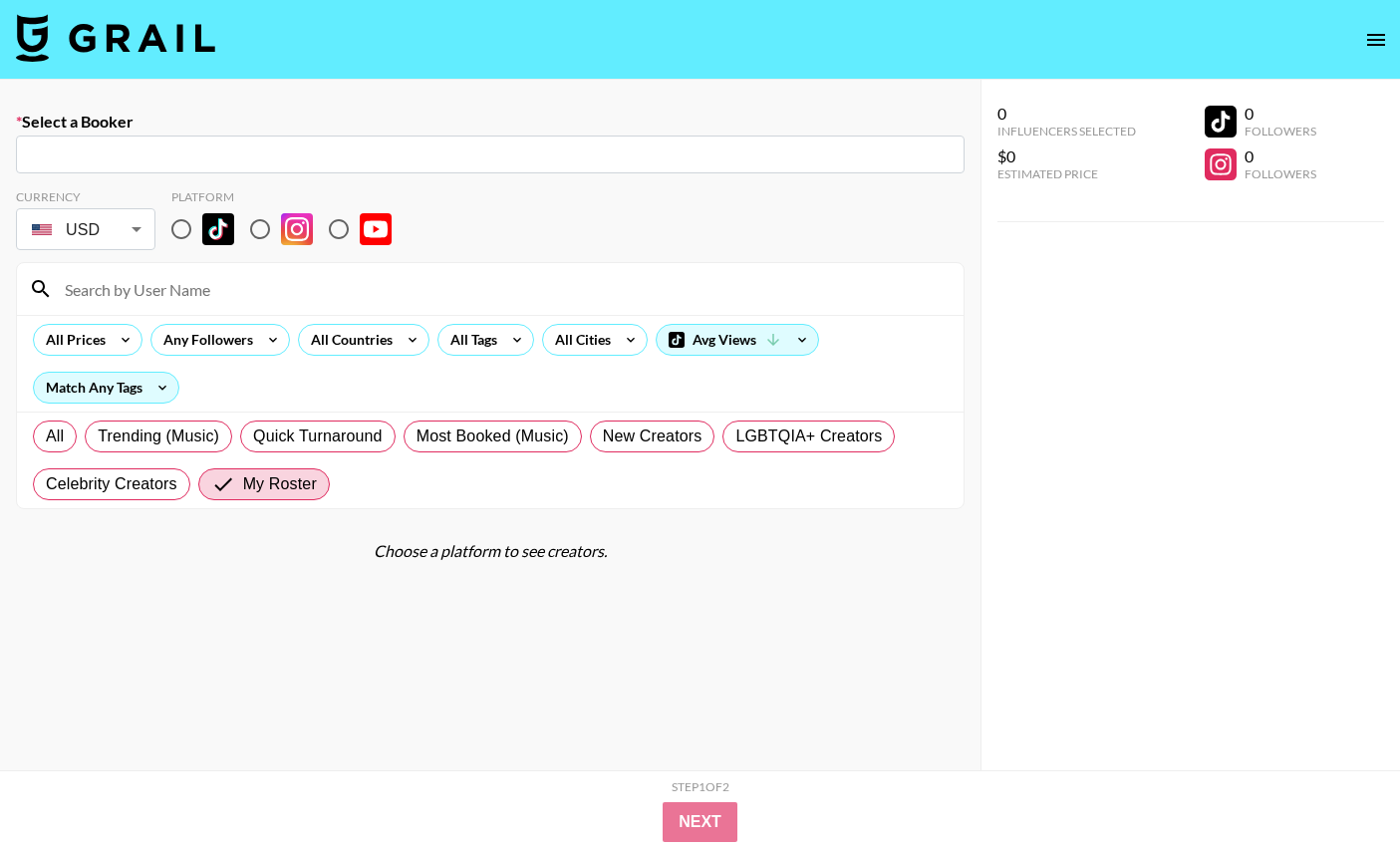 click at bounding box center [490, 154] 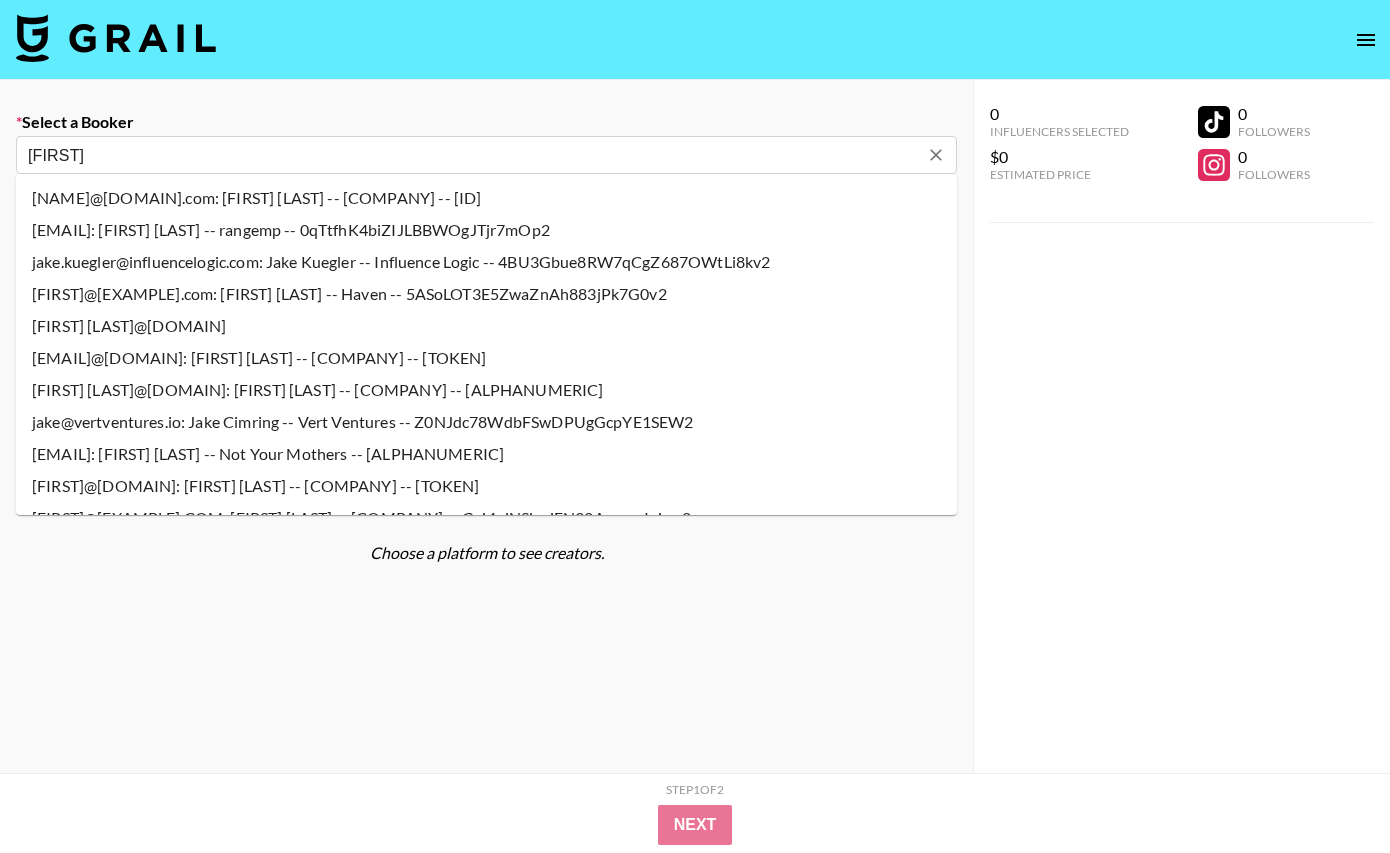 type on "[FIRST]@[EXAMPLE].com: [FIRST] [LAST] -- Haven -- 5ASoLOT3E5ZwaZnAh883jPk7G0v2" 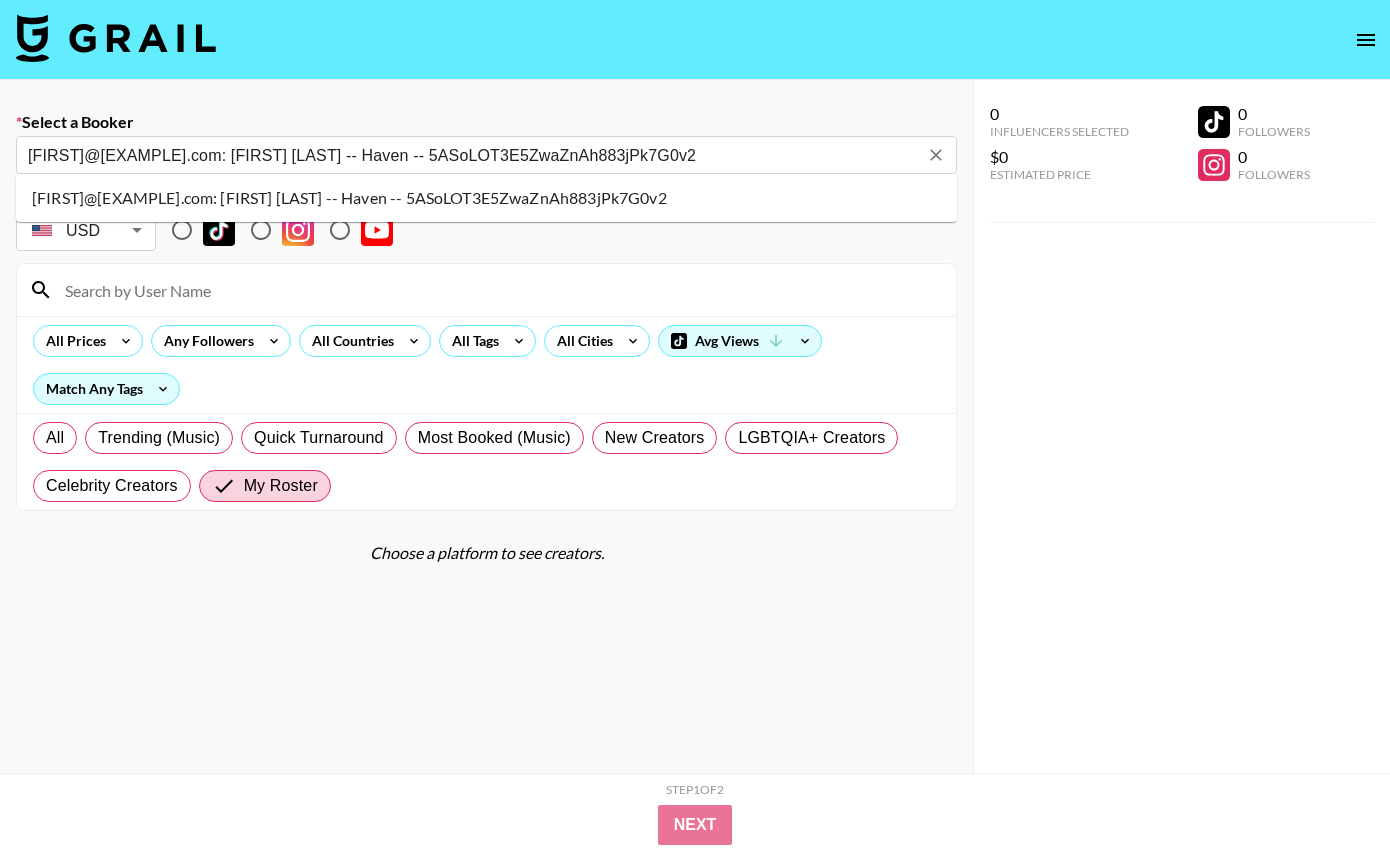 click on "[FIRST]@[EXAMPLE].com: [FIRST] [LAST] -- Haven -- 5ASoLOT3E5ZwaZnAh883jPk7G0v2" at bounding box center (486, 198) 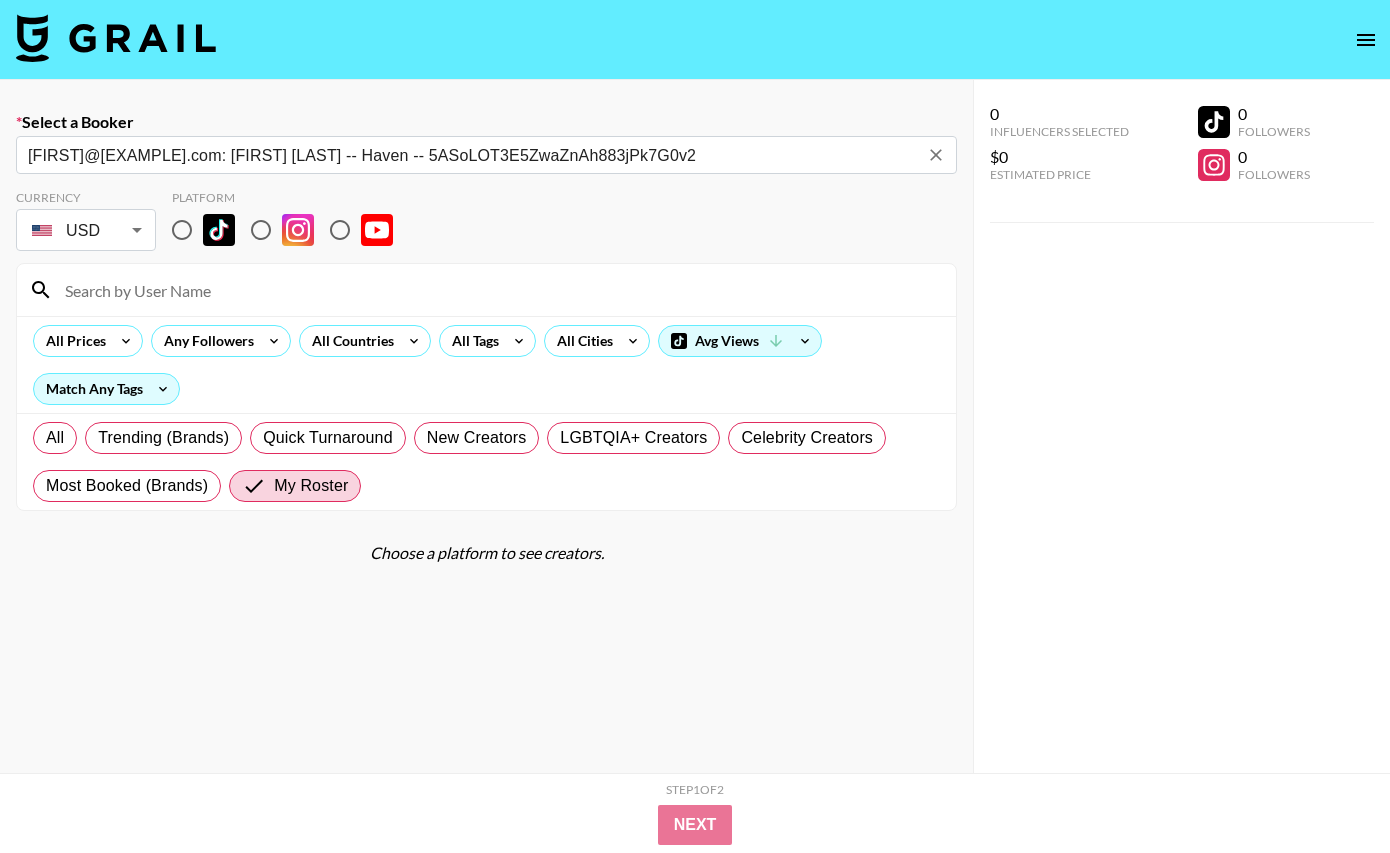 click at bounding box center (182, 230) 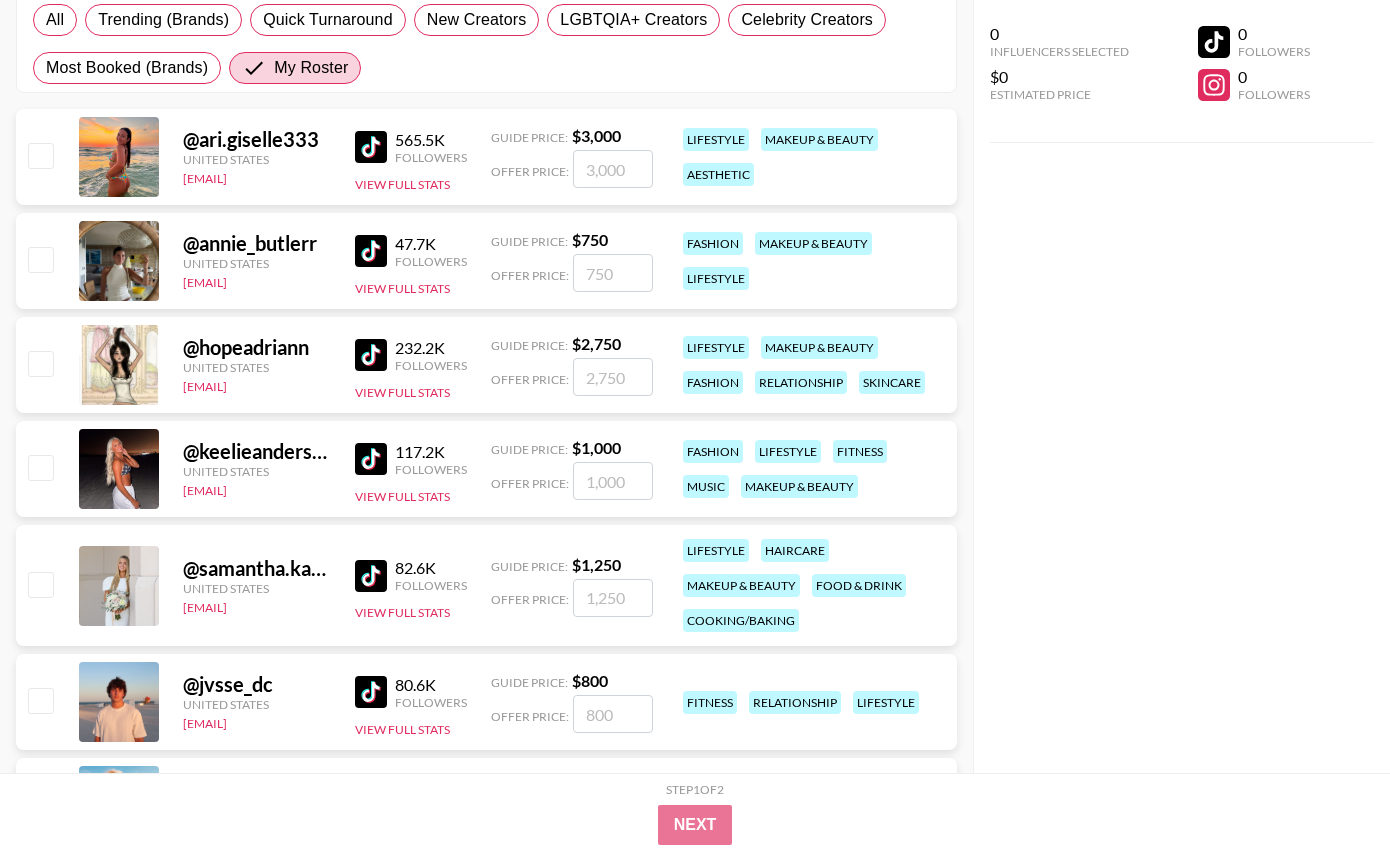 scroll, scrollTop: 555, scrollLeft: 0, axis: vertical 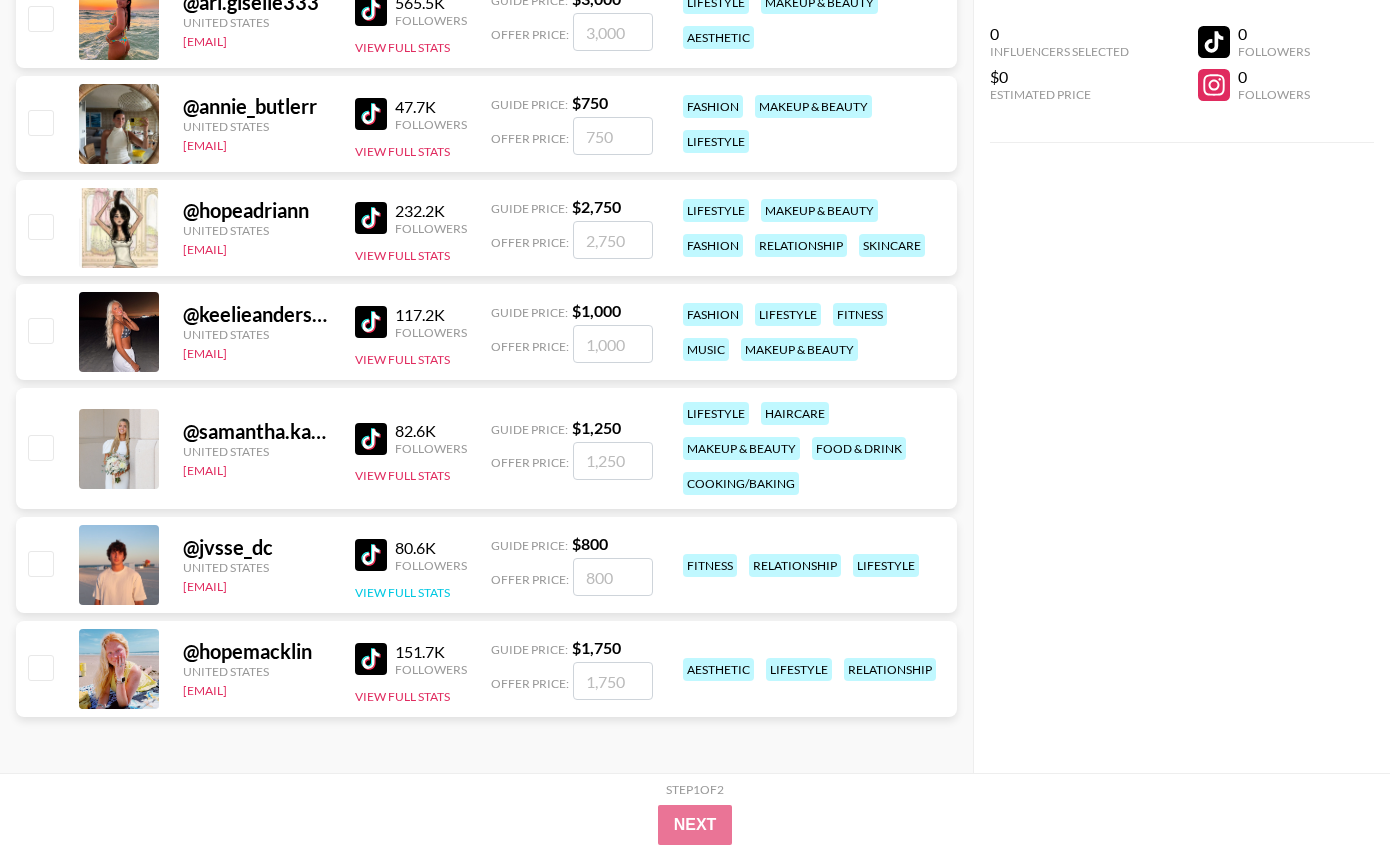 drag, startPoint x: 46, startPoint y: 558, endPoint x: 360, endPoint y: 599, distance: 316.66544 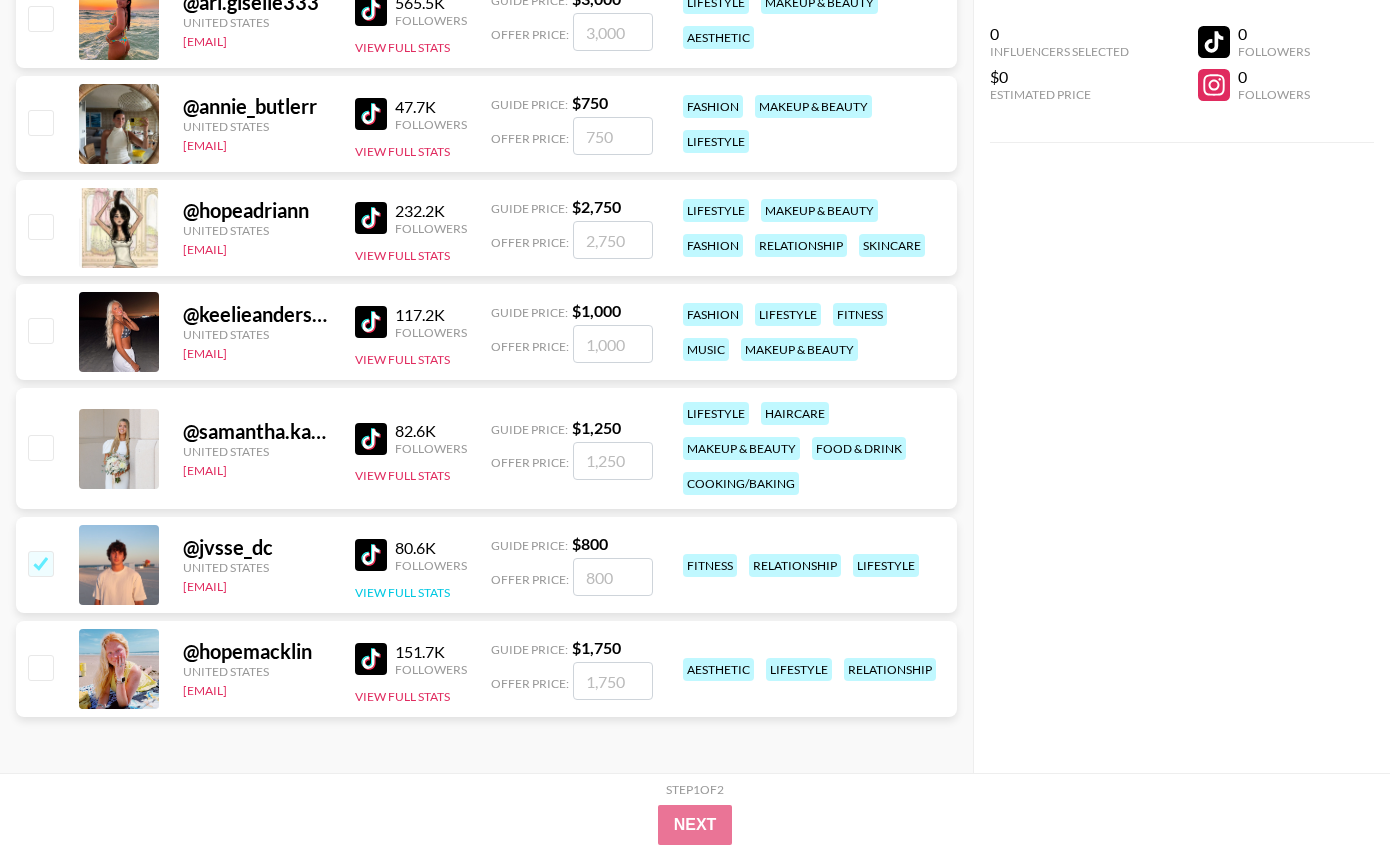 checkbox on "true" 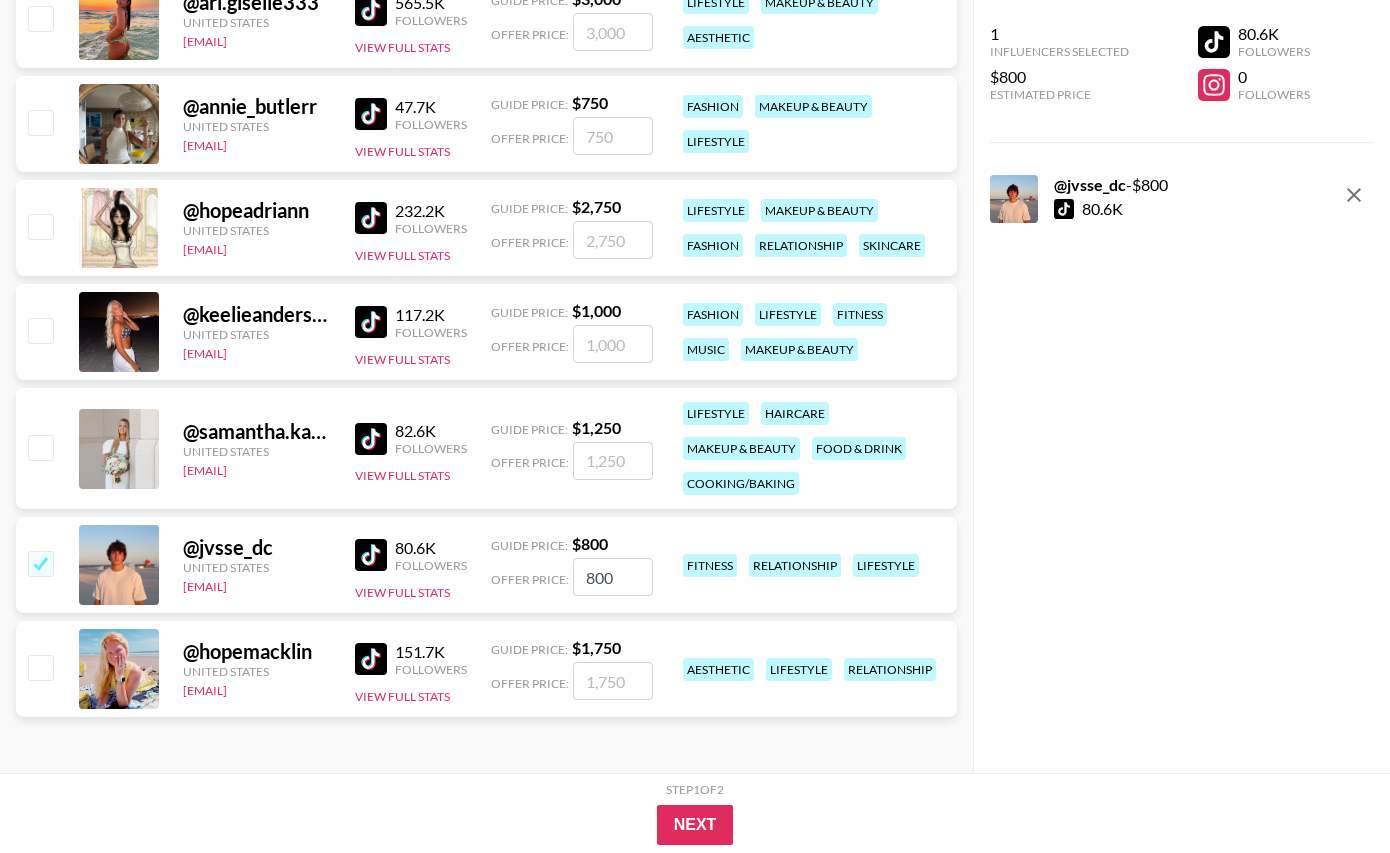 click on "800" at bounding box center [613, 577] 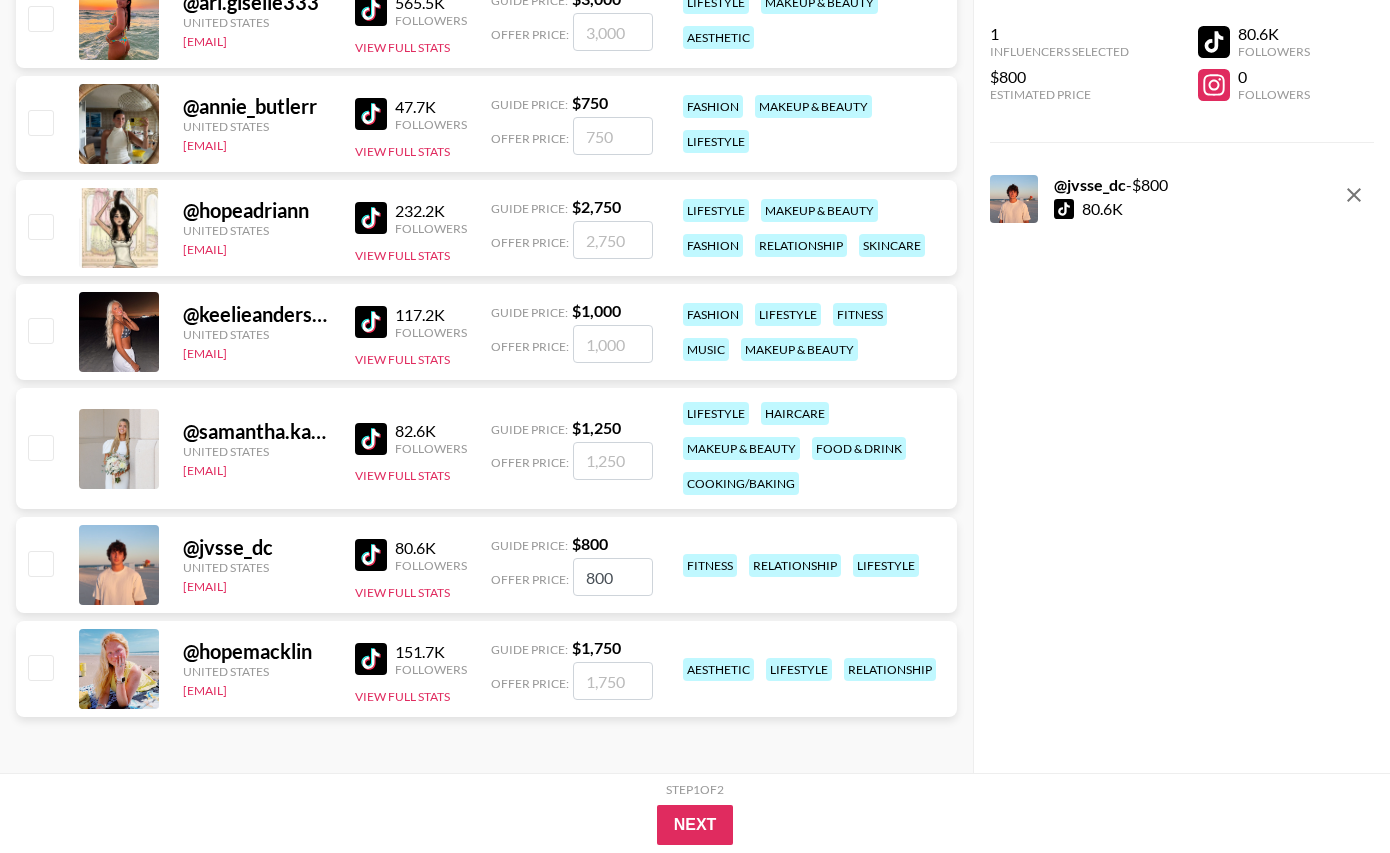 checkbox on "false" 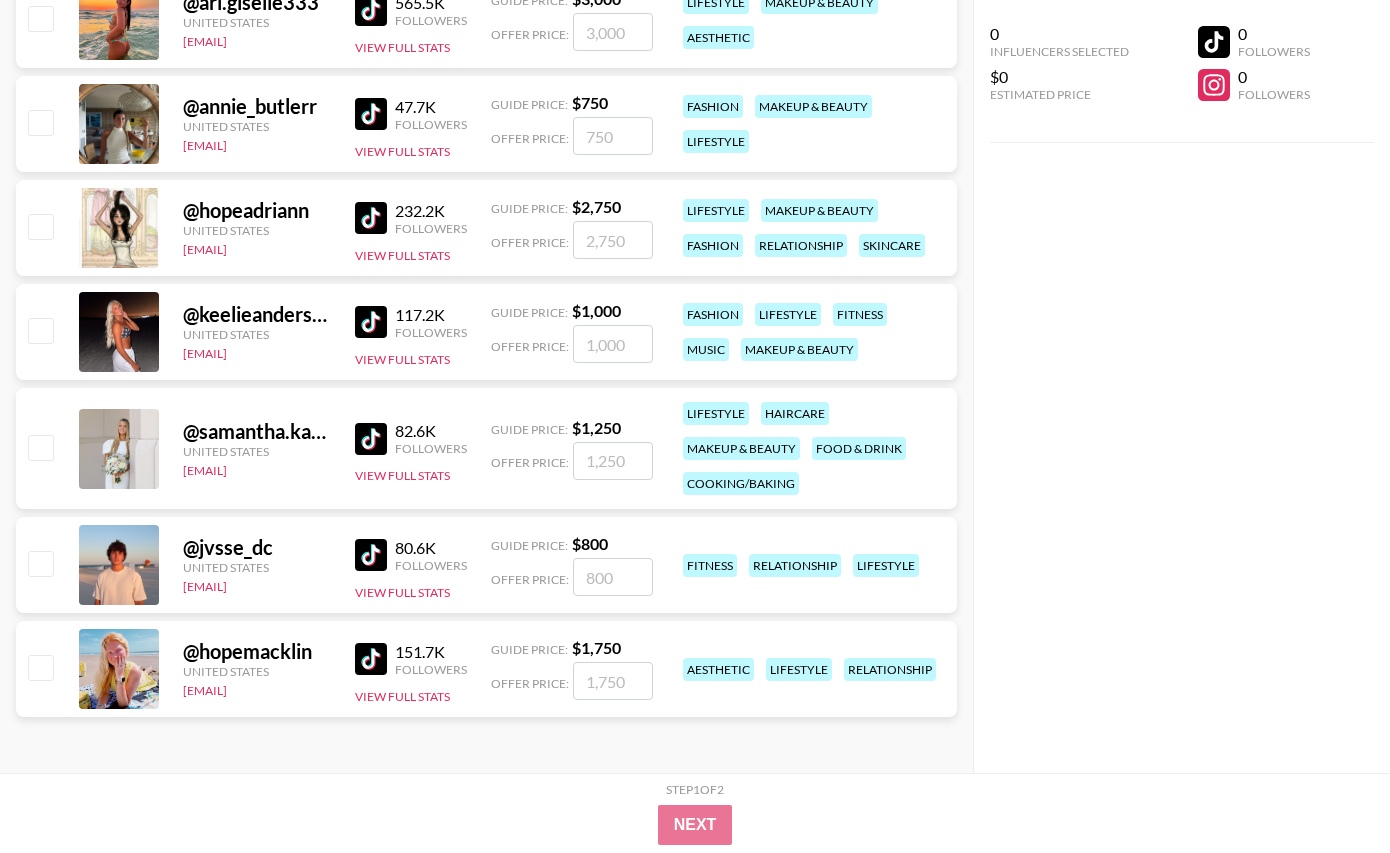 checkbox on "true" 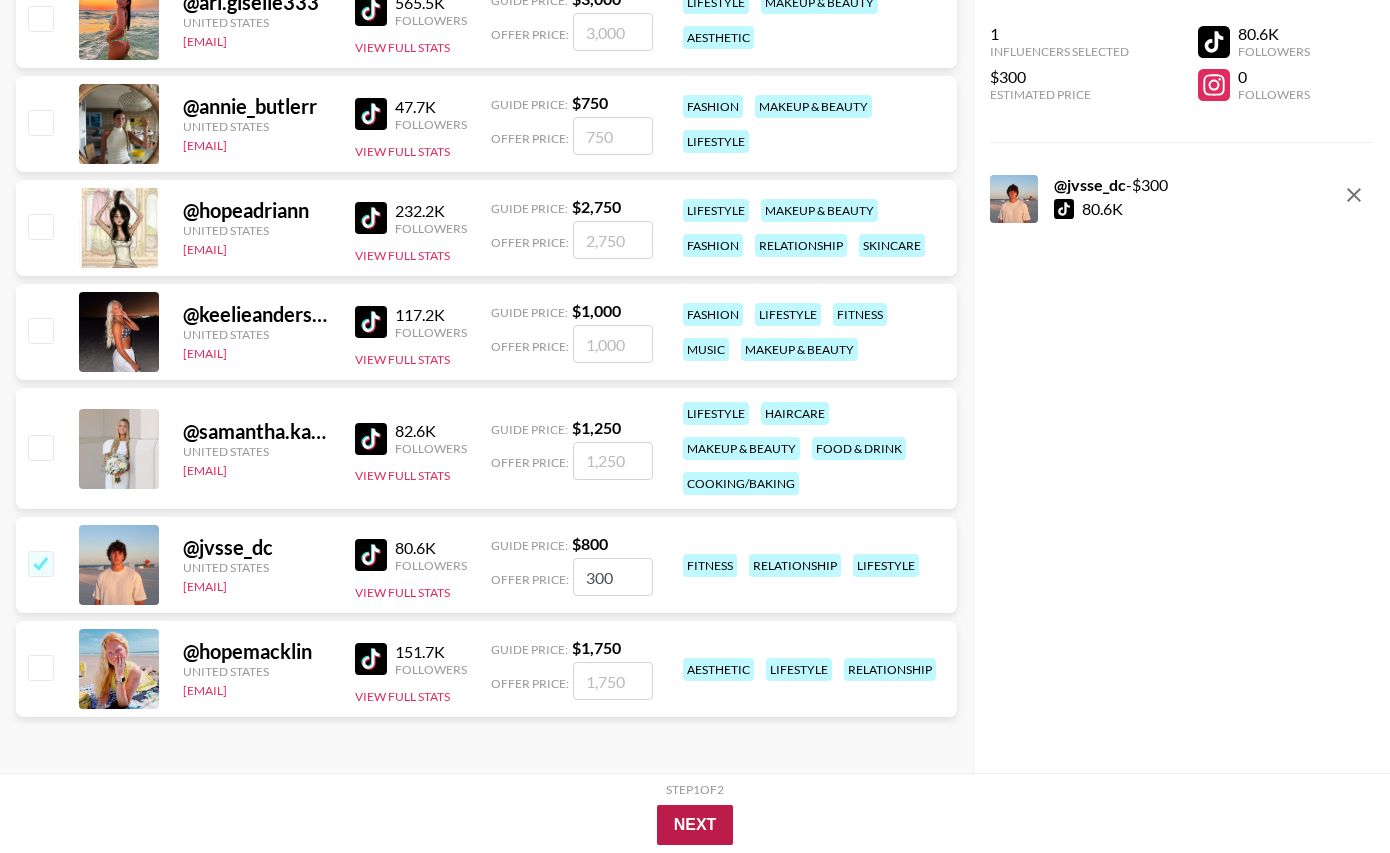 type on "300" 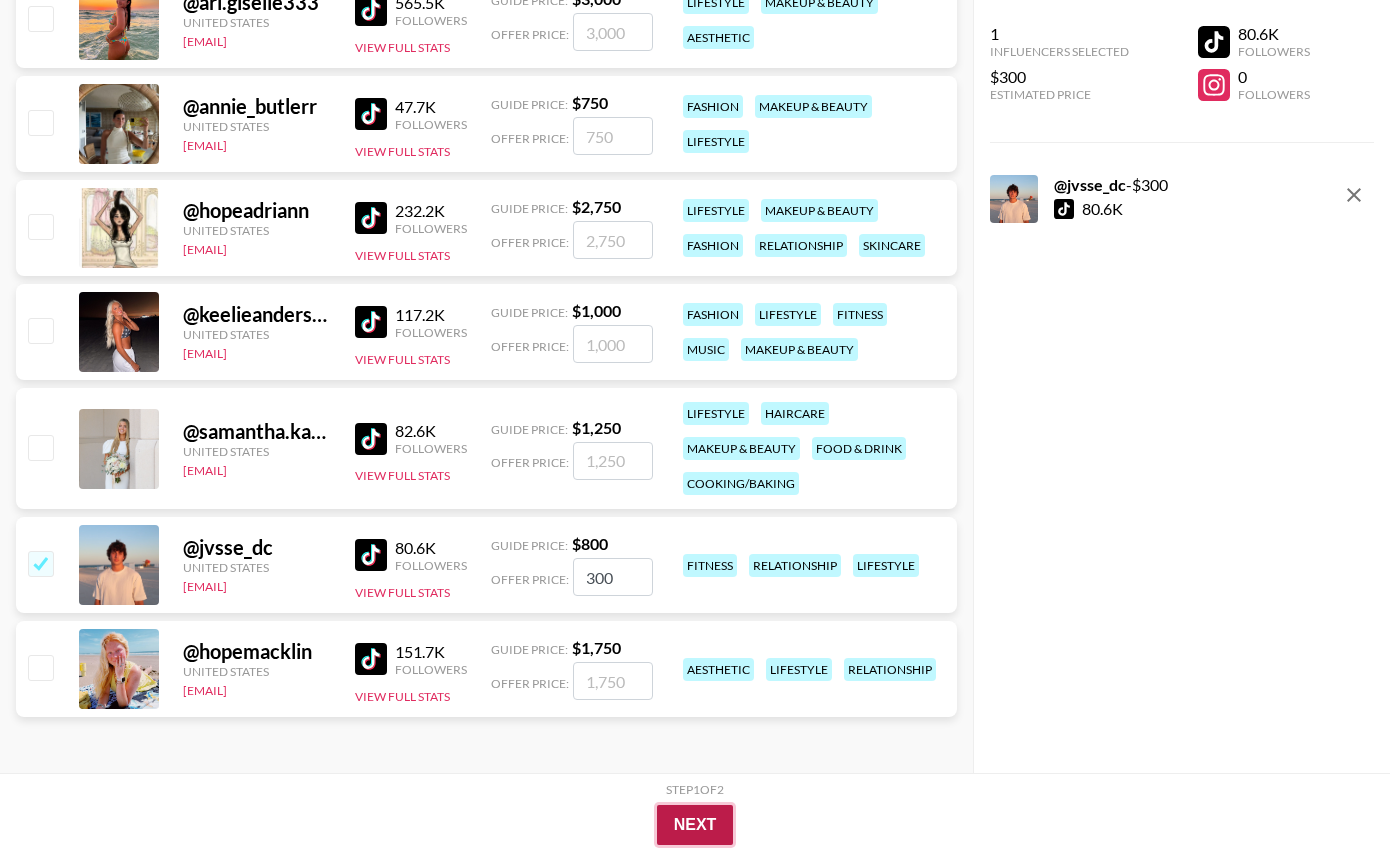 click on "Next" at bounding box center (695, 825) 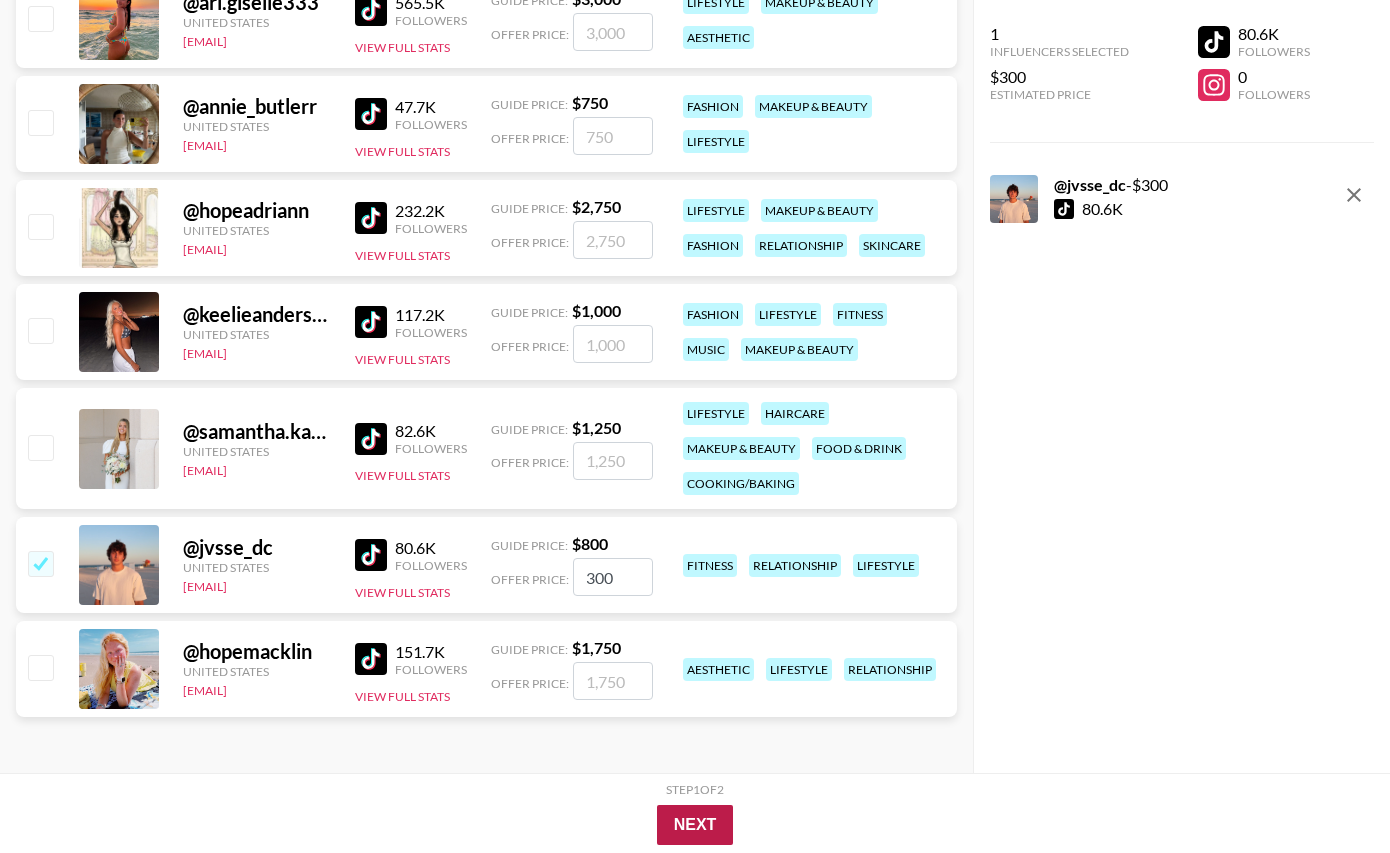 scroll, scrollTop: 80, scrollLeft: 0, axis: vertical 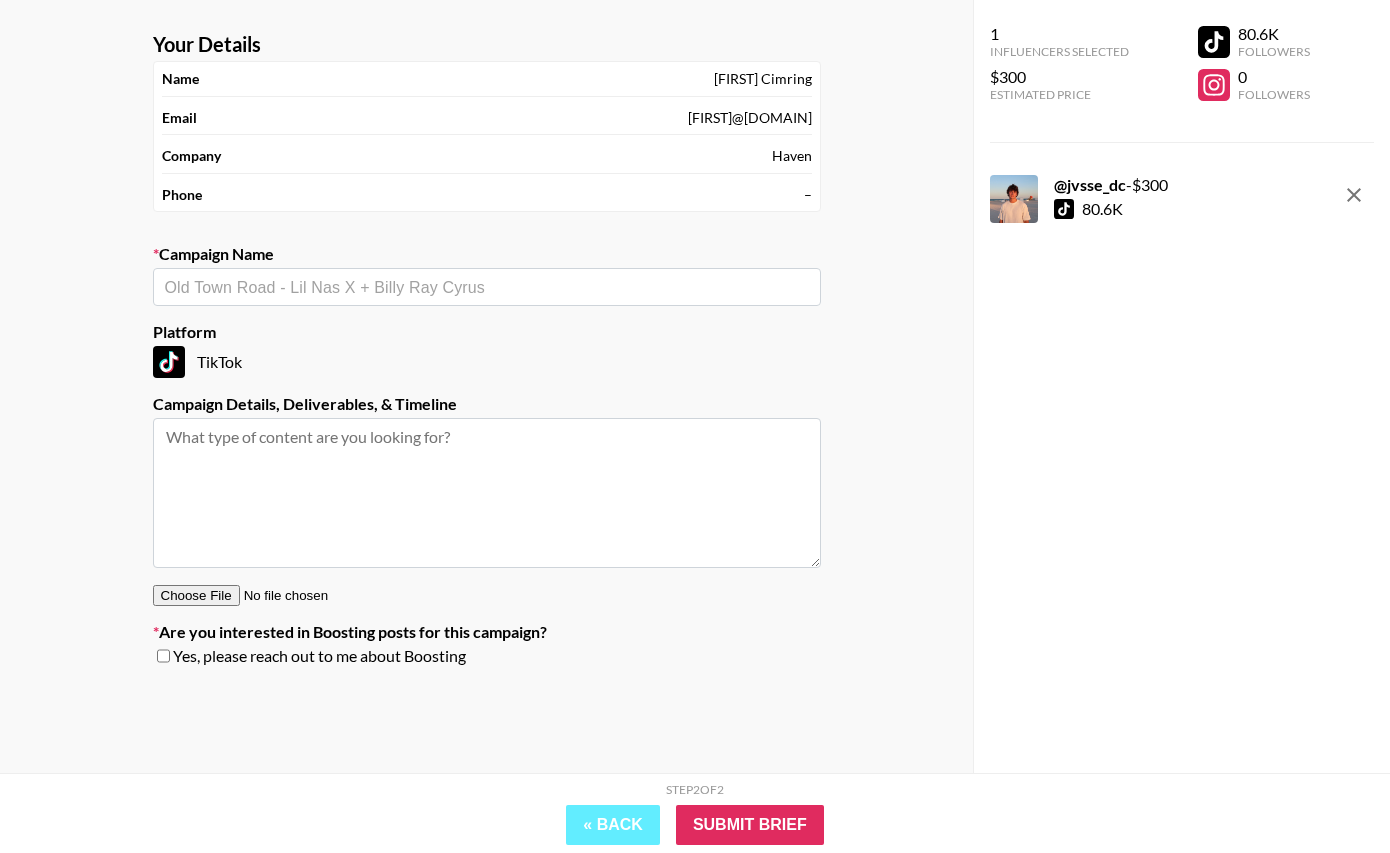 click at bounding box center (487, 287) 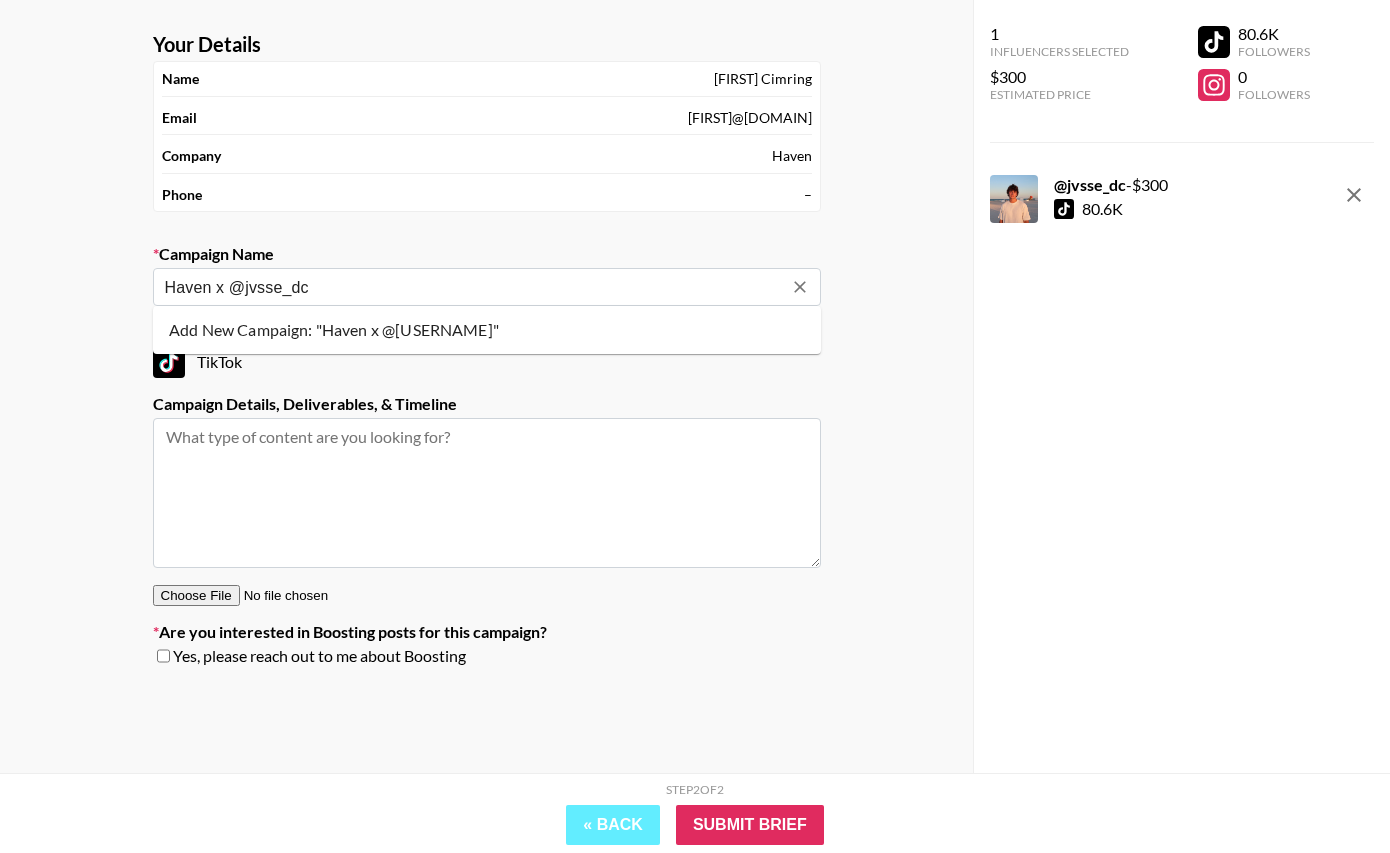 click on "Add New Campaign: "Haven x @[USERNAME]"" at bounding box center (487, 330) 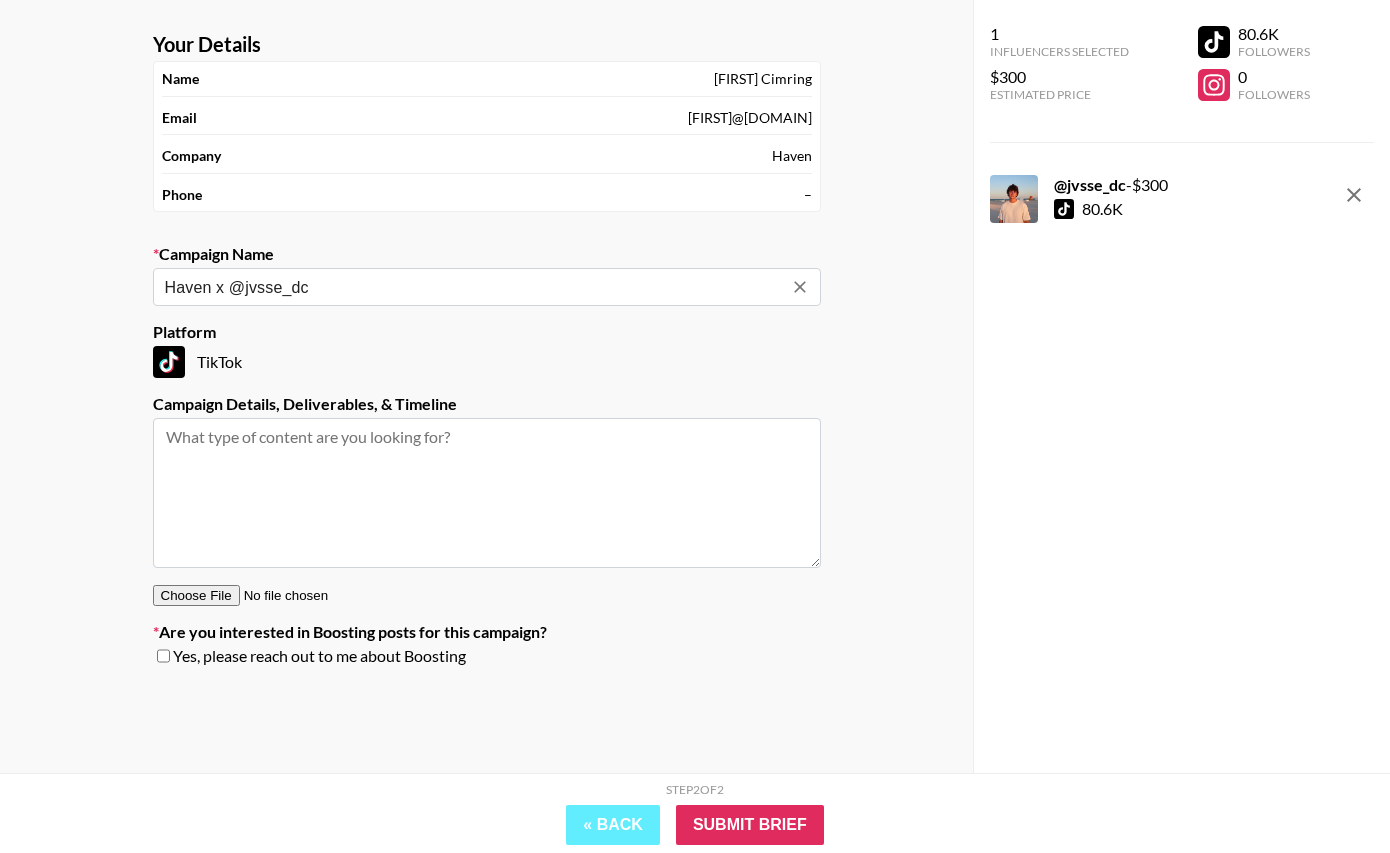type on "Haven x @jvsse_dc" 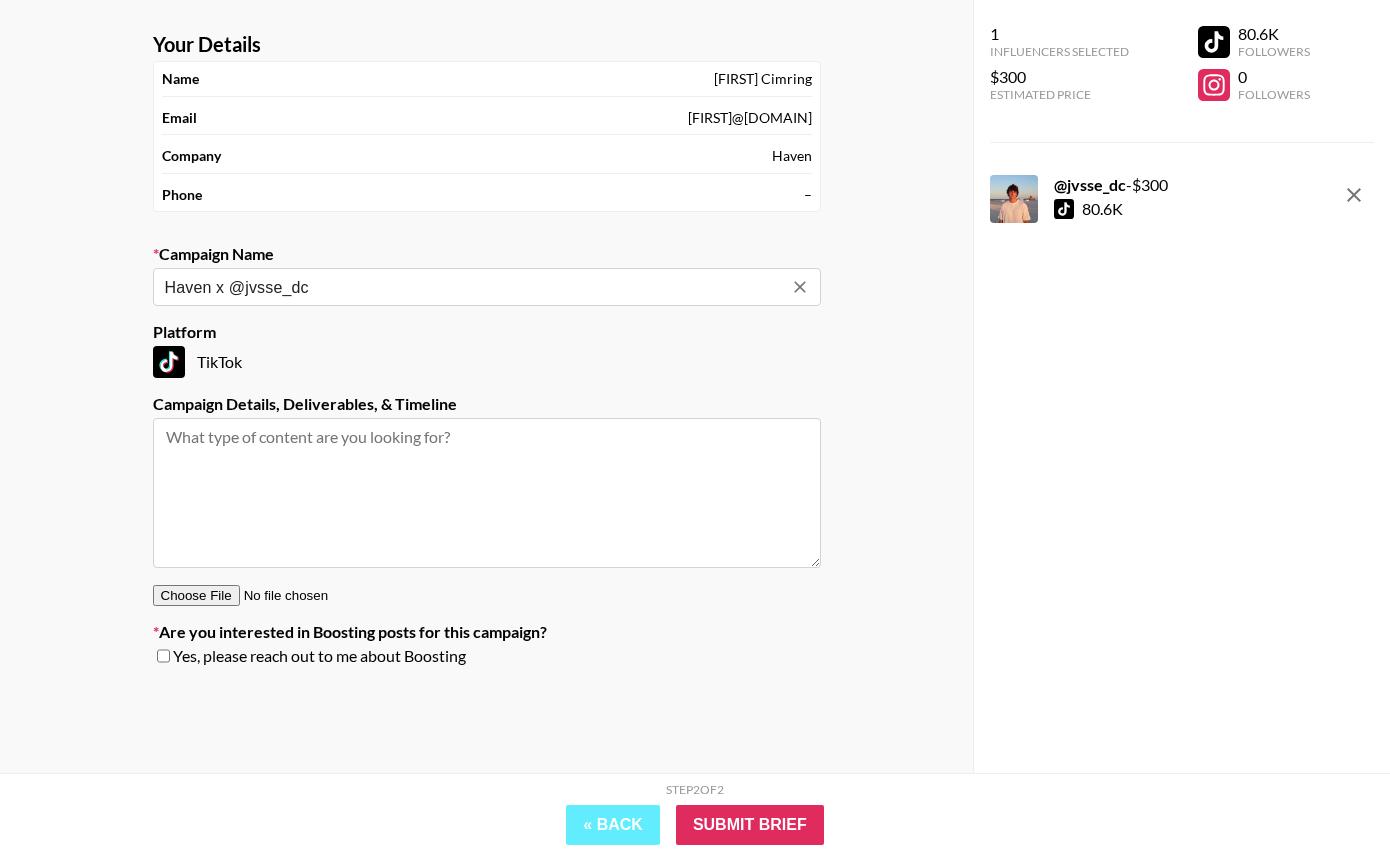 click at bounding box center [487, 493] 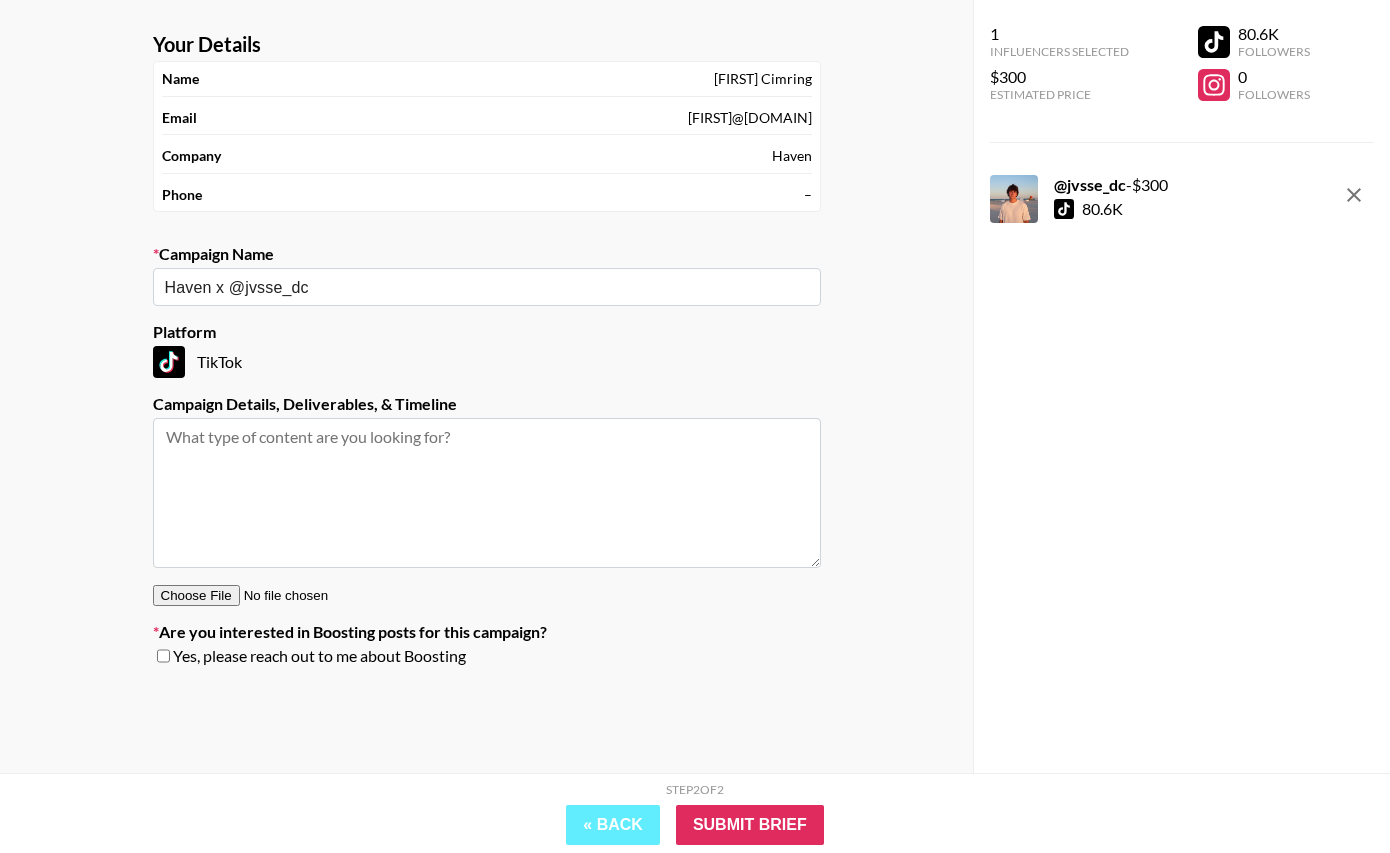 paste on "Term 1:
○ Post 1: Friday, August 15, 2025
○ Post 2: Friday, August 29, 2025
○ Post 3: Friday, September 12, 2025" 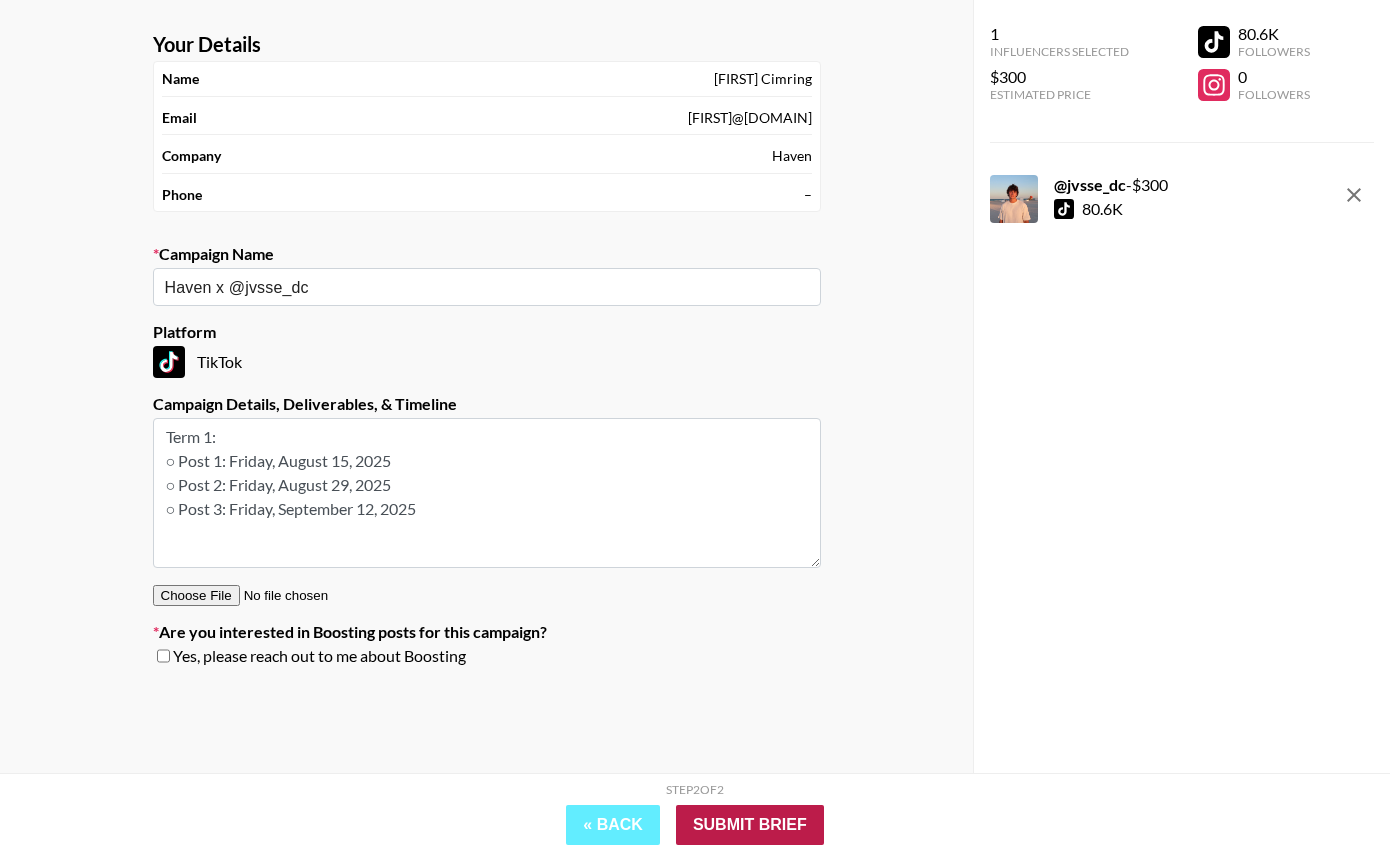 type on "Term 1:
○ Post 1: Friday, August 15, 2025
○ Post 2: Friday, August 29, 2025
○ Post 3: Friday, September 12, 2025" 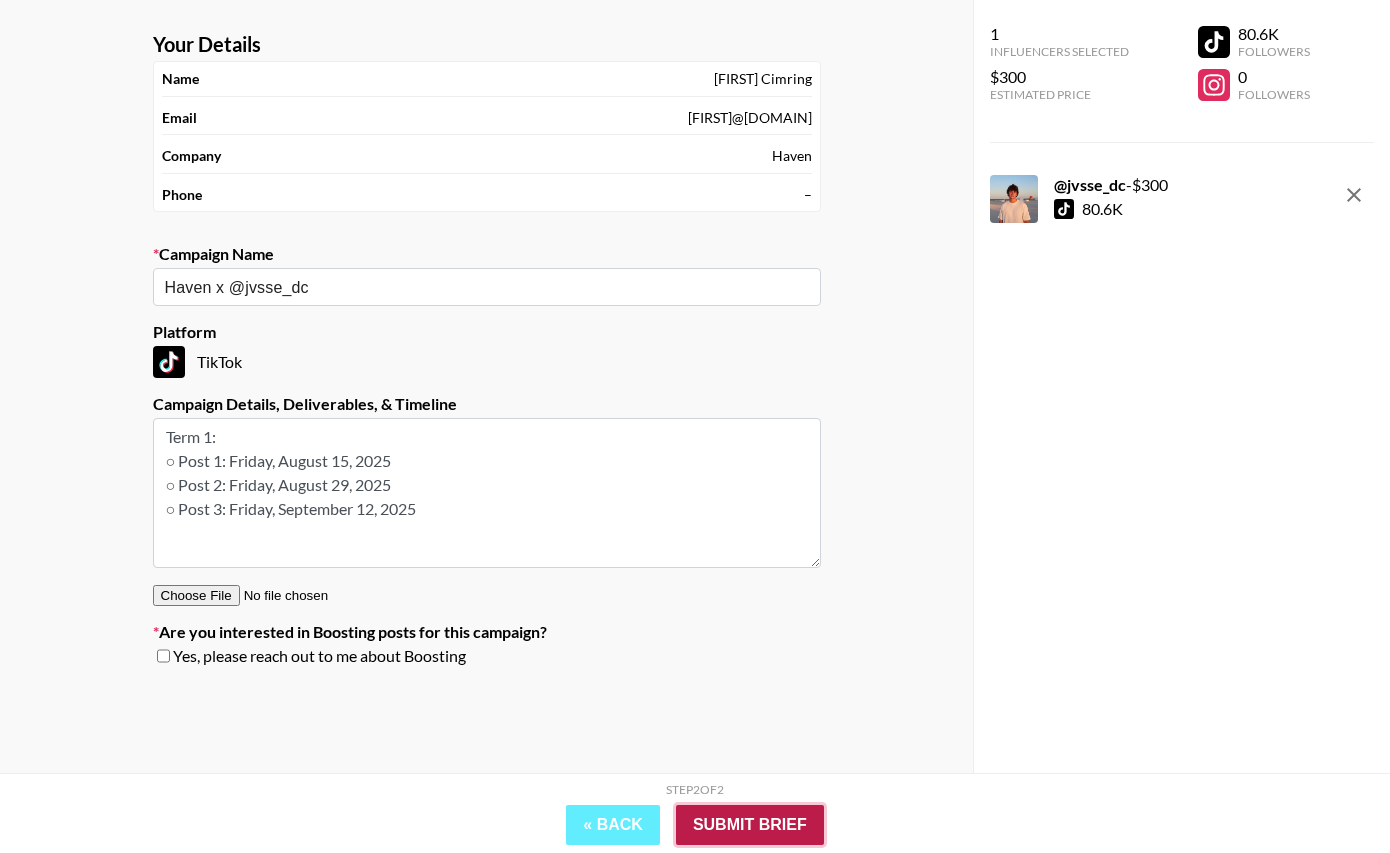 click on "Submit Brief" at bounding box center (750, 825) 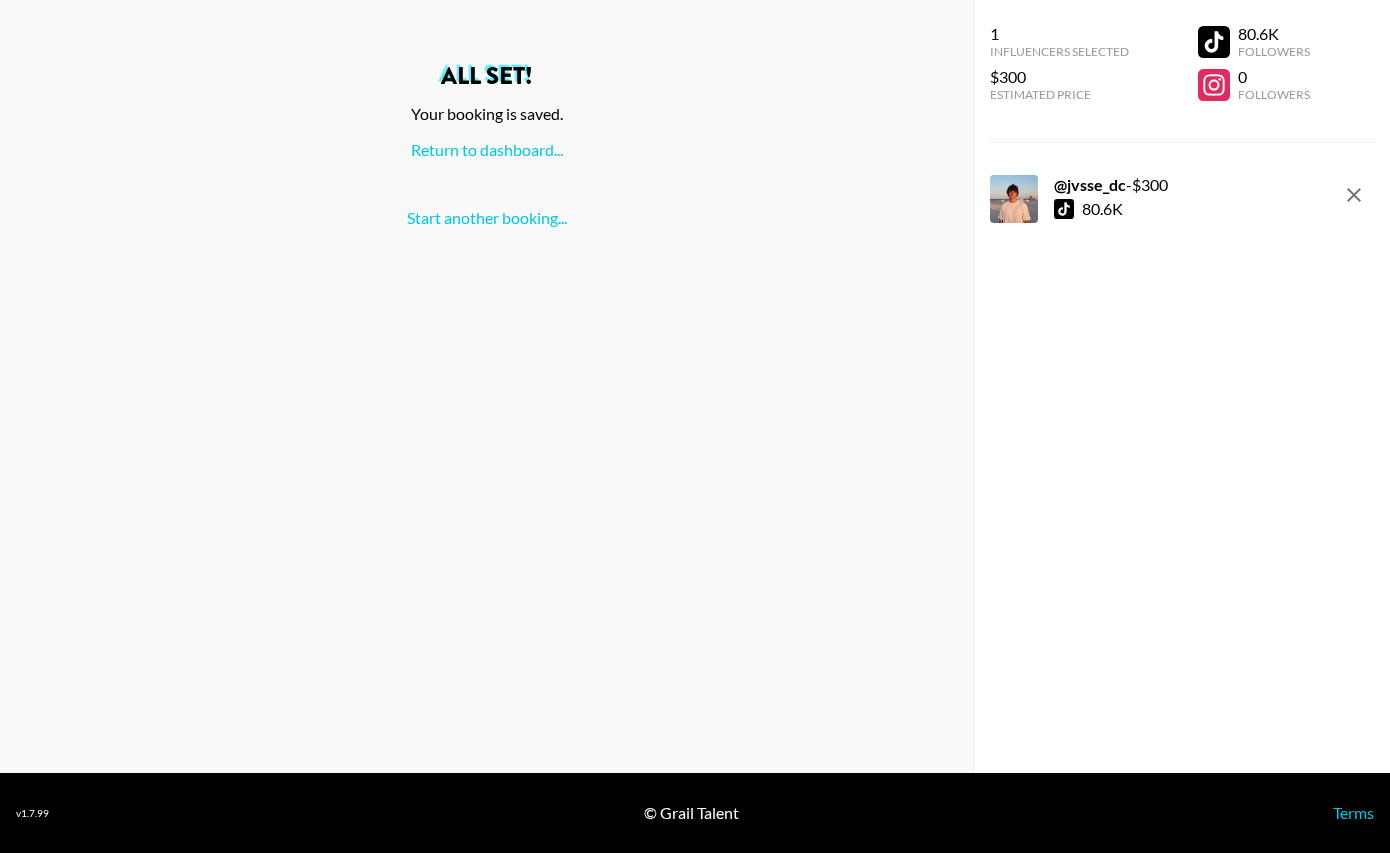 click on "All set! Your booking is saved. Return to dashboard... Start another booking..." at bounding box center (486, 146) 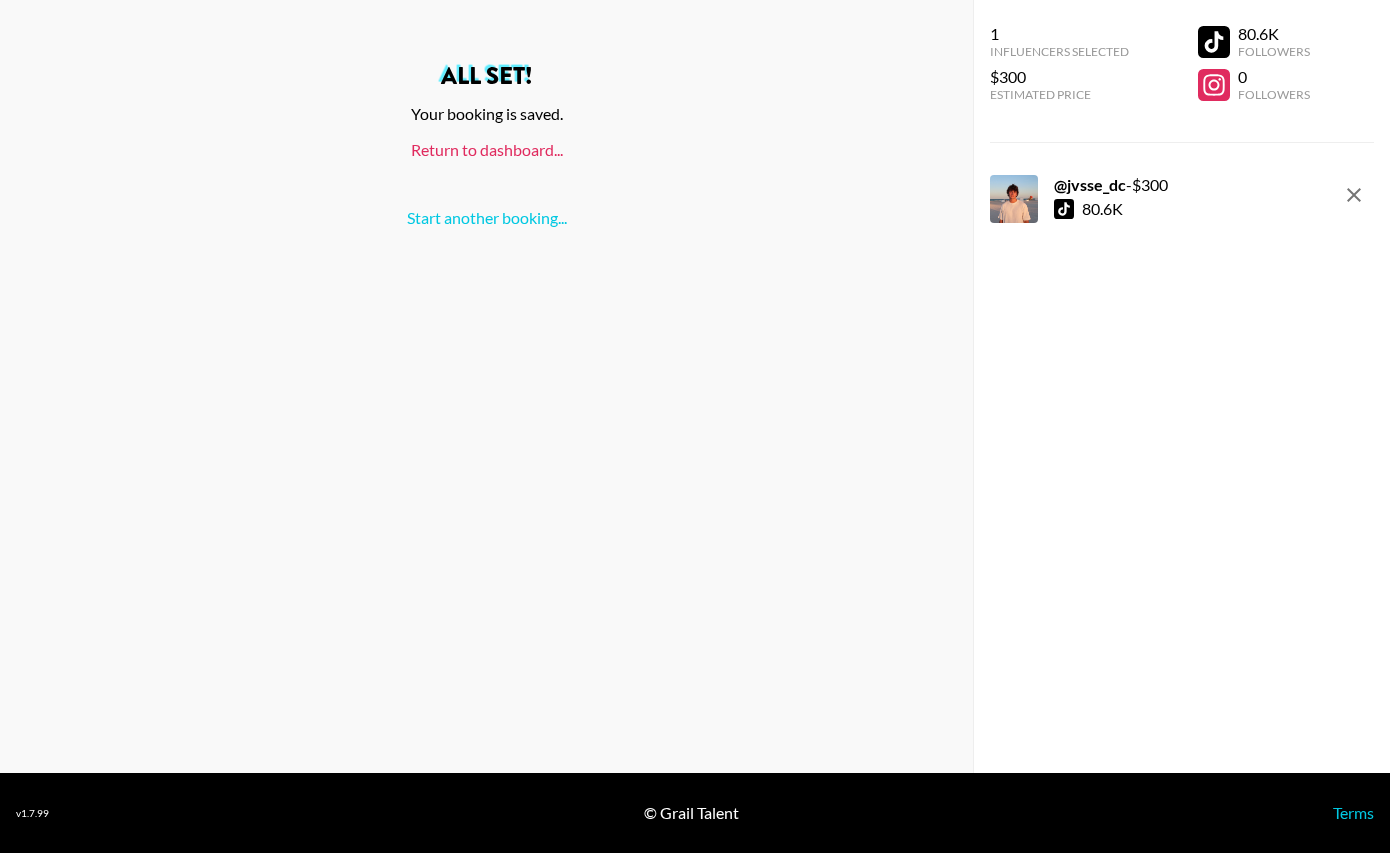 click on "Return to dashboard..." at bounding box center (487, 149) 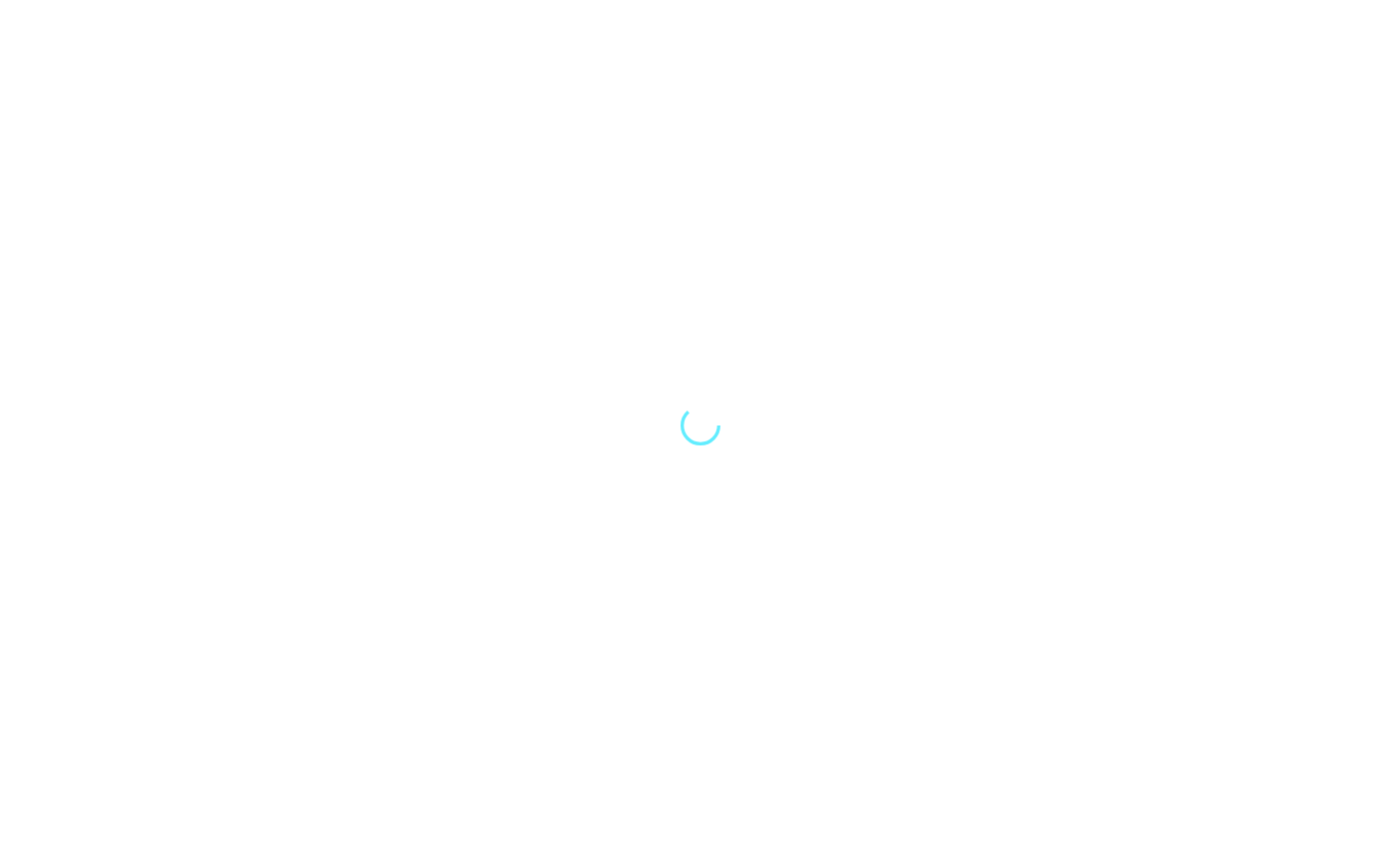 scroll, scrollTop: 0, scrollLeft: 0, axis: both 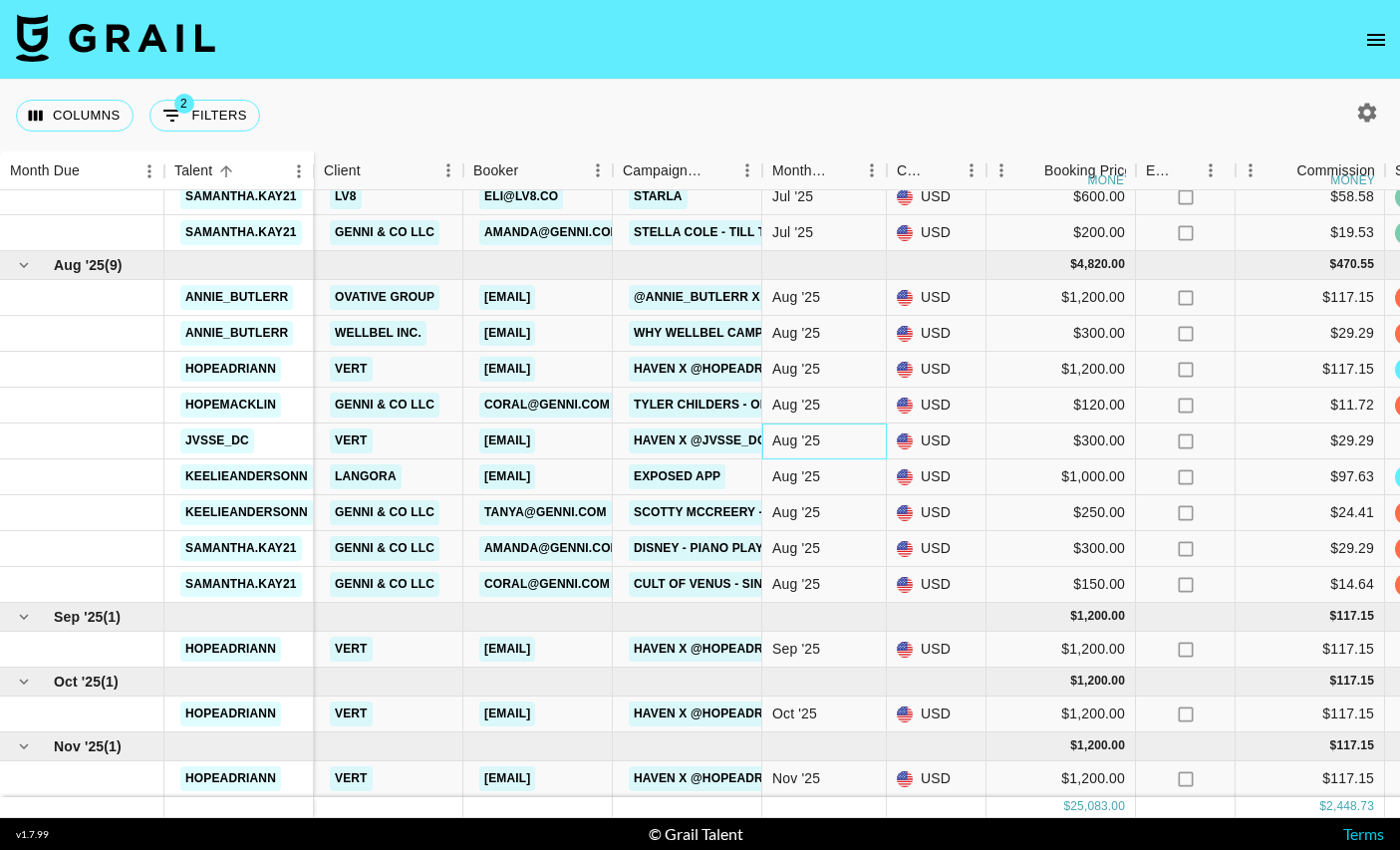 click on "Aug '25" at bounding box center [824, 441] 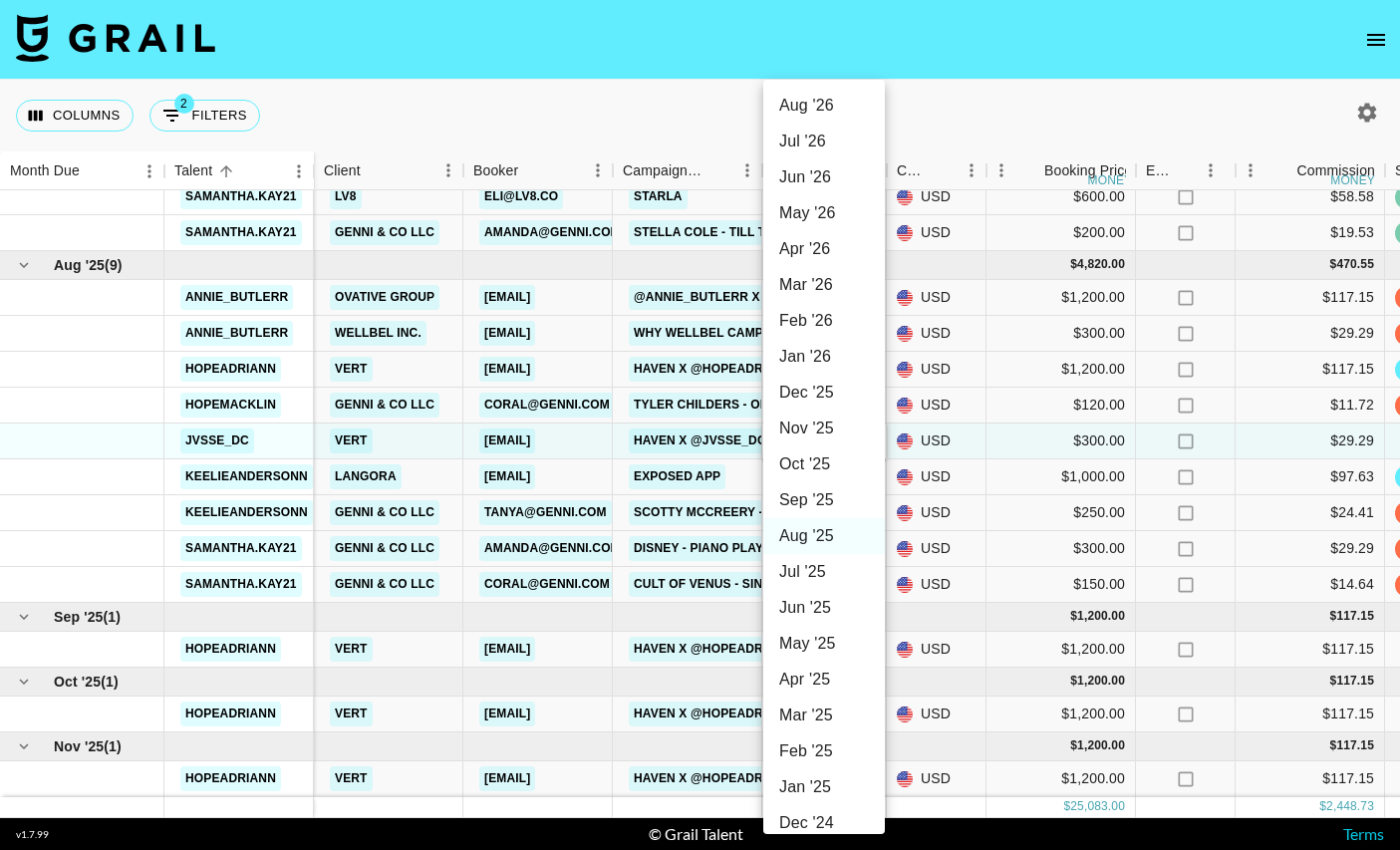 click on "Sep '25" at bounding box center (824, 500) 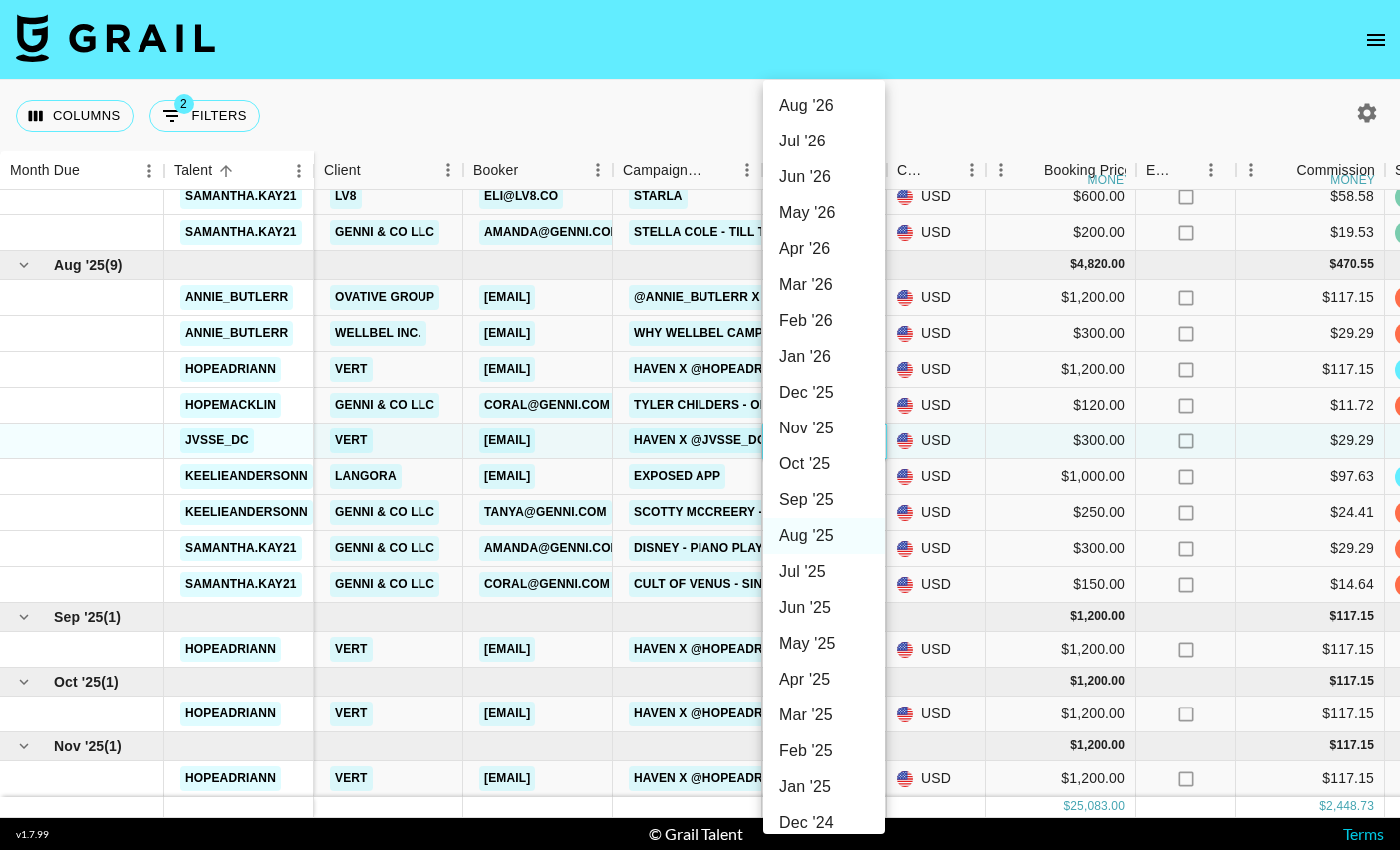 type on "Sep '25" 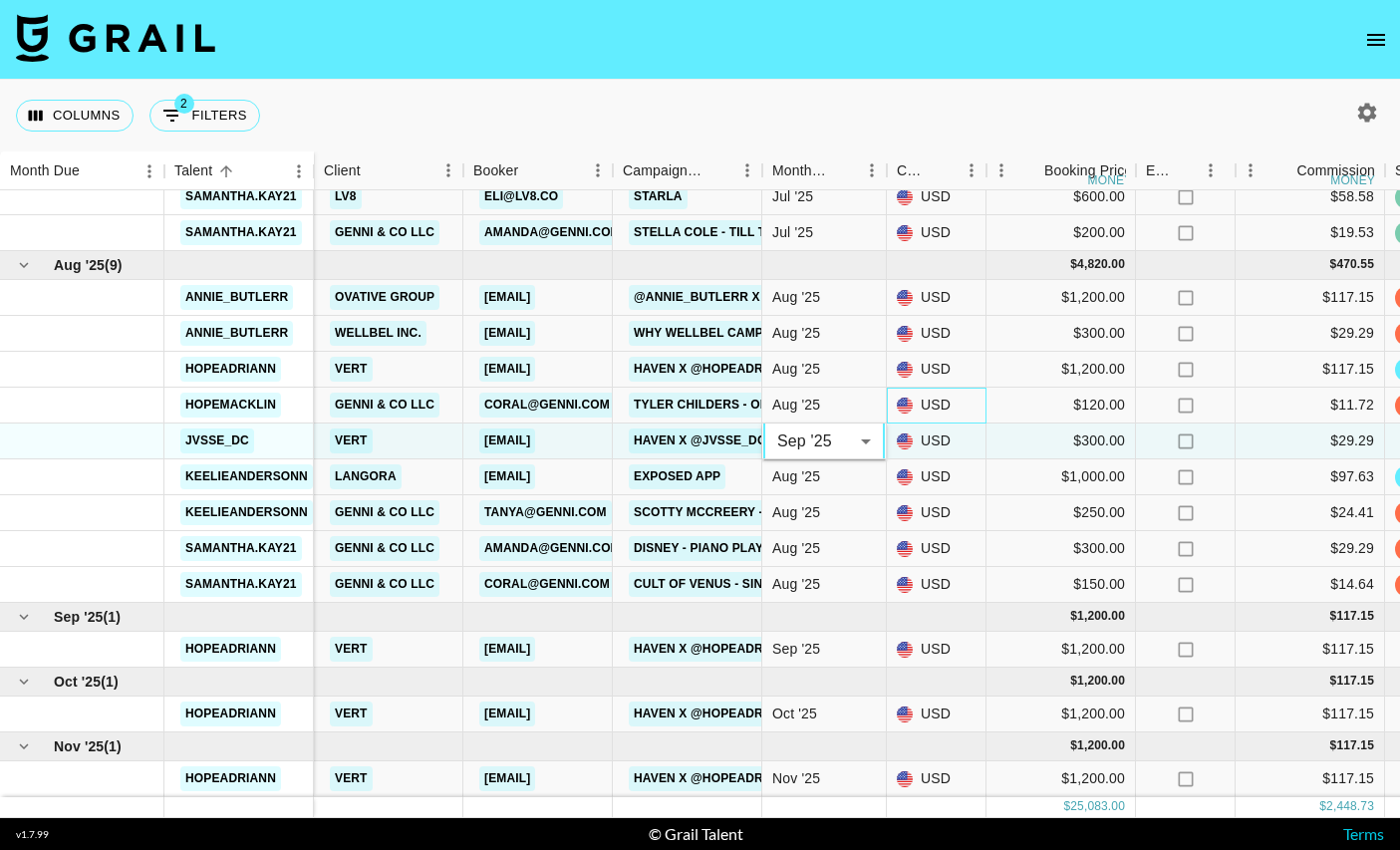 click on "USD" at bounding box center [937, 406] 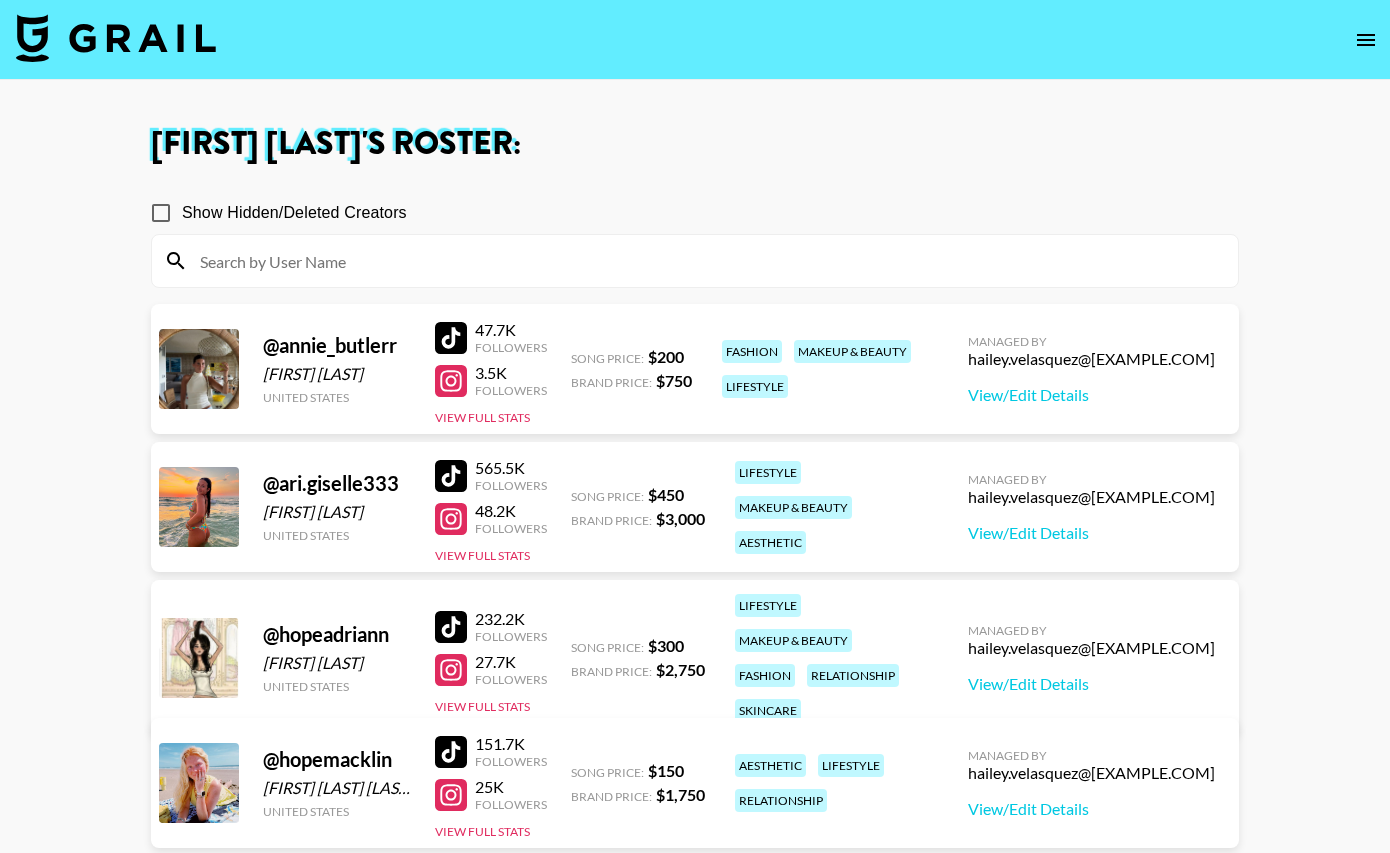 scroll, scrollTop: 0, scrollLeft: 0, axis: both 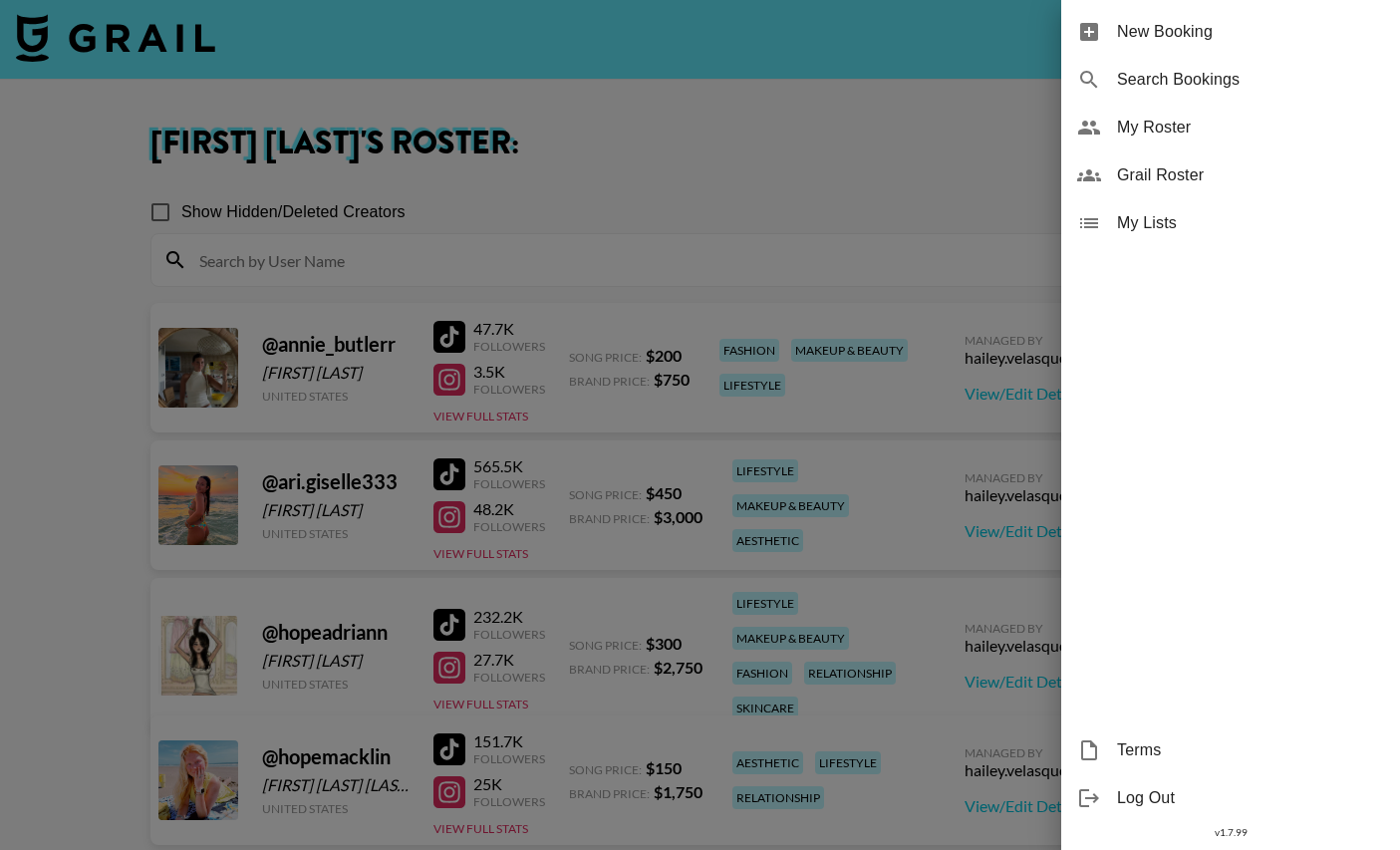 click on "New Booking" at bounding box center (1231, 32) 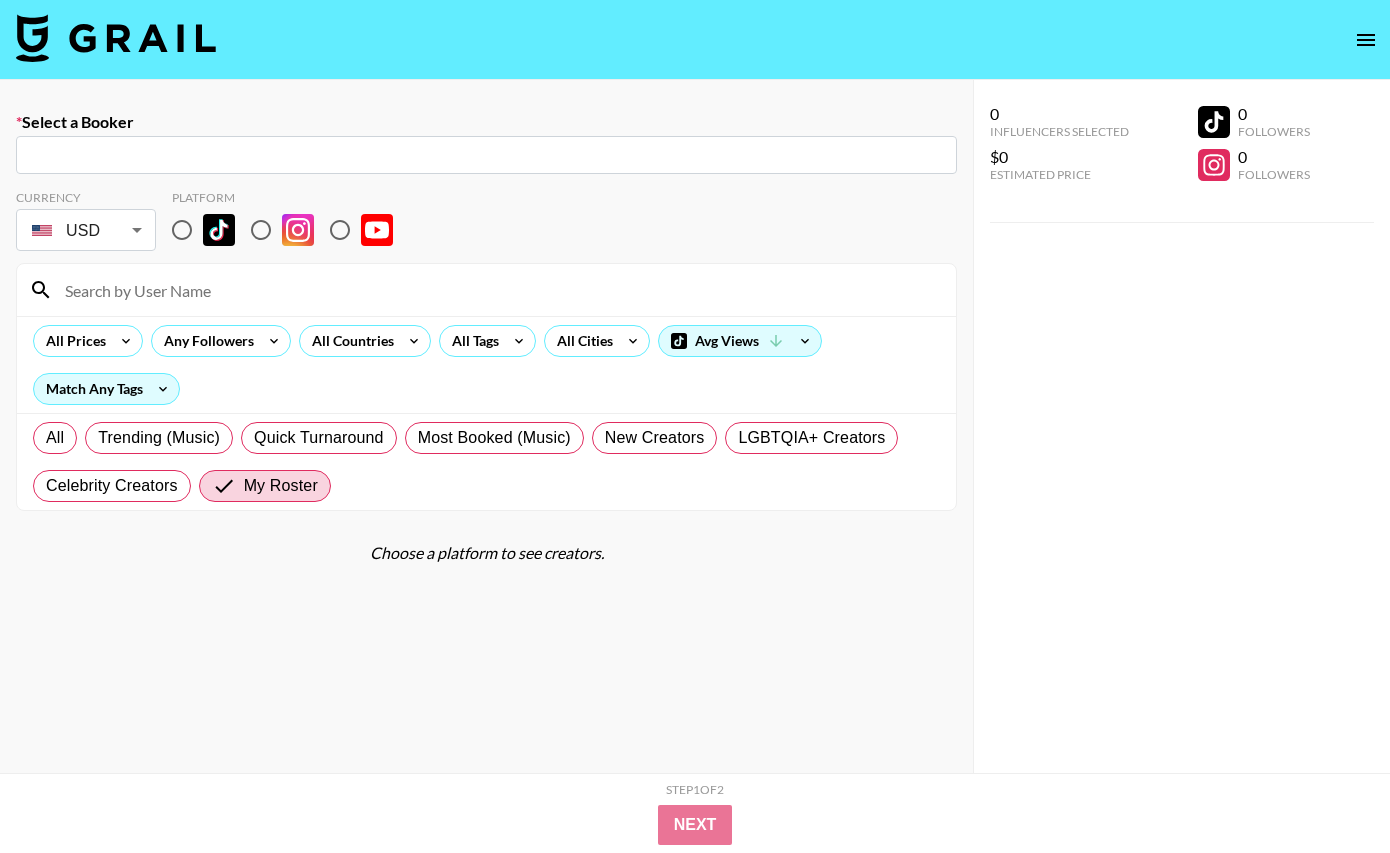 click on "​" at bounding box center (486, 155) 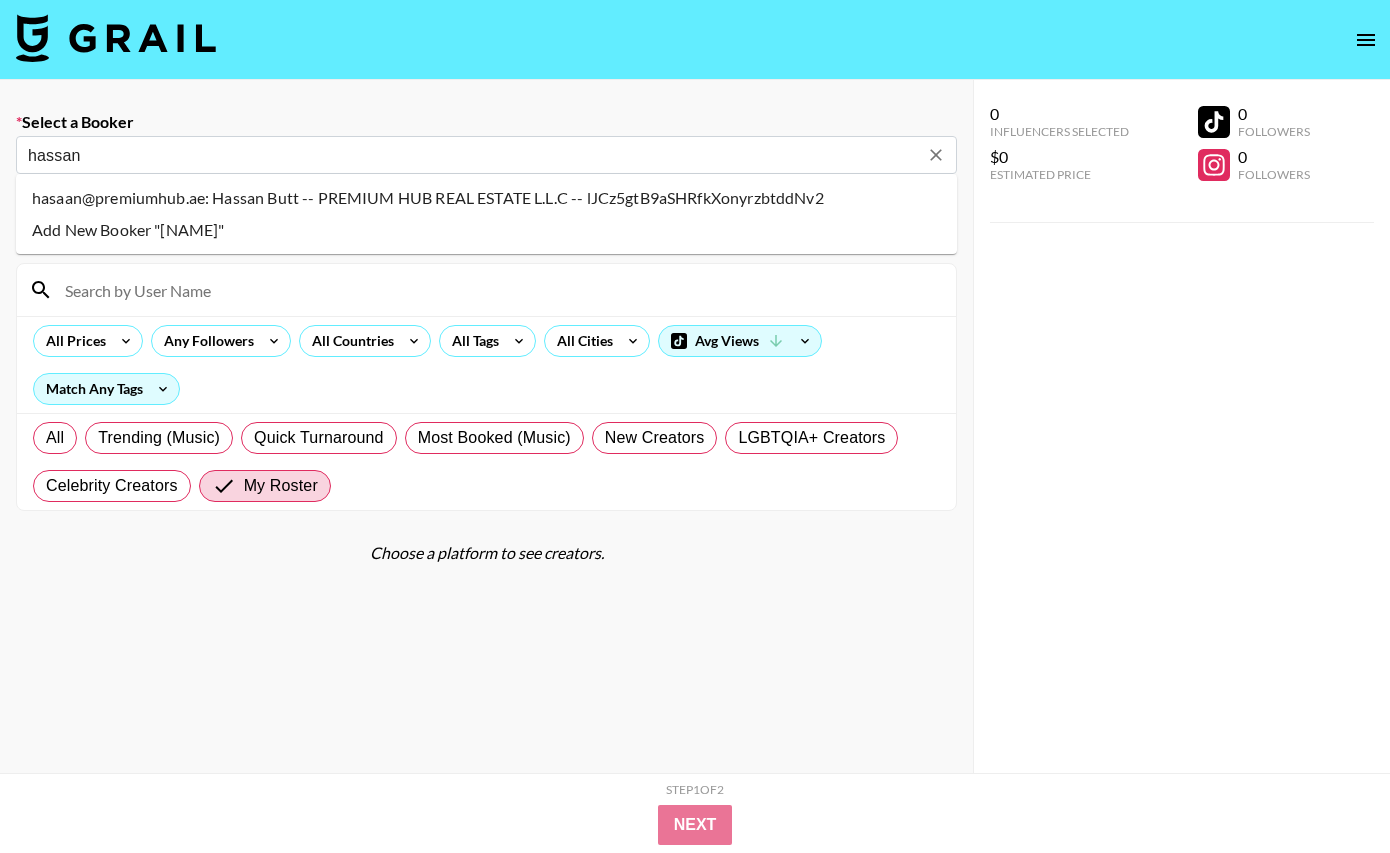 click on "Add New Booker "[NAME]"" at bounding box center [486, 230] 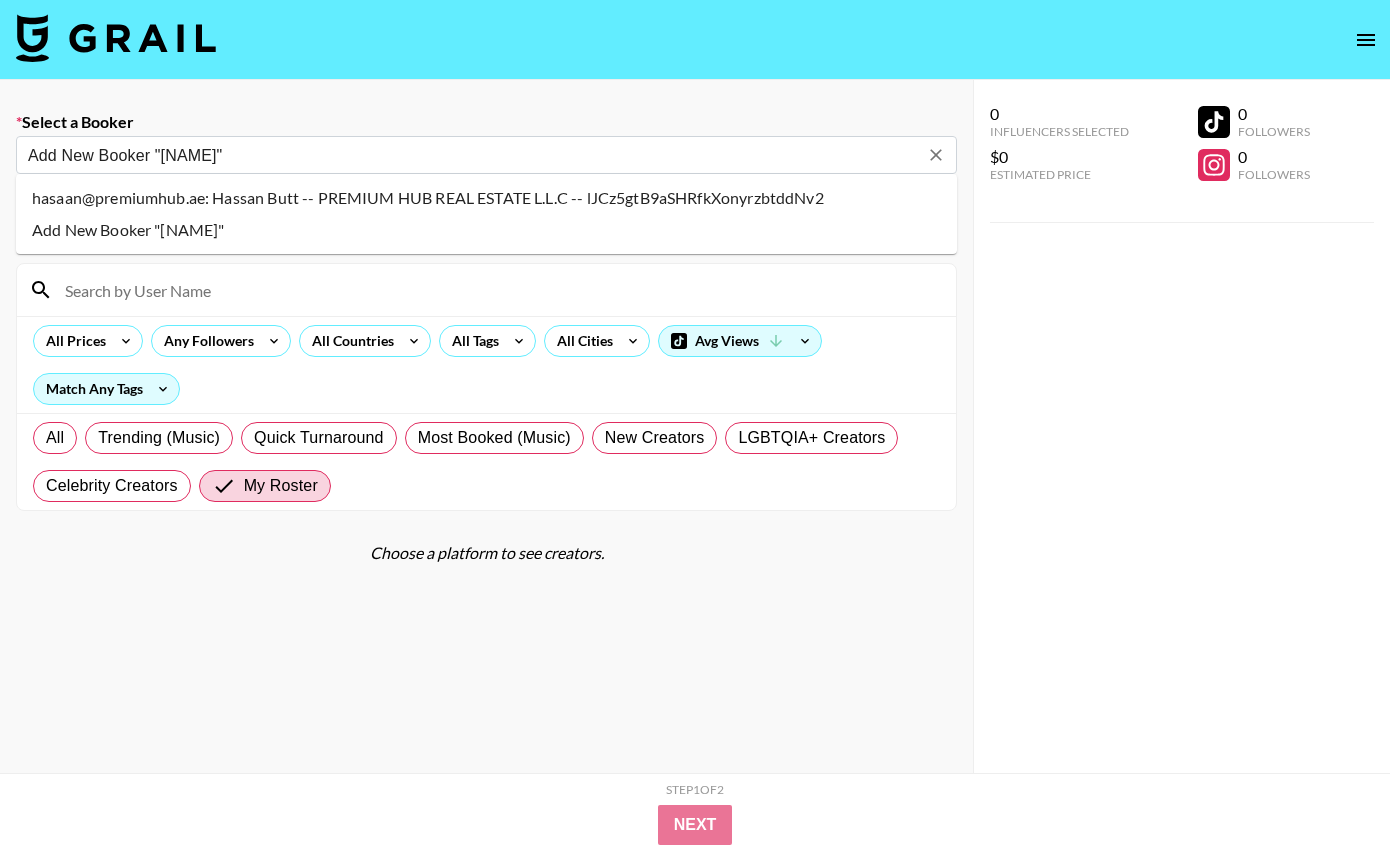 type 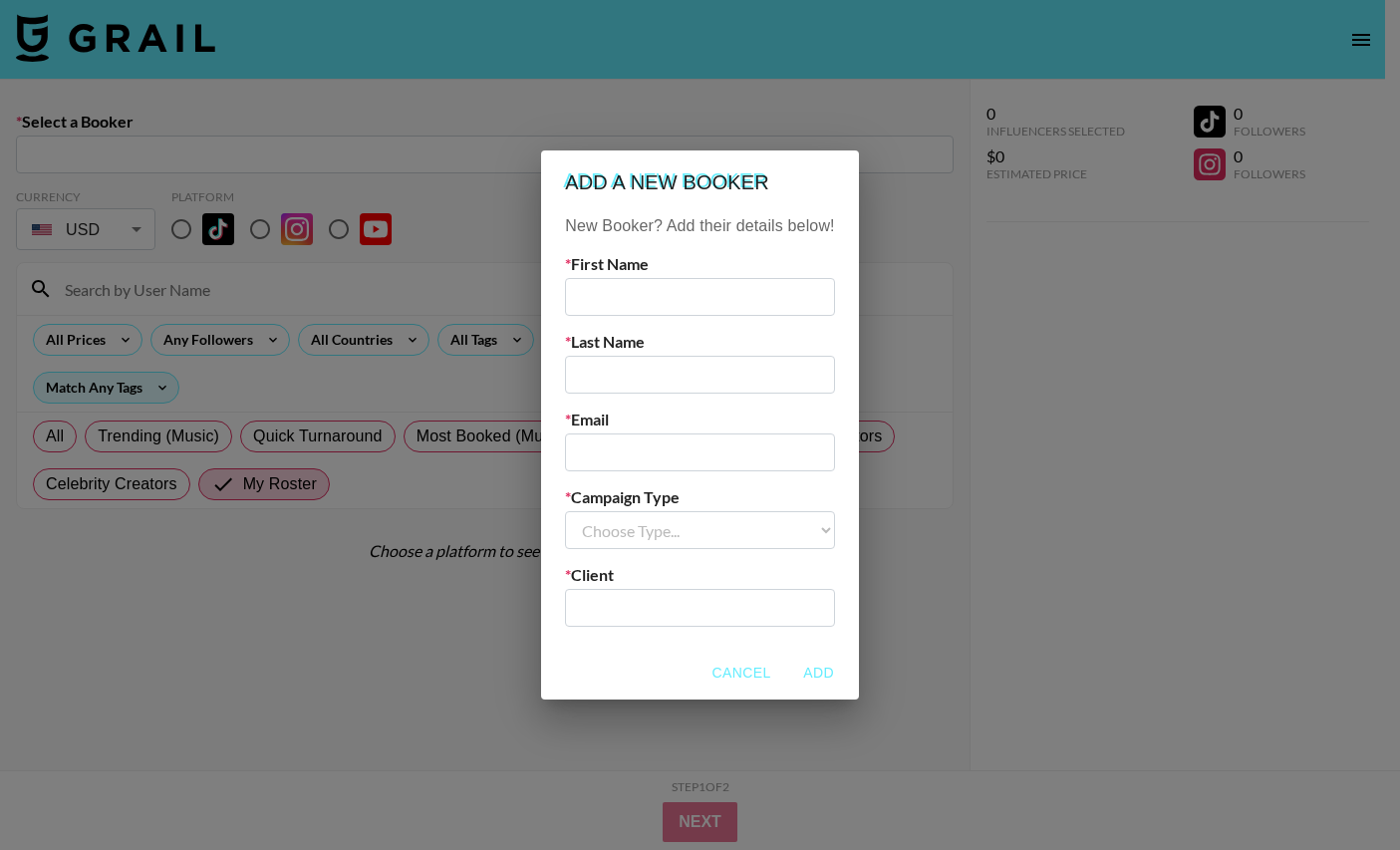 click at bounding box center (700, 297) 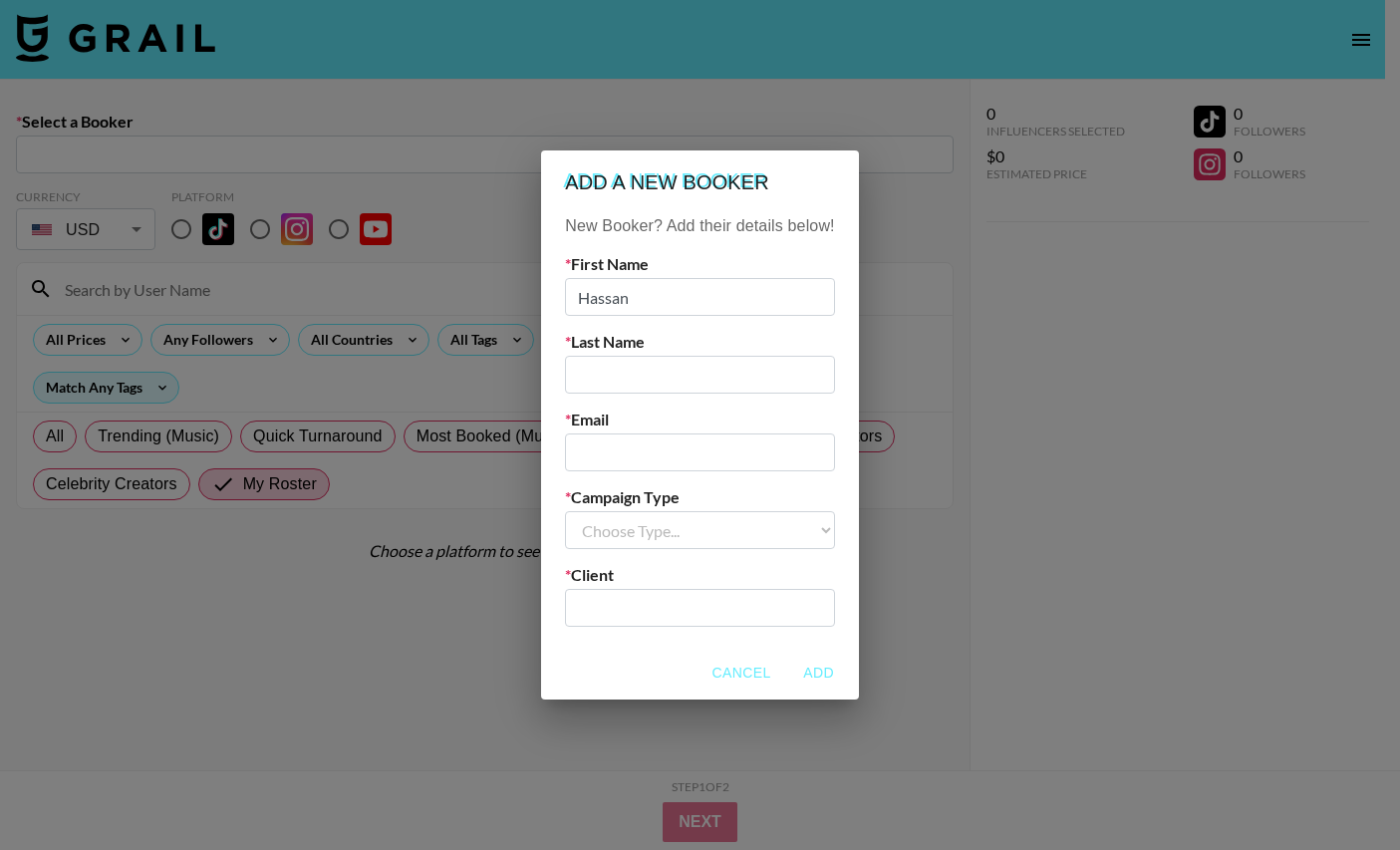 type on "Hassan" 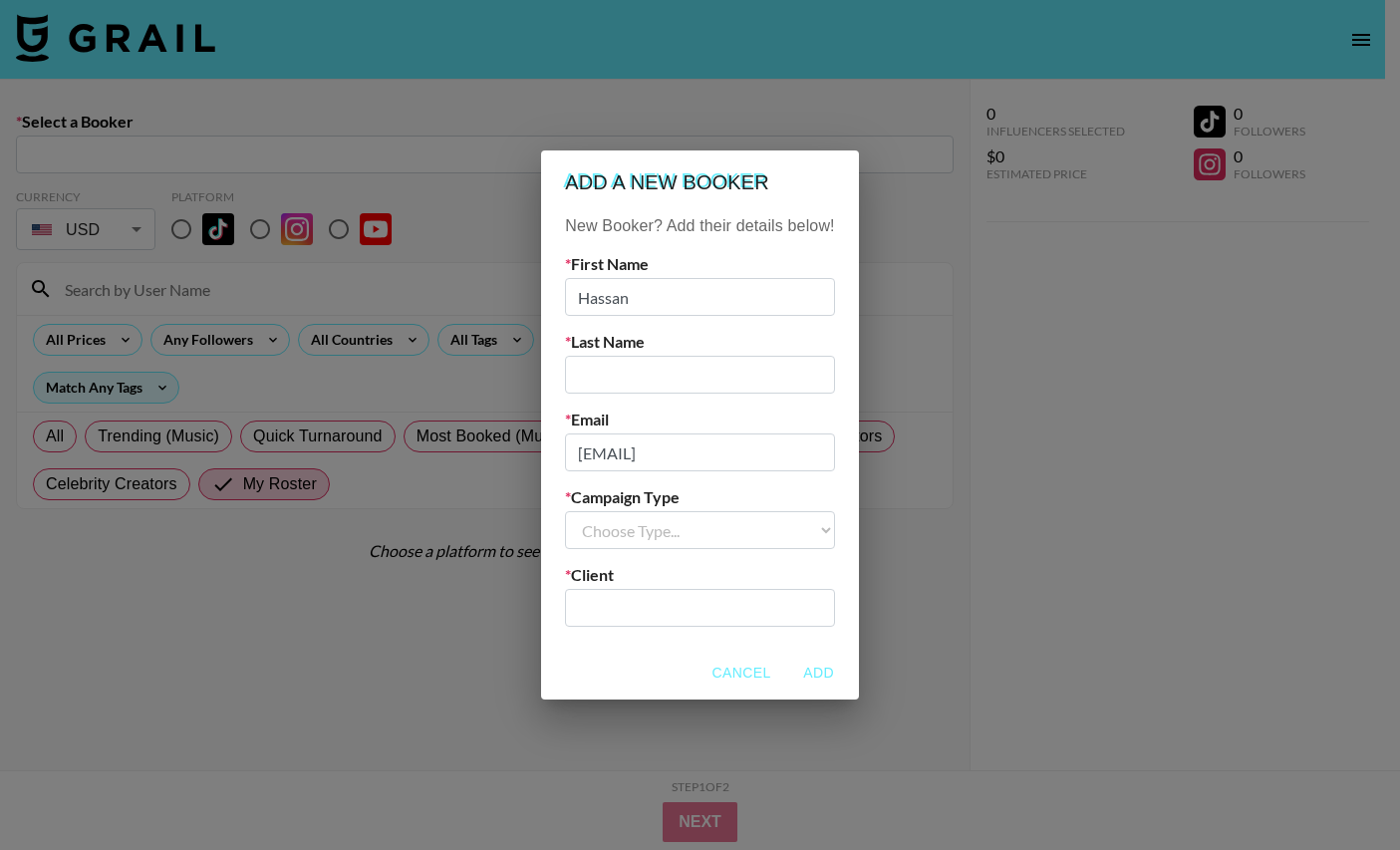 type on "[EMAIL]" 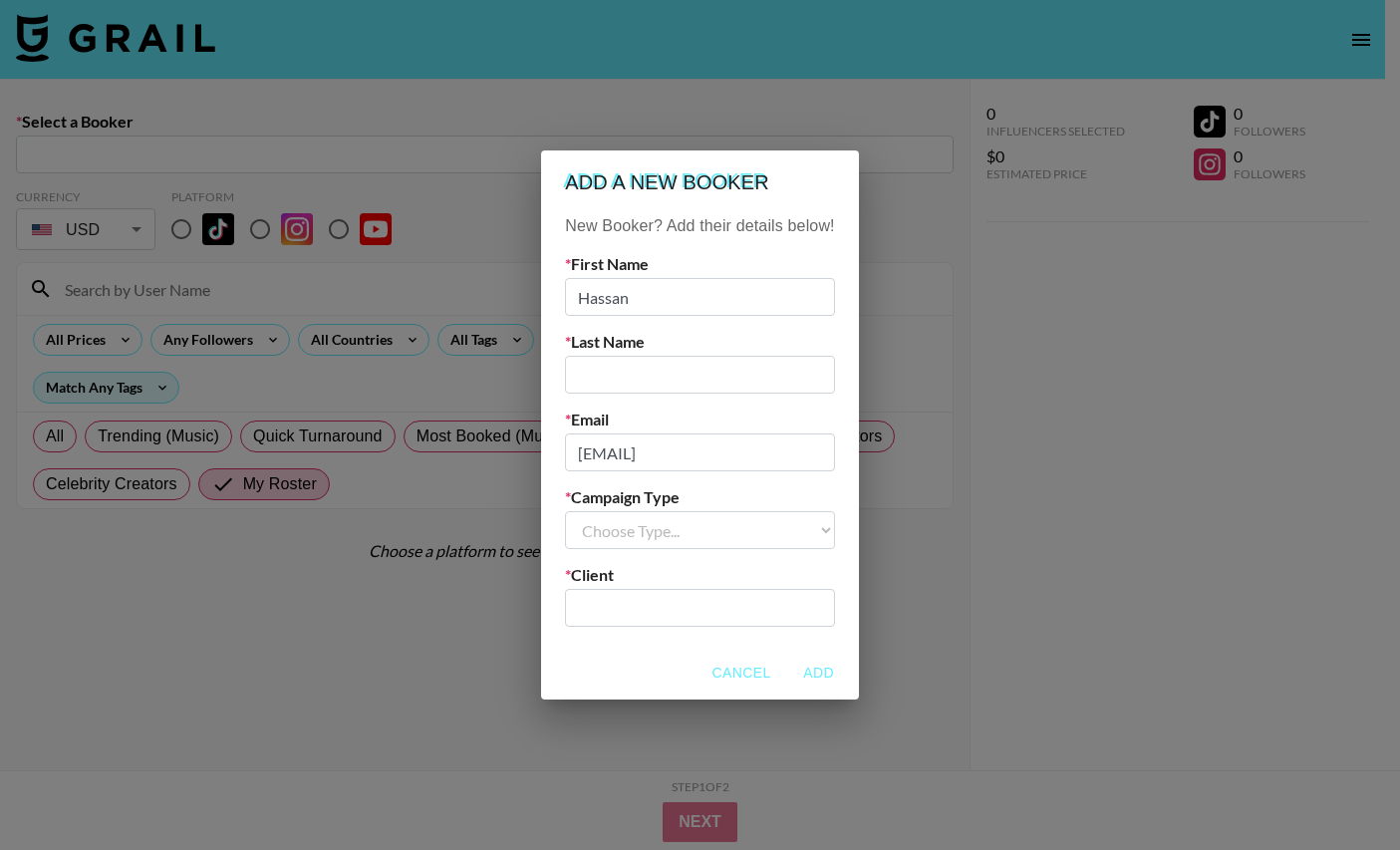 click on "Choose Type... Song Promos Brand Promos" at bounding box center [700, 530] 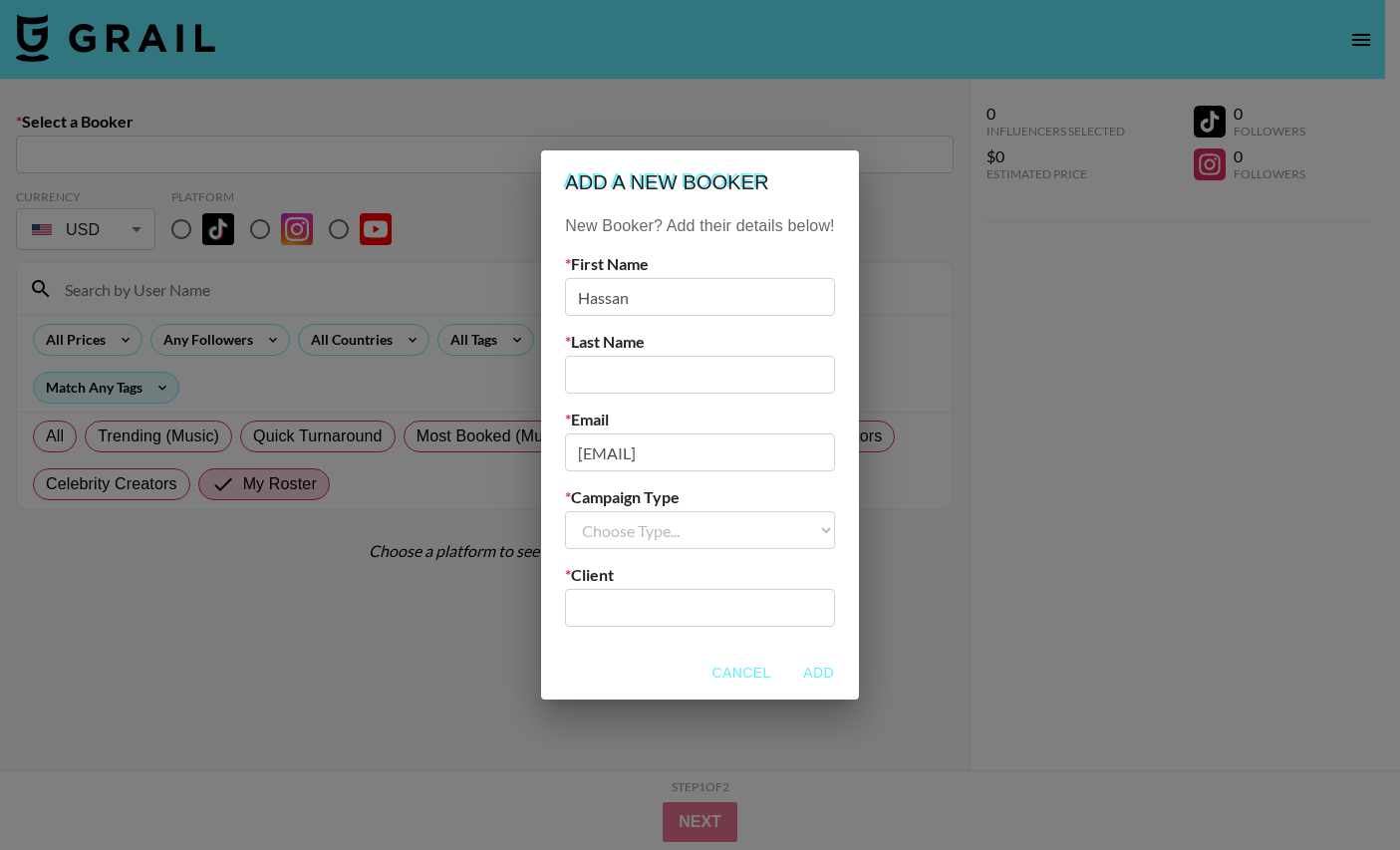 select on "Brand" 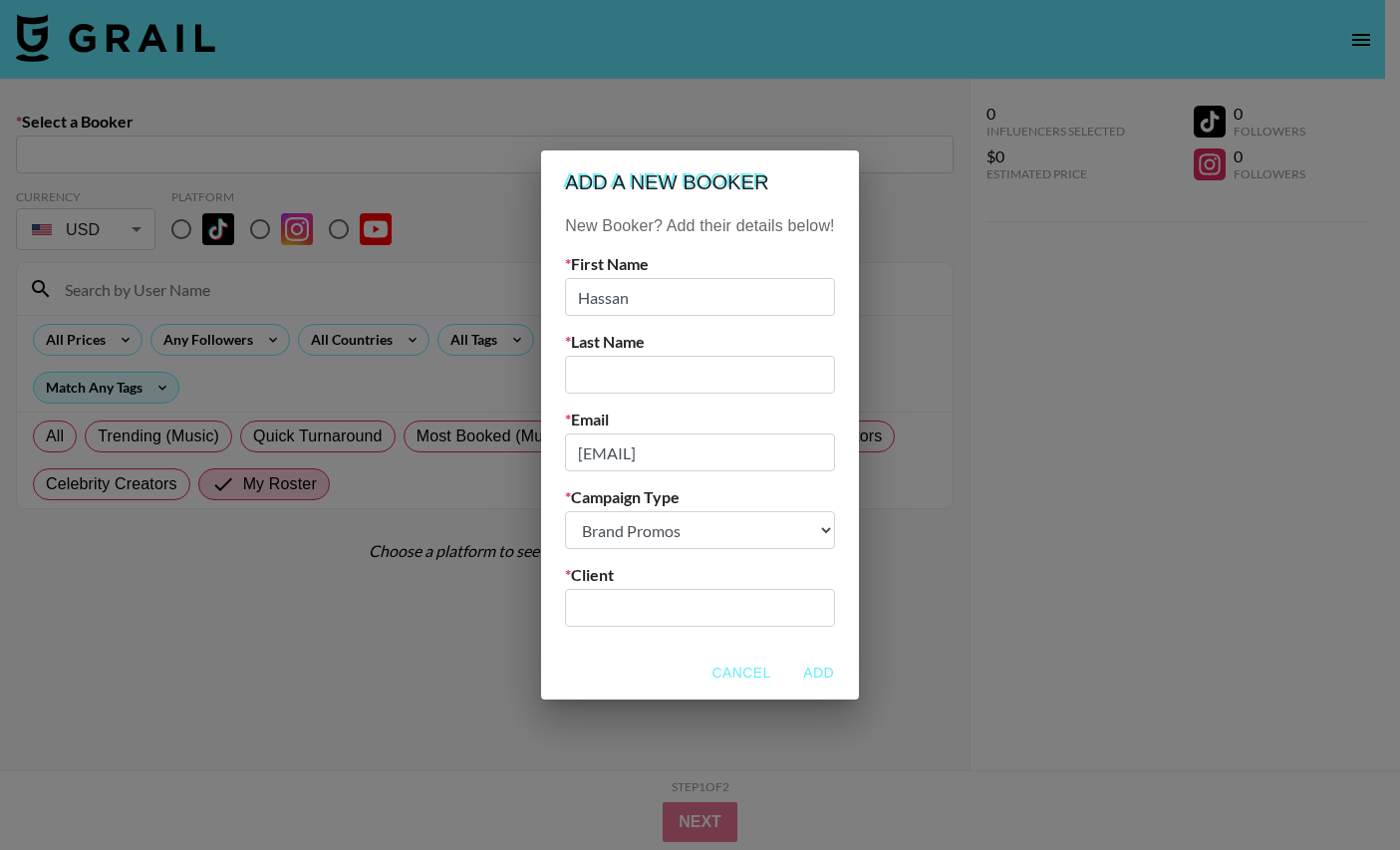 click at bounding box center [700, 608] 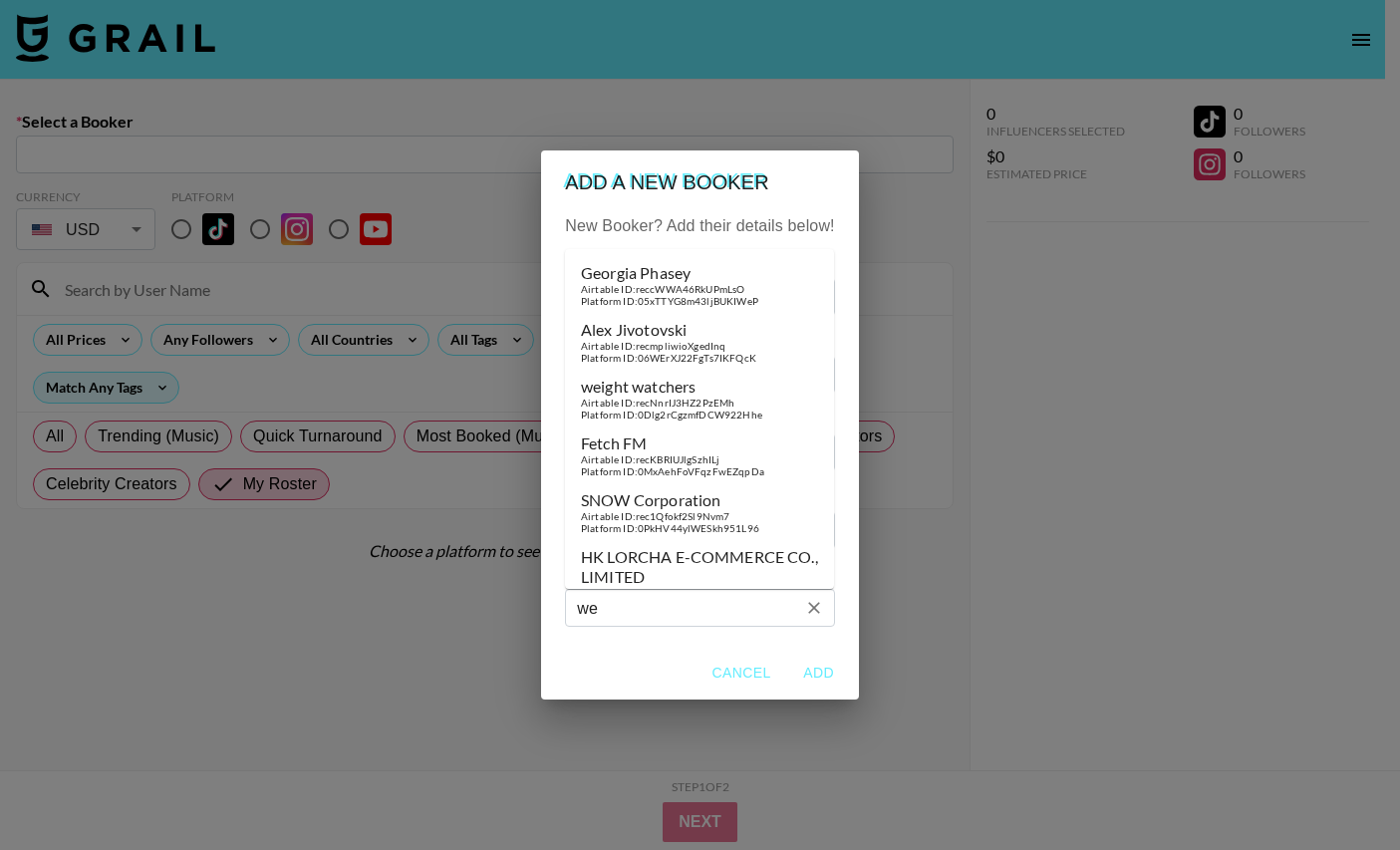 type on "w" 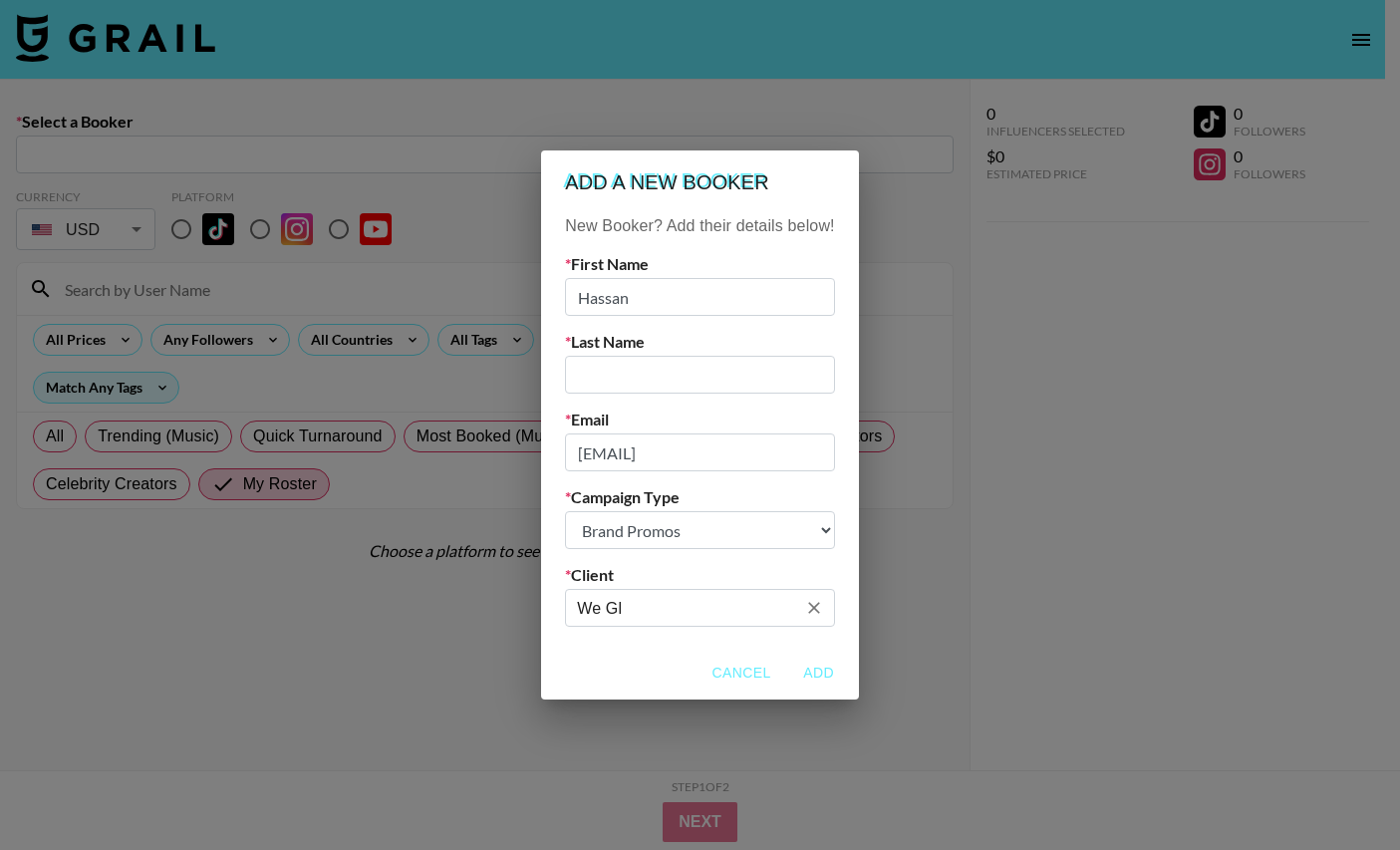 click on "We Gl" at bounding box center (686, 608) 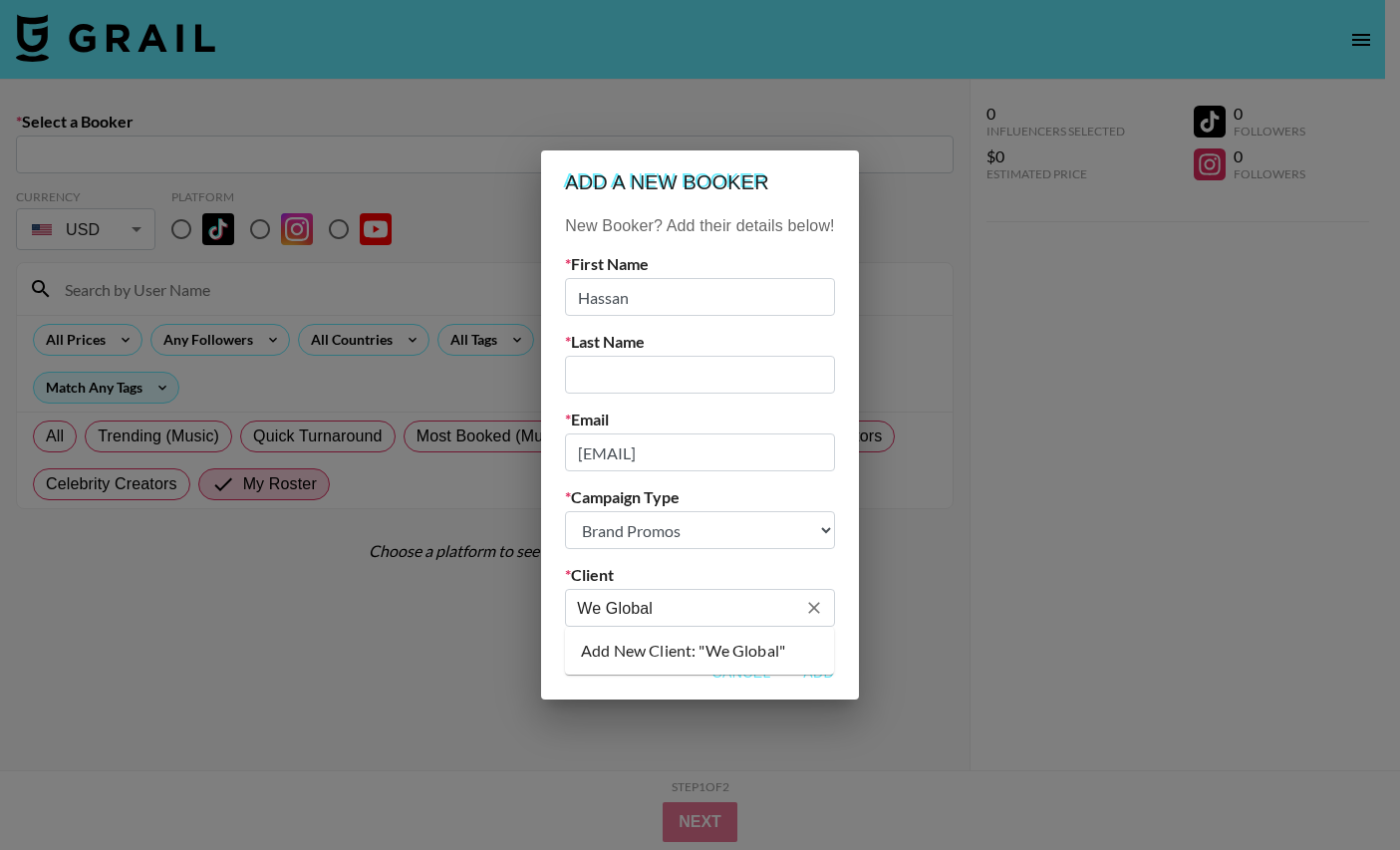 click on "Add New Client: "We Global"" at bounding box center (700, 651) 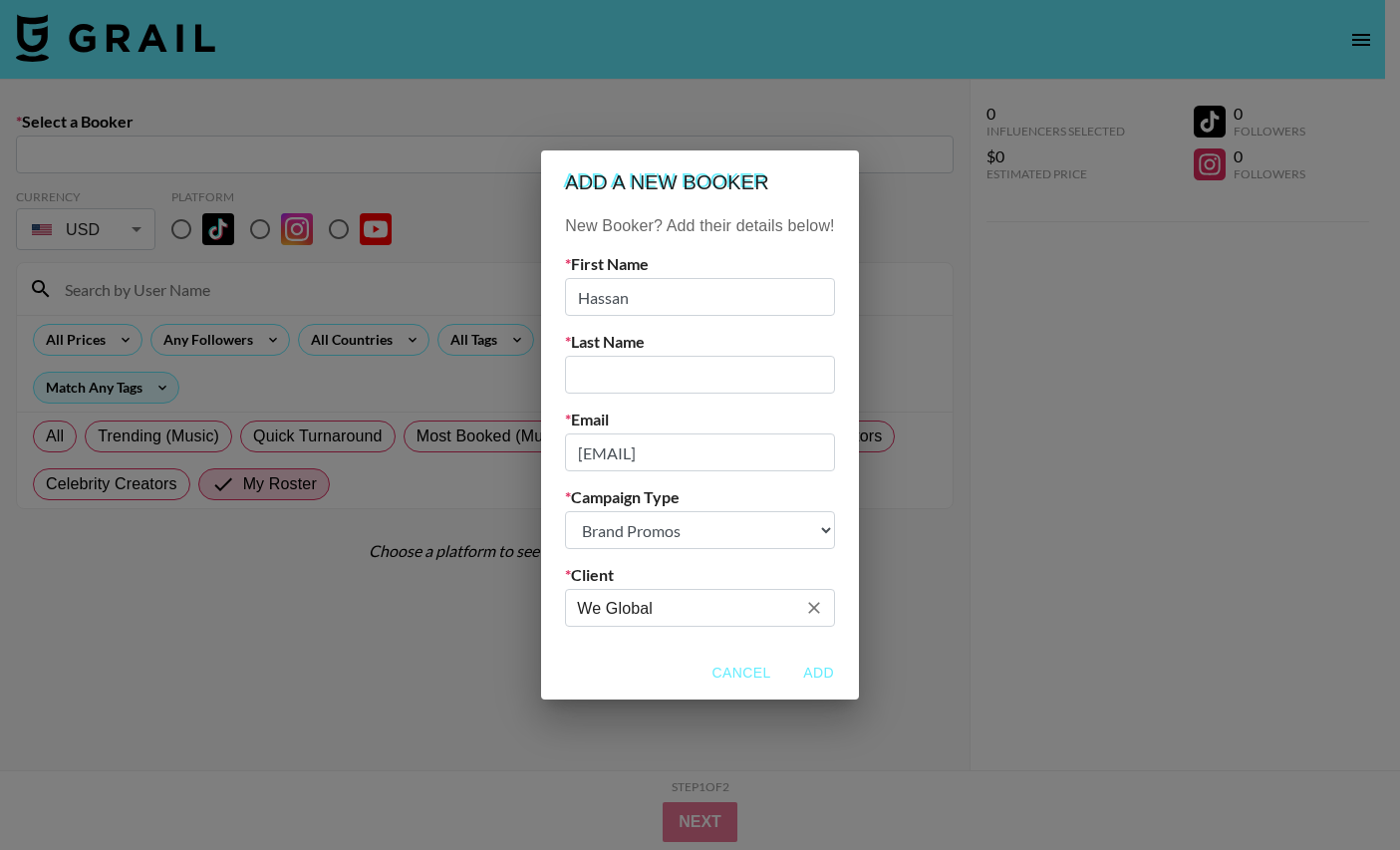 type on "We Global" 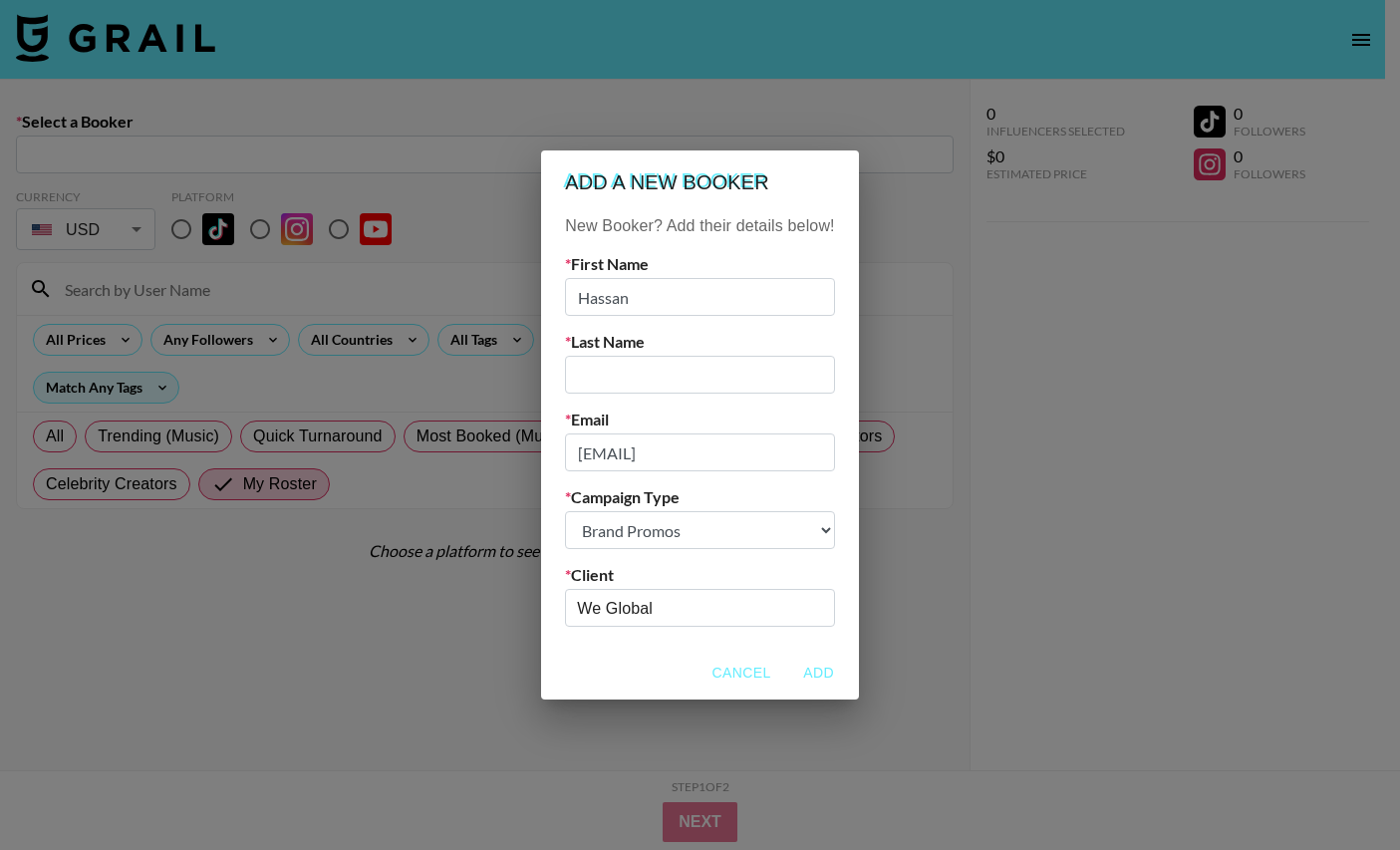 click at bounding box center [700, 375] 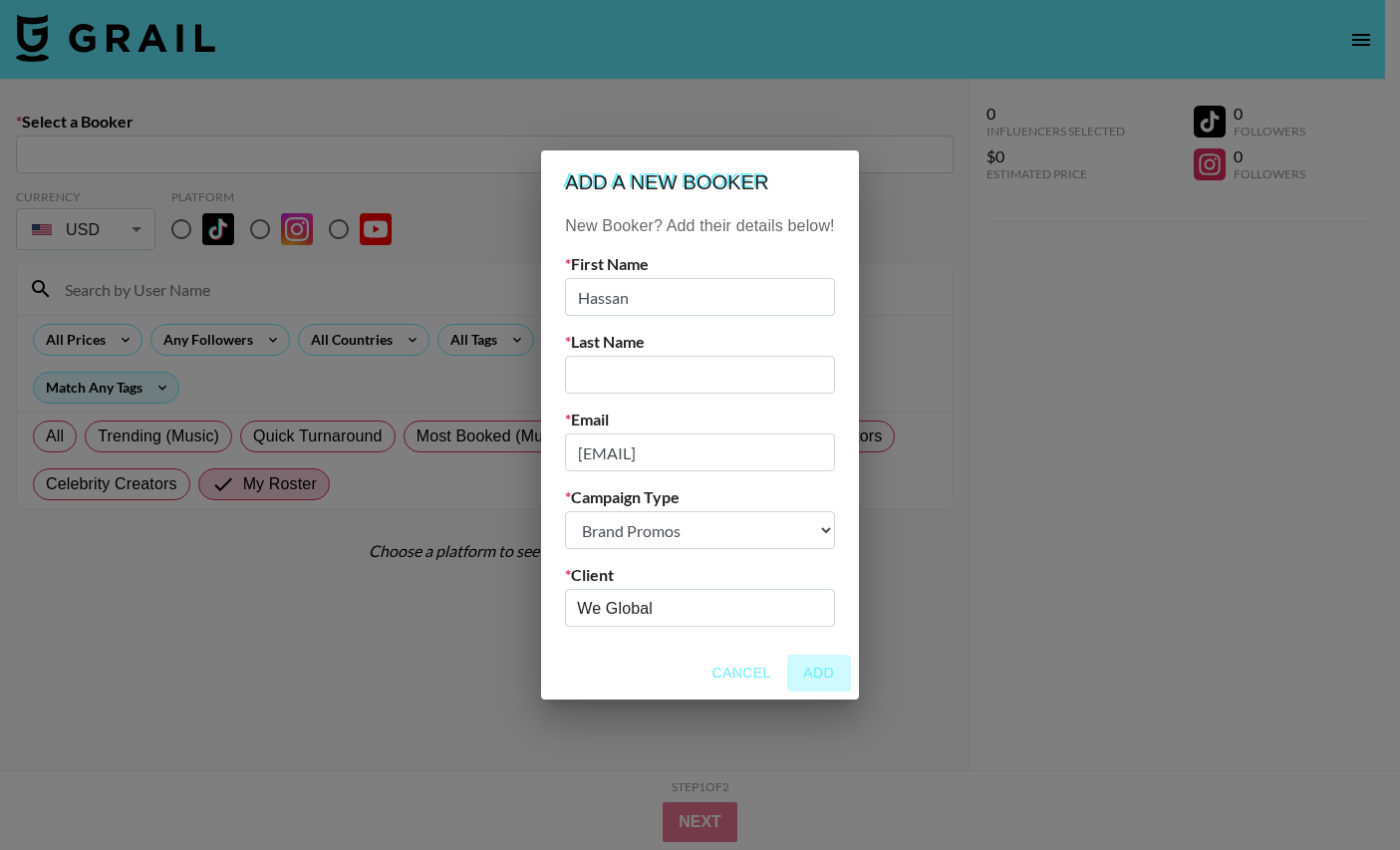 click on "Add" at bounding box center [819, 673] 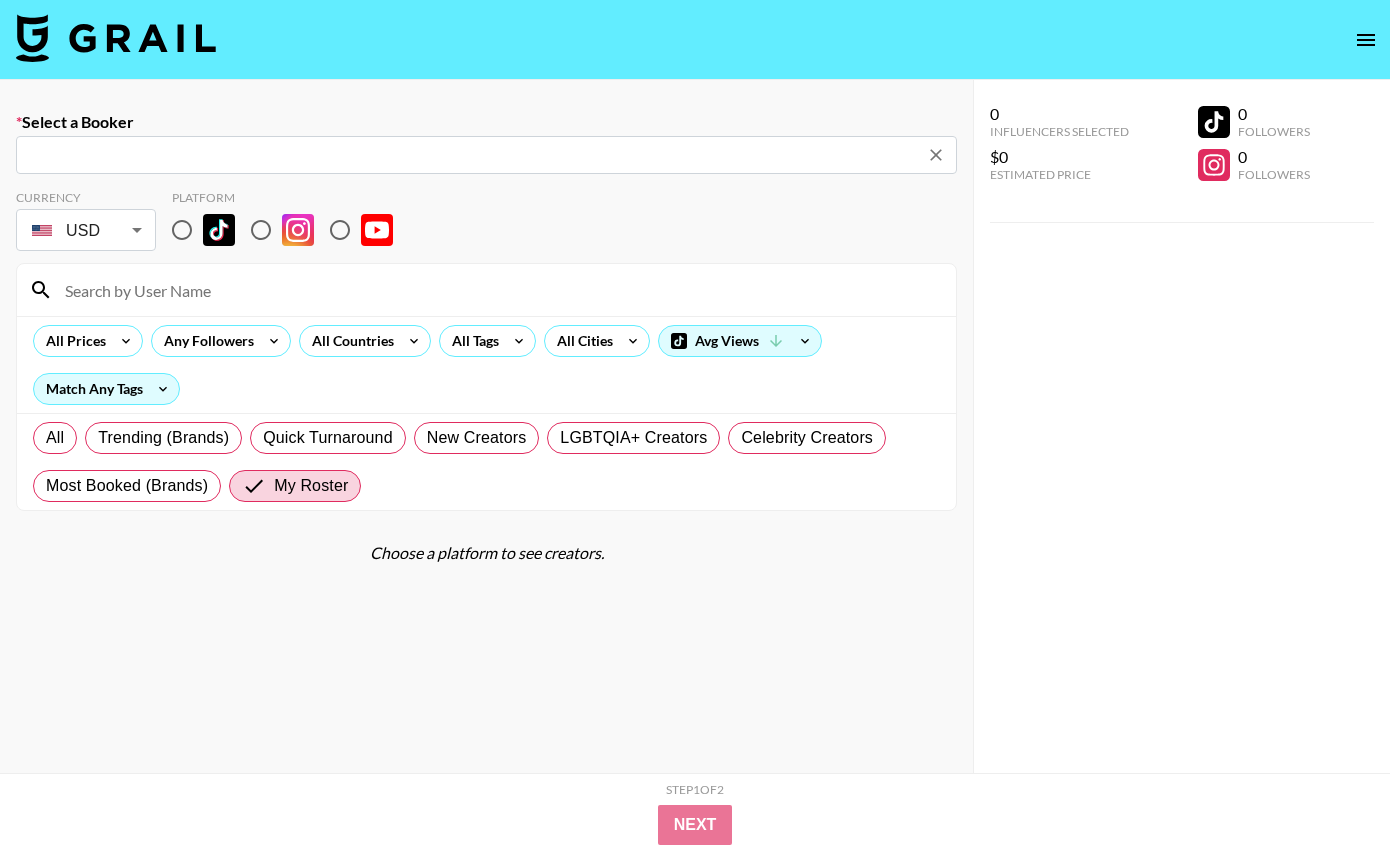click on "​" at bounding box center (486, 155) 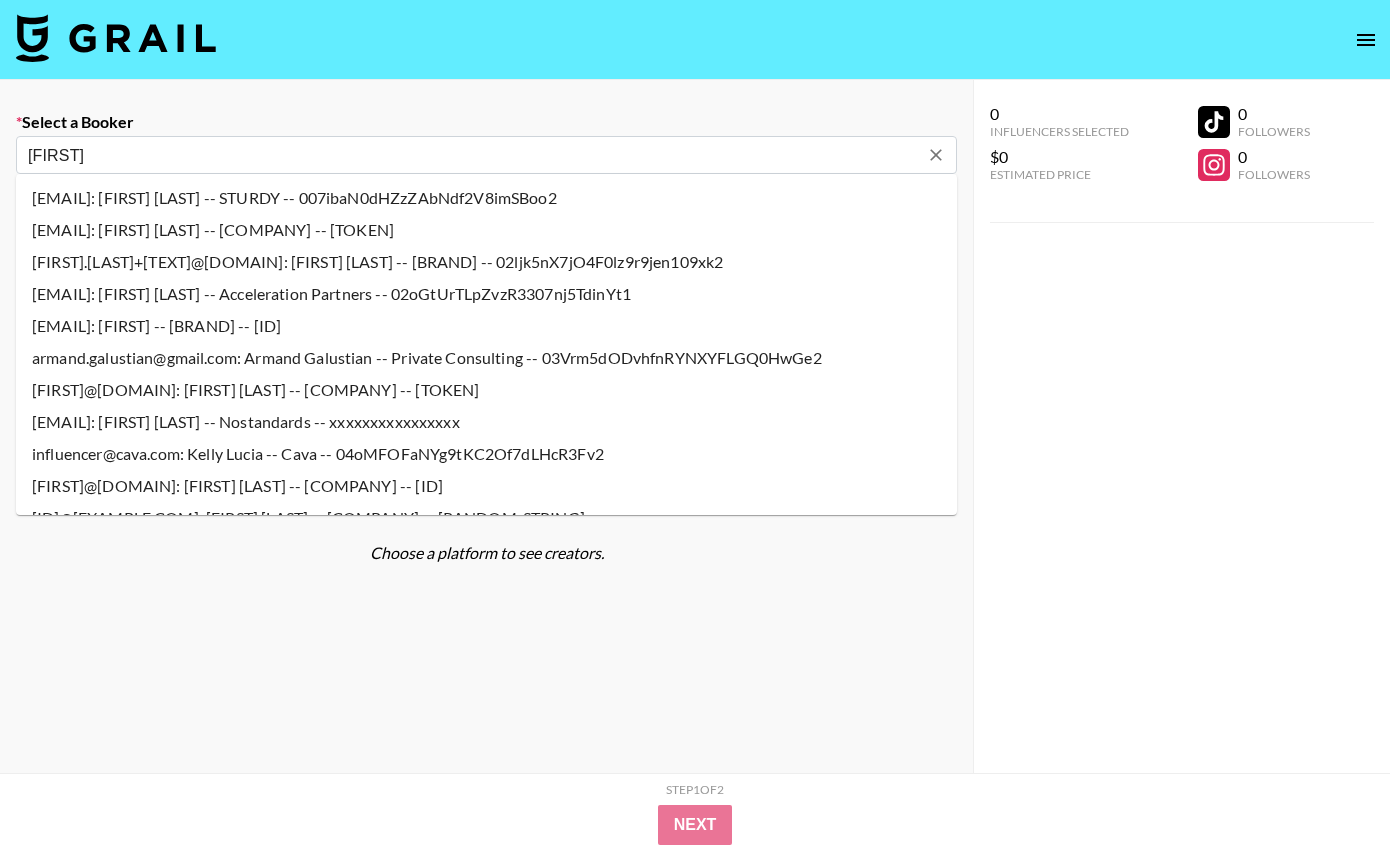 click on "[FIRST]" at bounding box center [473, 155] 